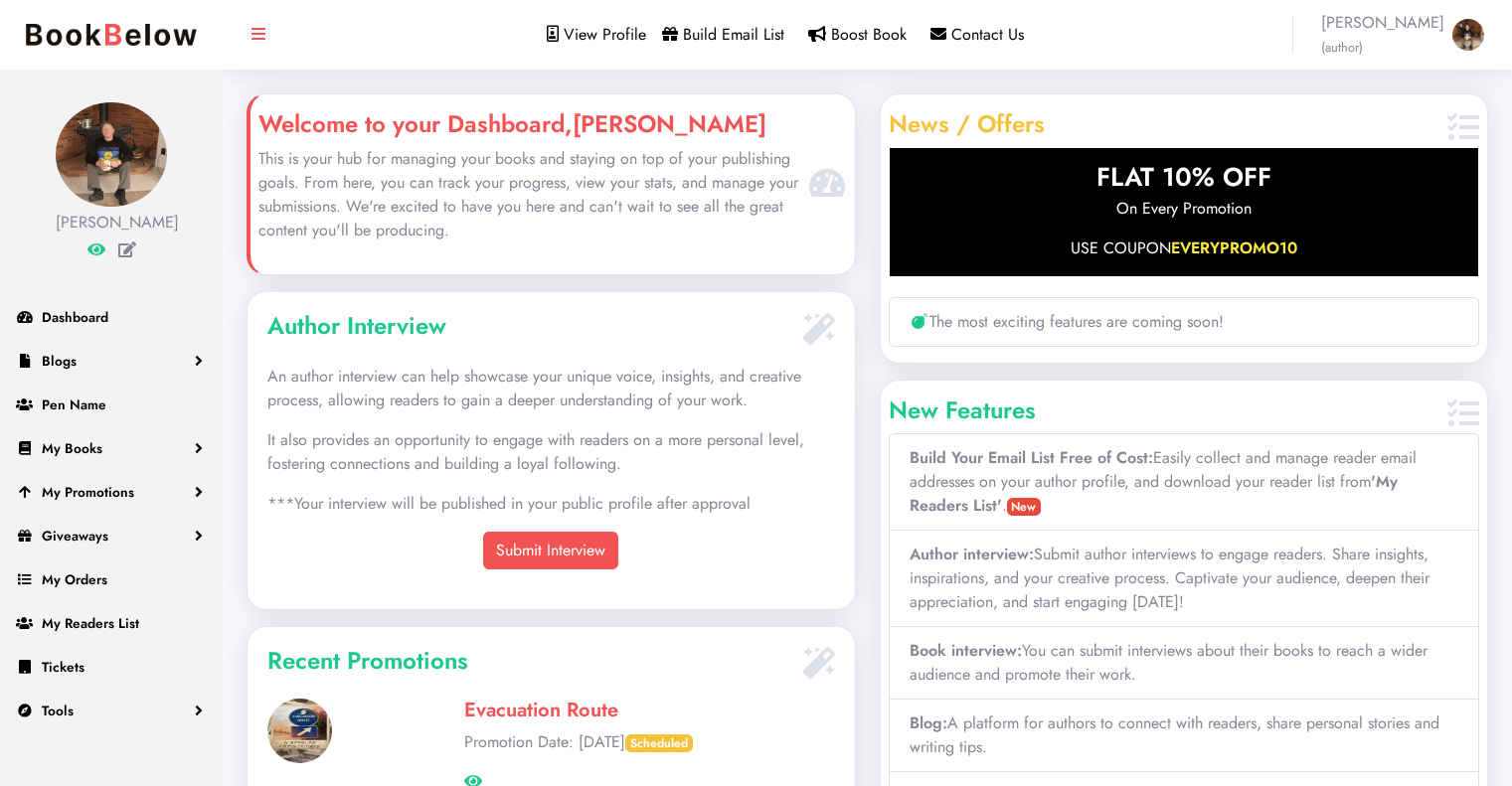scroll, scrollTop: 0, scrollLeft: 0, axis: both 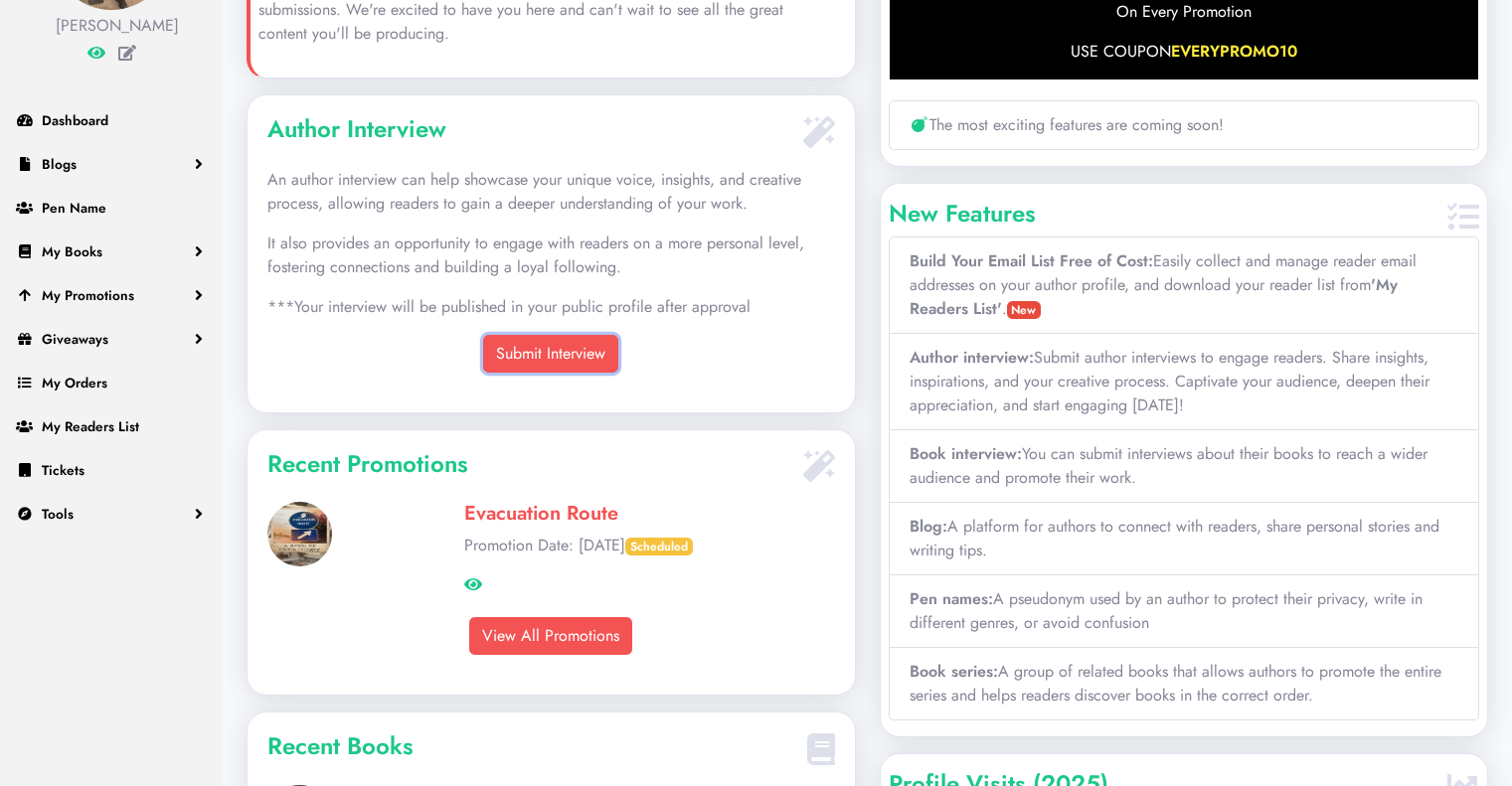 click on "Submit Interview" at bounding box center (551, 354) 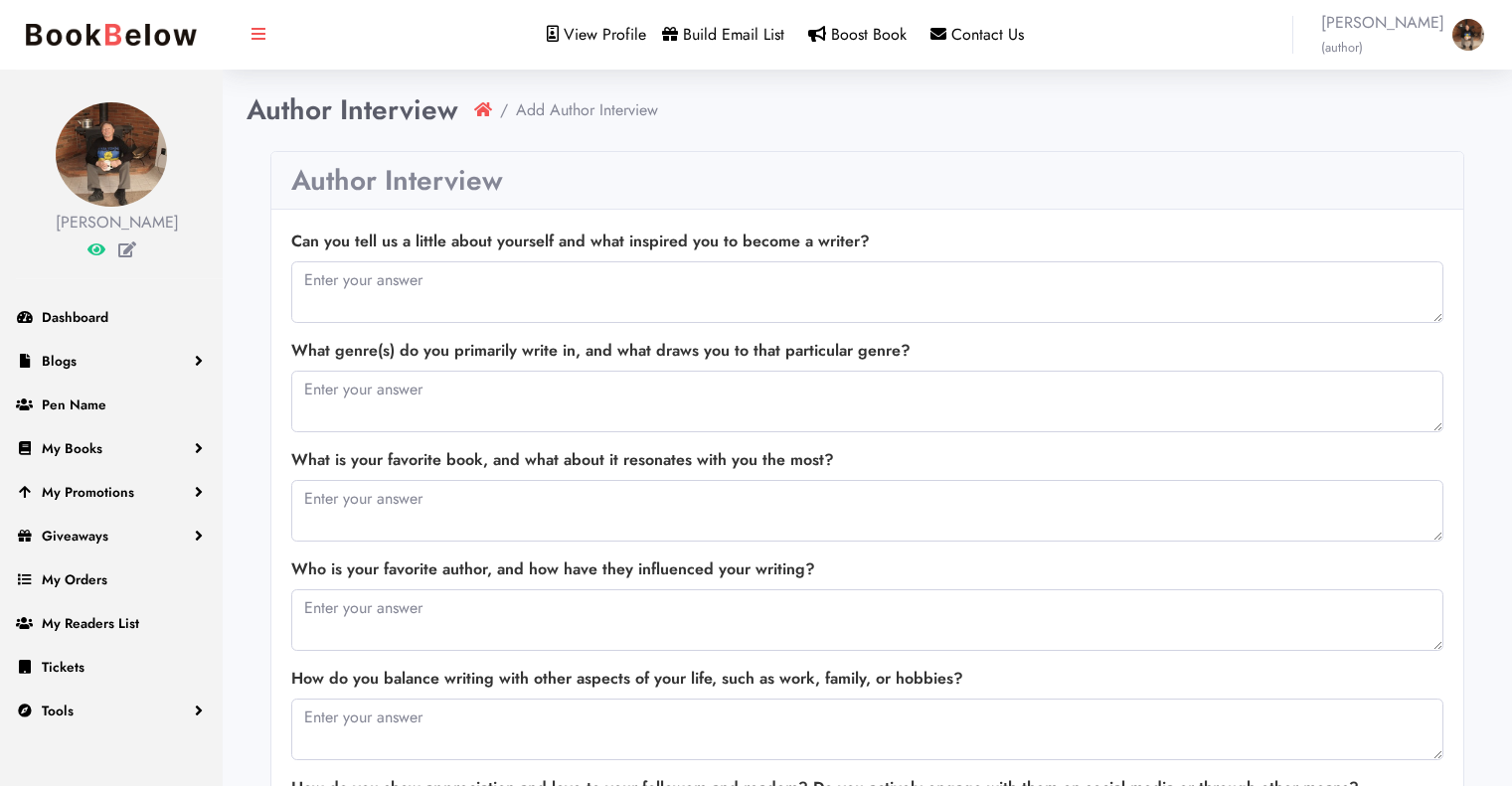 scroll, scrollTop: 0, scrollLeft: 0, axis: both 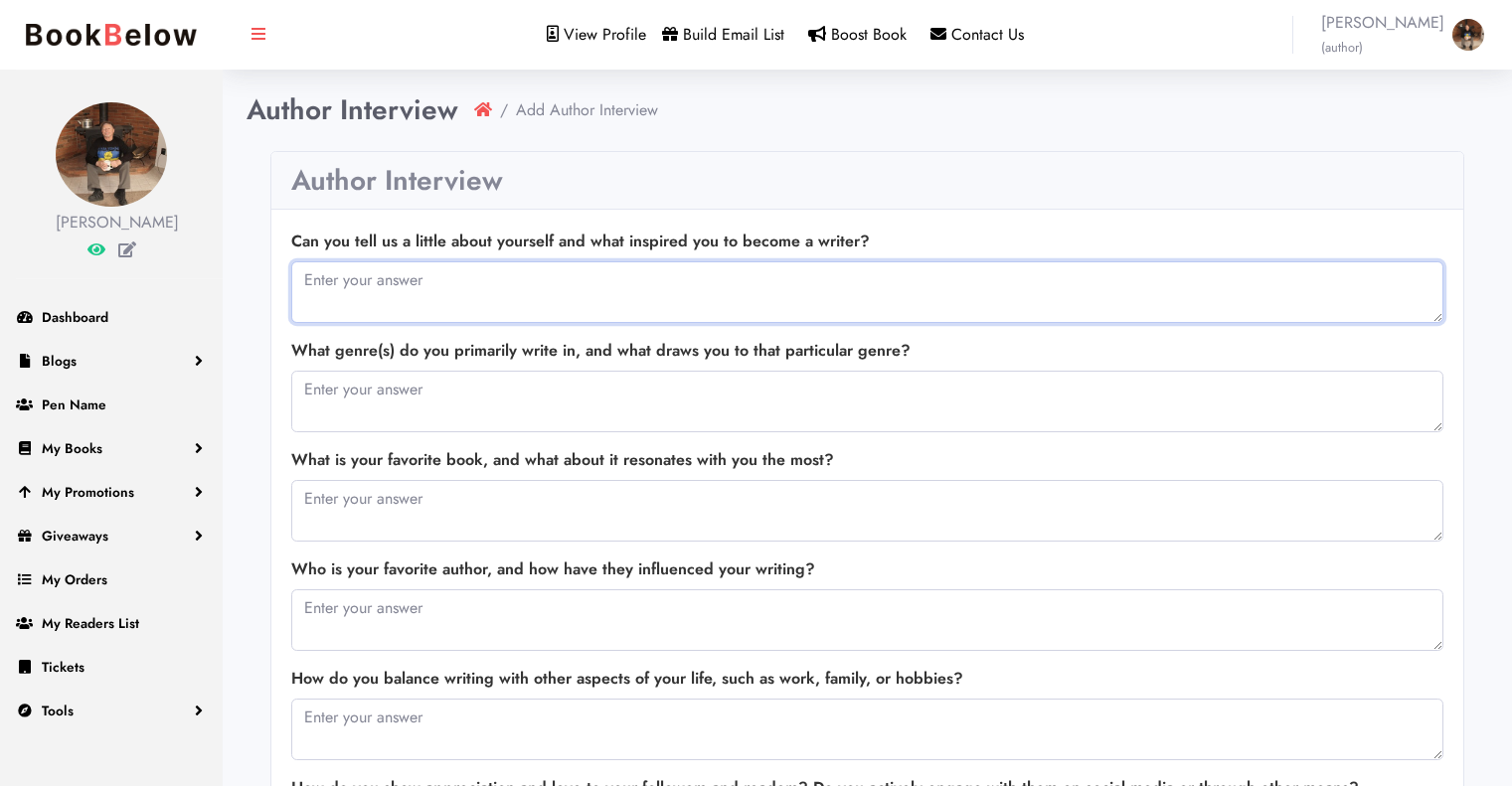 click at bounding box center [867, 292] 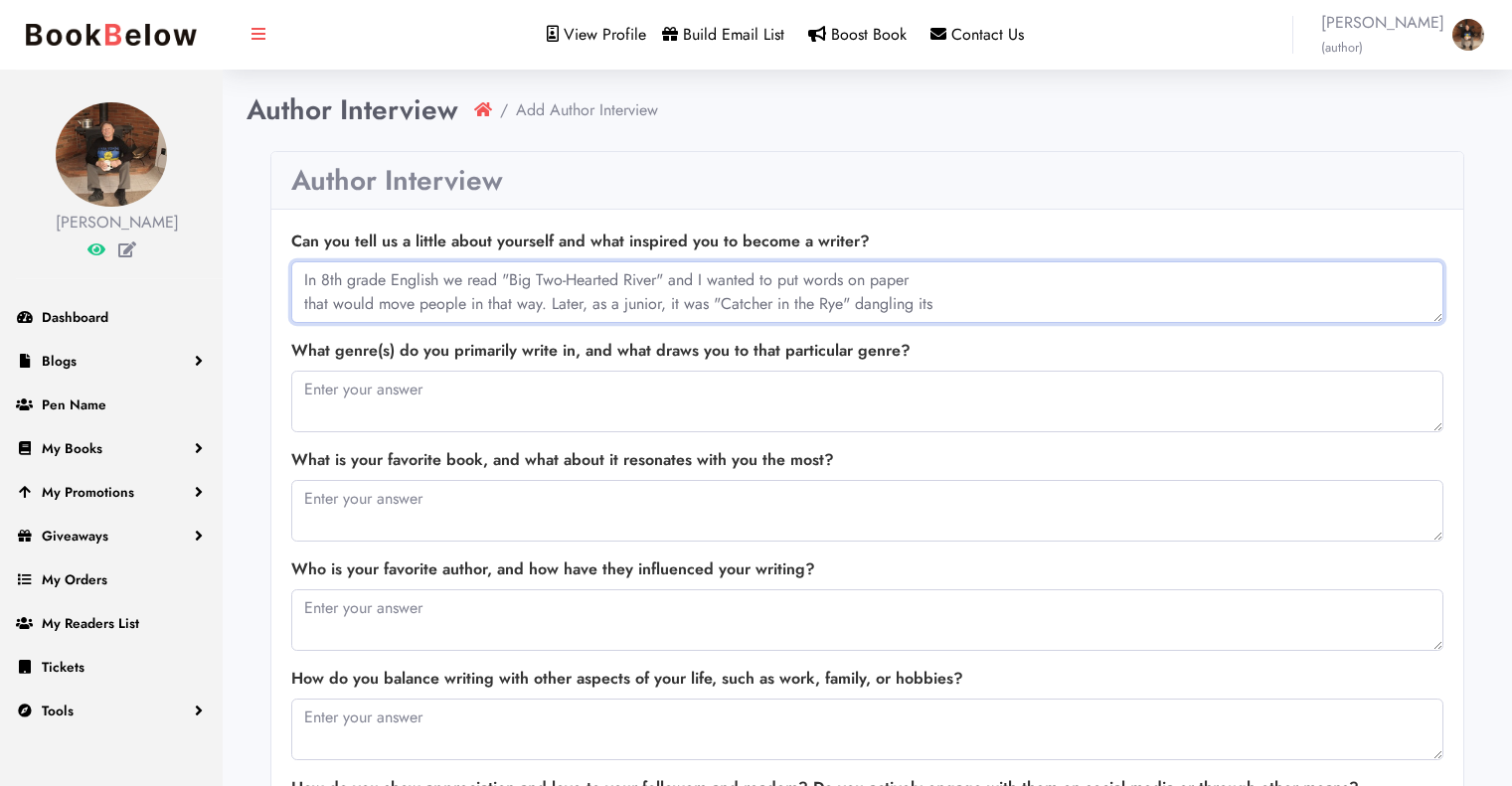 scroll, scrollTop: 18, scrollLeft: 0, axis: vertical 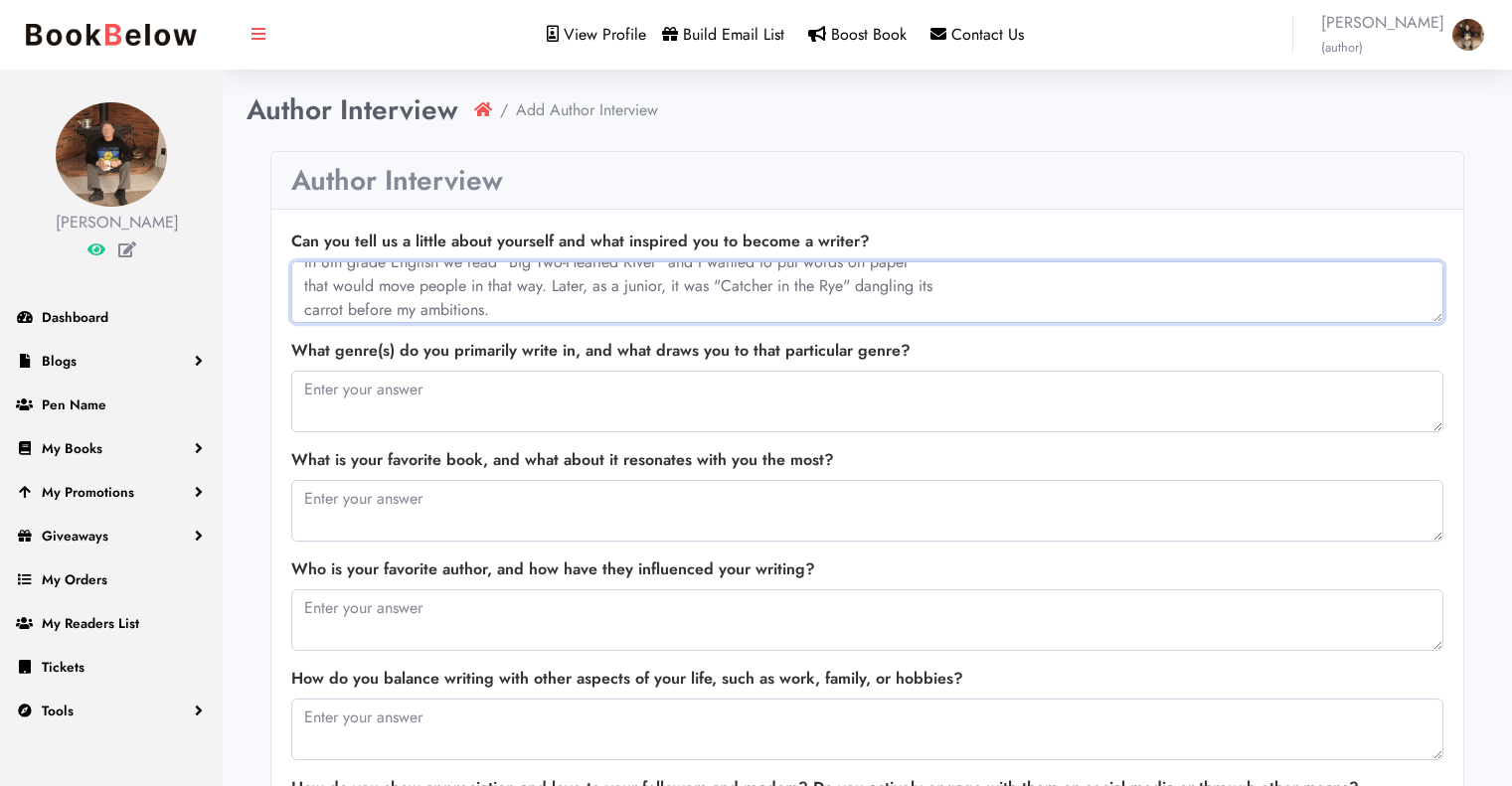 drag, startPoint x: 392, startPoint y: 308, endPoint x: 379, endPoint y: 328, distance: 23.853721 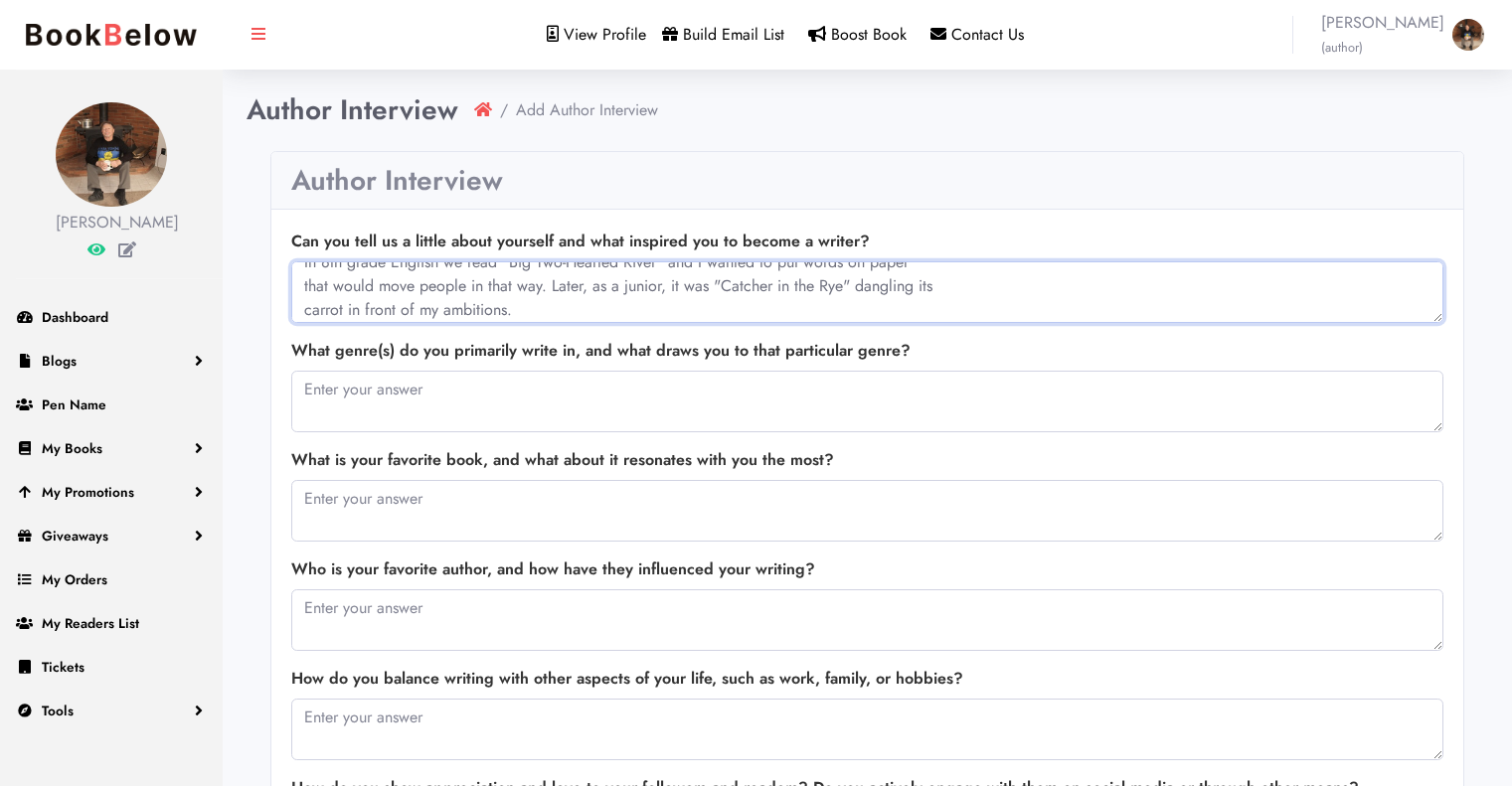 type on "In 8th grade English we read "Big Two-Hearted River" and I wanted to put words on paper
that would move people in that way. Later, as a junior, it was "Catcher in the Rye" dangling its
carrot in front of my ambitions." 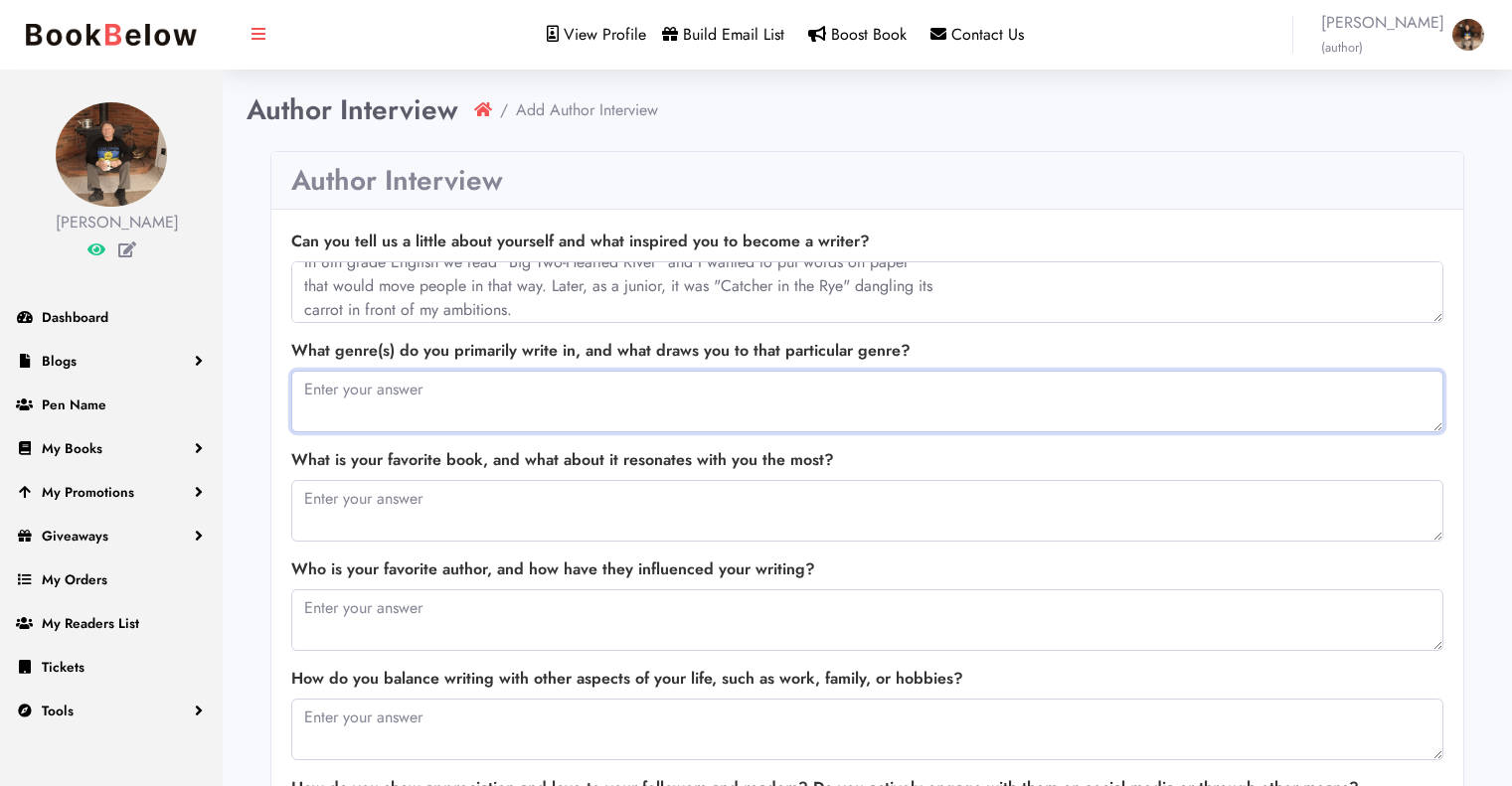 click at bounding box center [867, 401] 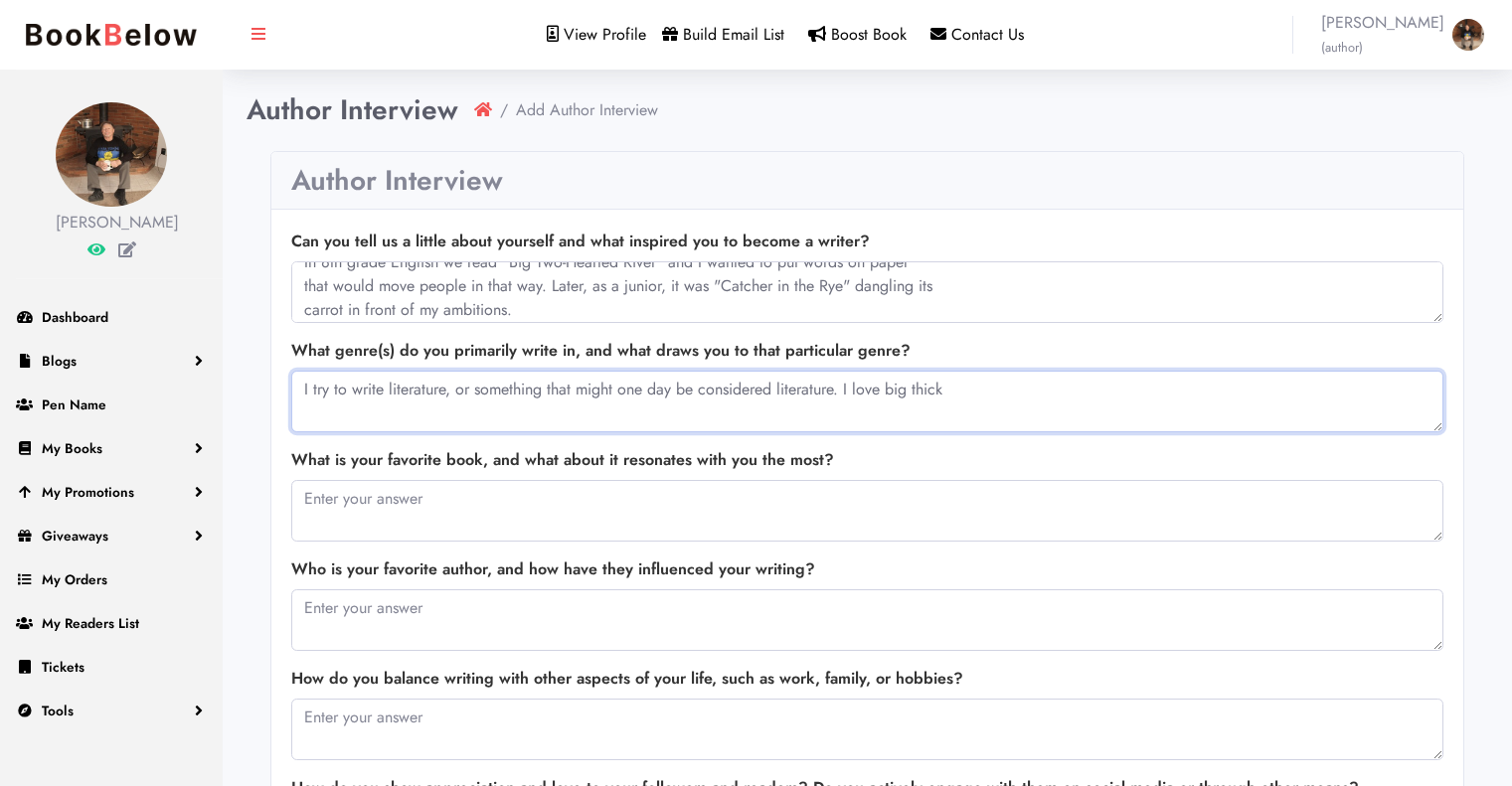 click on "I try to write literature, or something that might one day be considered literature. I love big thick" at bounding box center [867, 401] 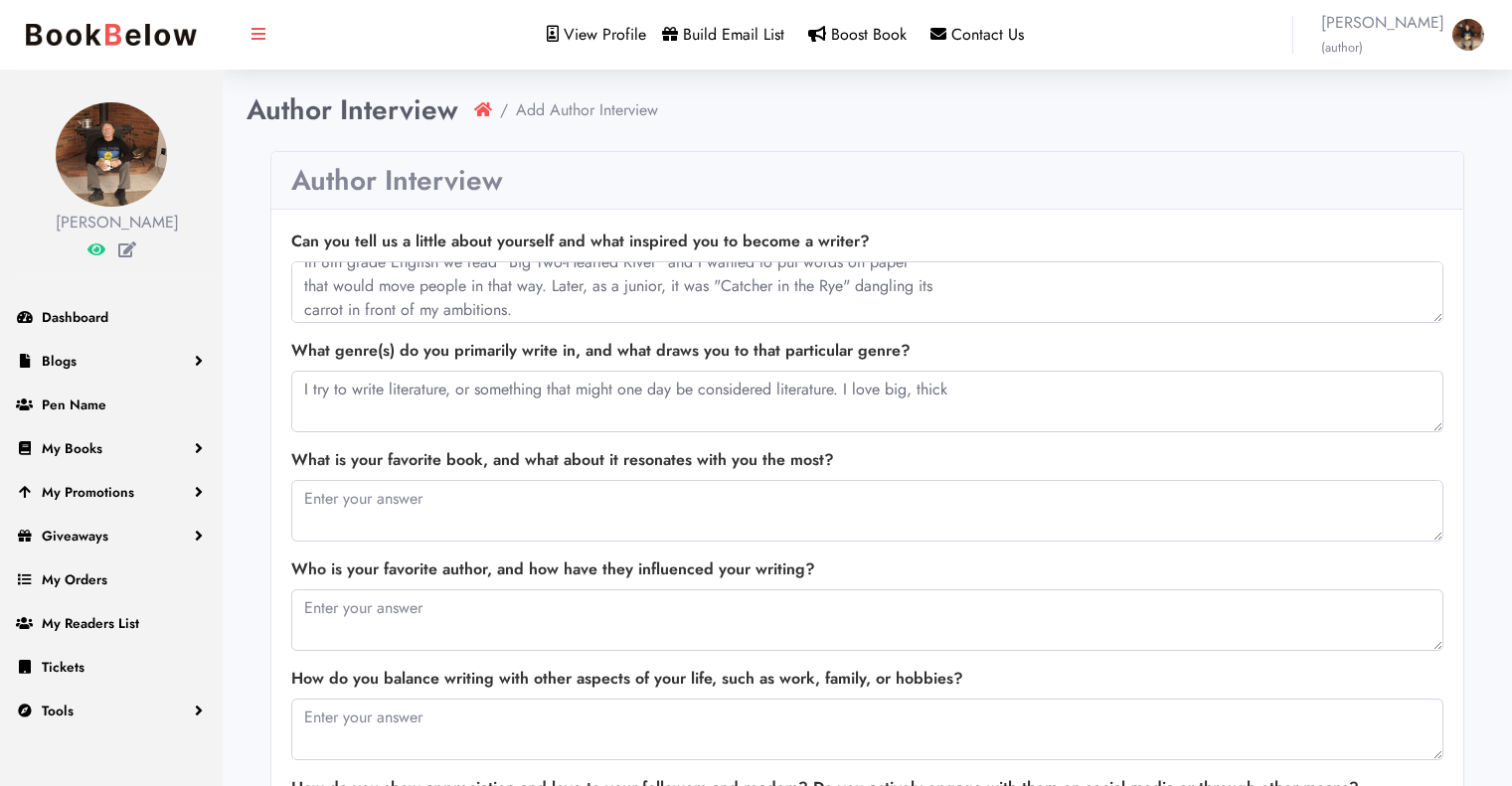 drag, startPoint x: 870, startPoint y: 474, endPoint x: 1403, endPoint y: 106, distance: 647.6982 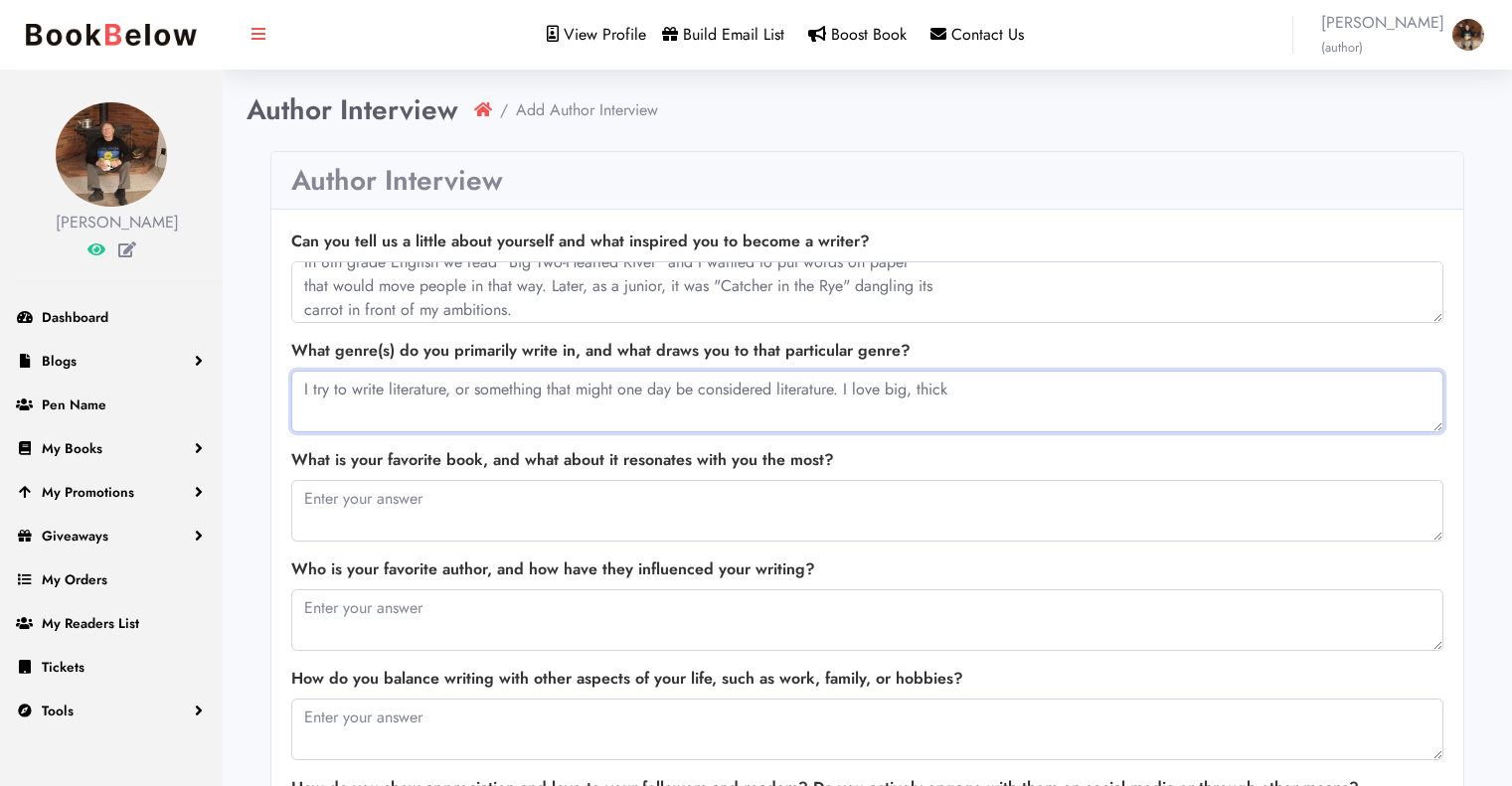 click on "I try to write literature, or something that might one day be considered literature. I love big, thick" at bounding box center [867, 401] 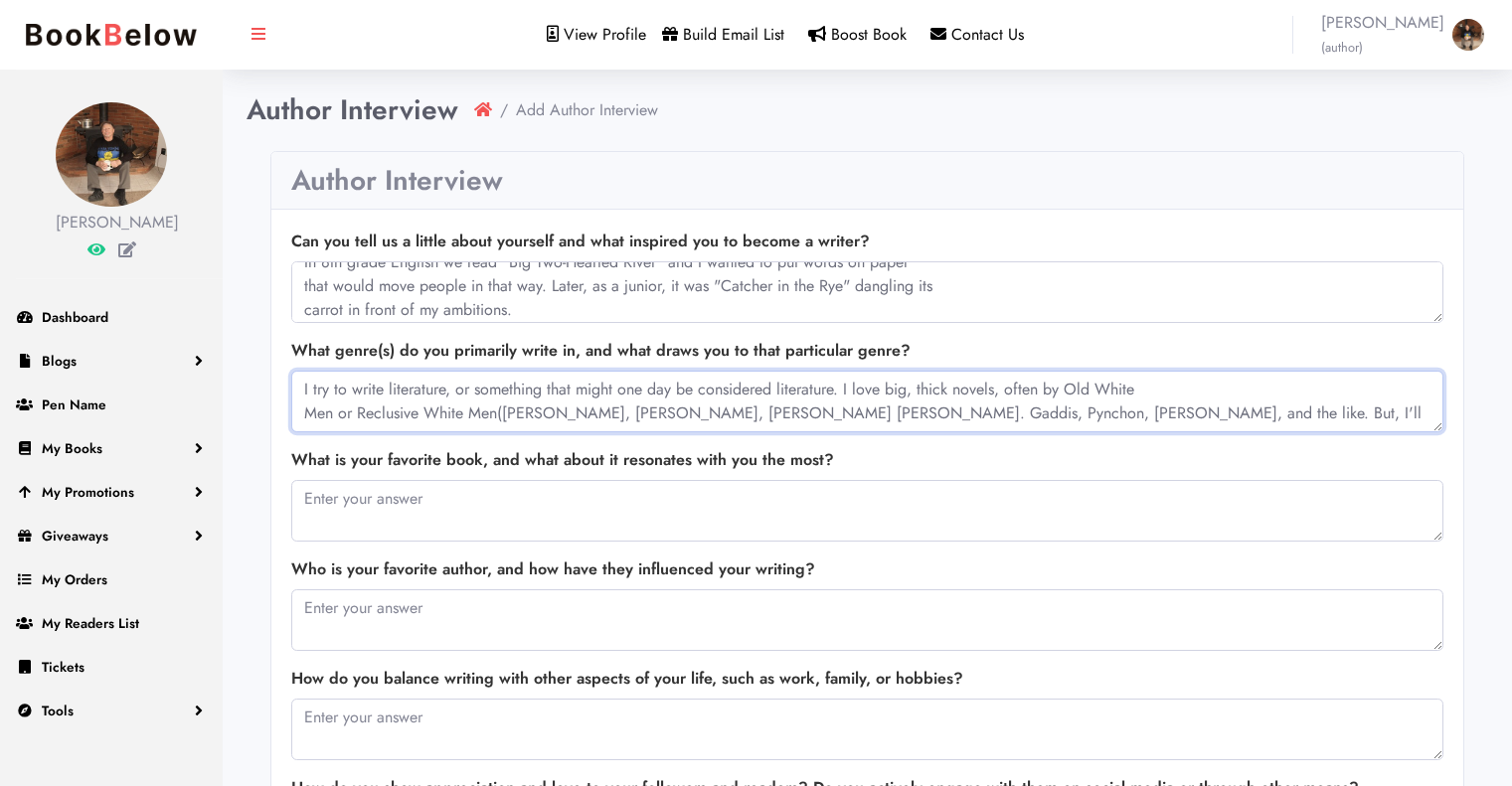 scroll, scrollTop: 18, scrollLeft: 0, axis: vertical 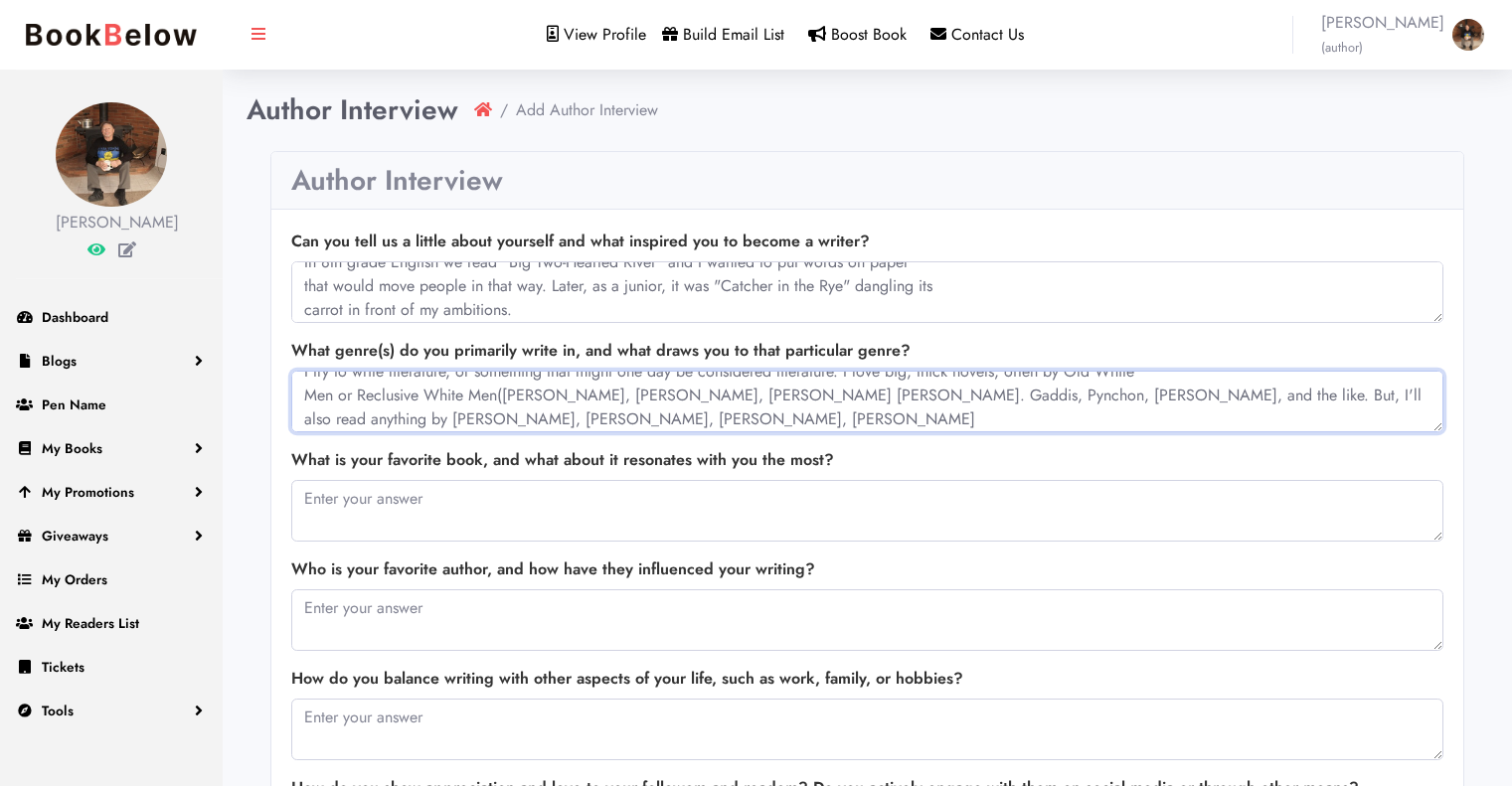 type on "I try to write literature, or something that might one day be considered literature. I love big, thick novels, often by Old White
Men or Reclusive White Men([PERSON_NAME], [PERSON_NAME], [PERSON_NAME] [PERSON_NAME]. Gaddis, Pynchon, [PERSON_NAME], and the like. But, I'll
also read anything by [PERSON_NAME], [PERSON_NAME], [PERSON_NAME], [PERSON_NAME]" 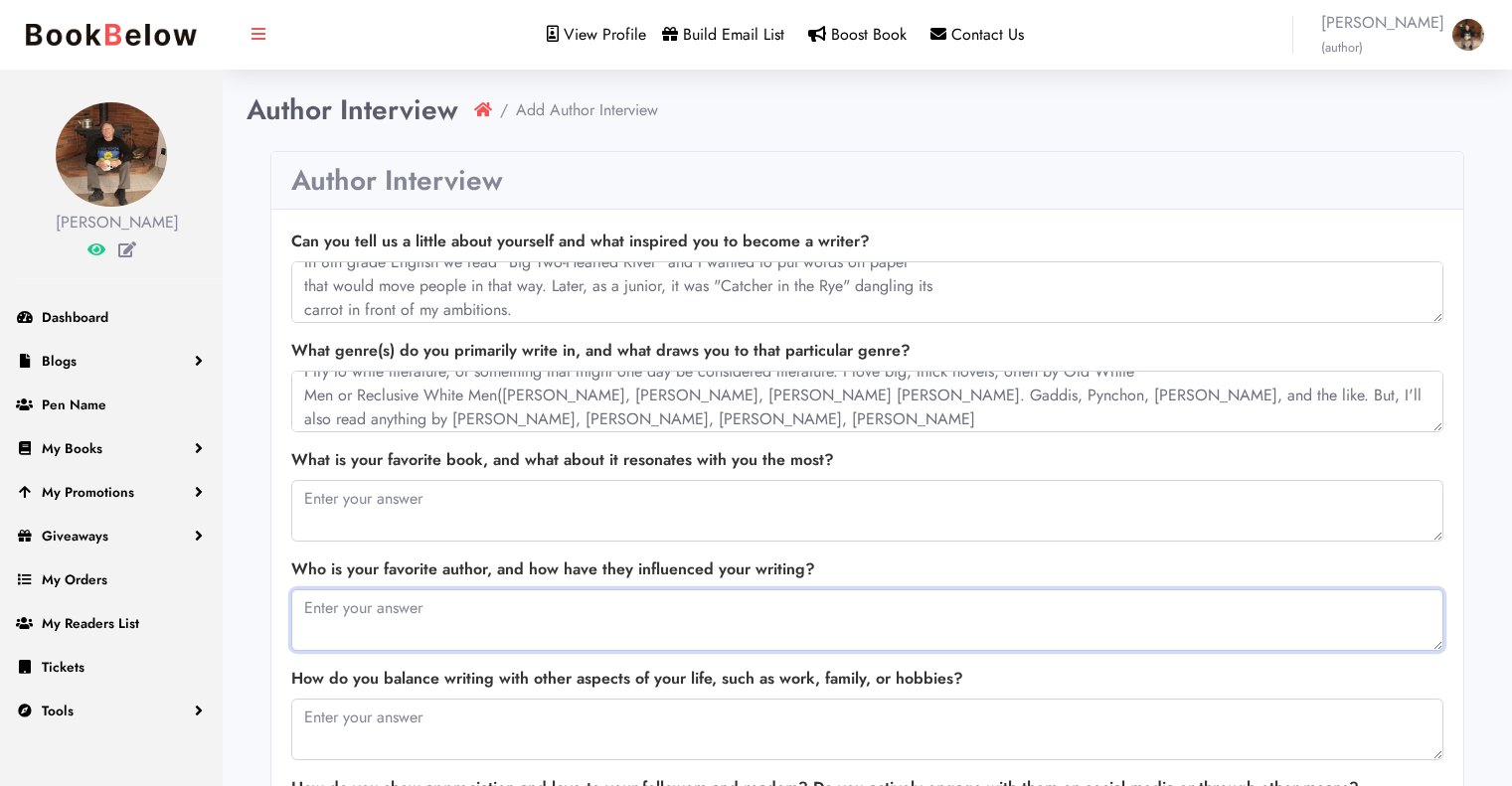 click at bounding box center [867, 620] 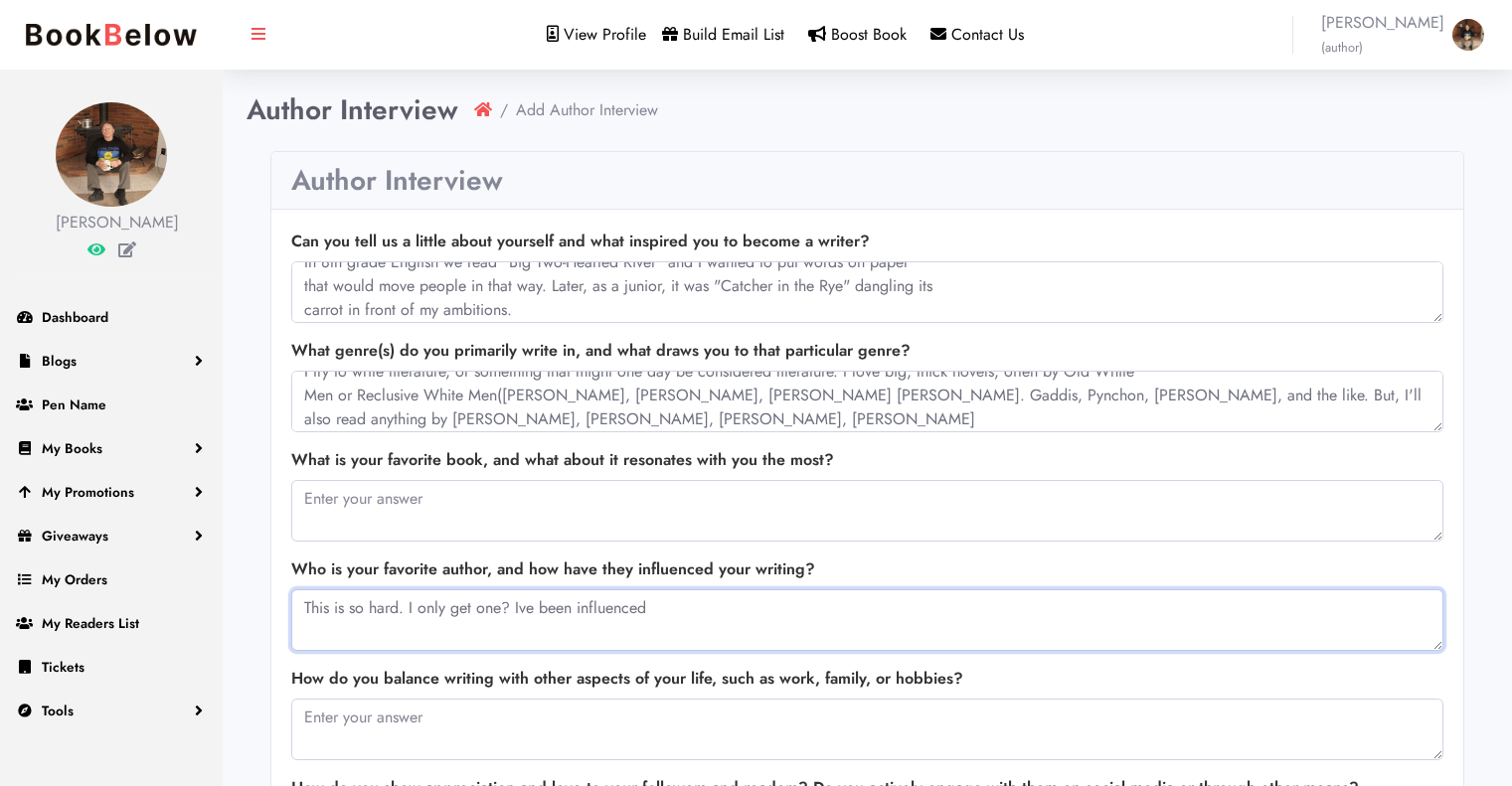 click on "This is so hard. I only get one? Ive been influenced" at bounding box center (867, 620) 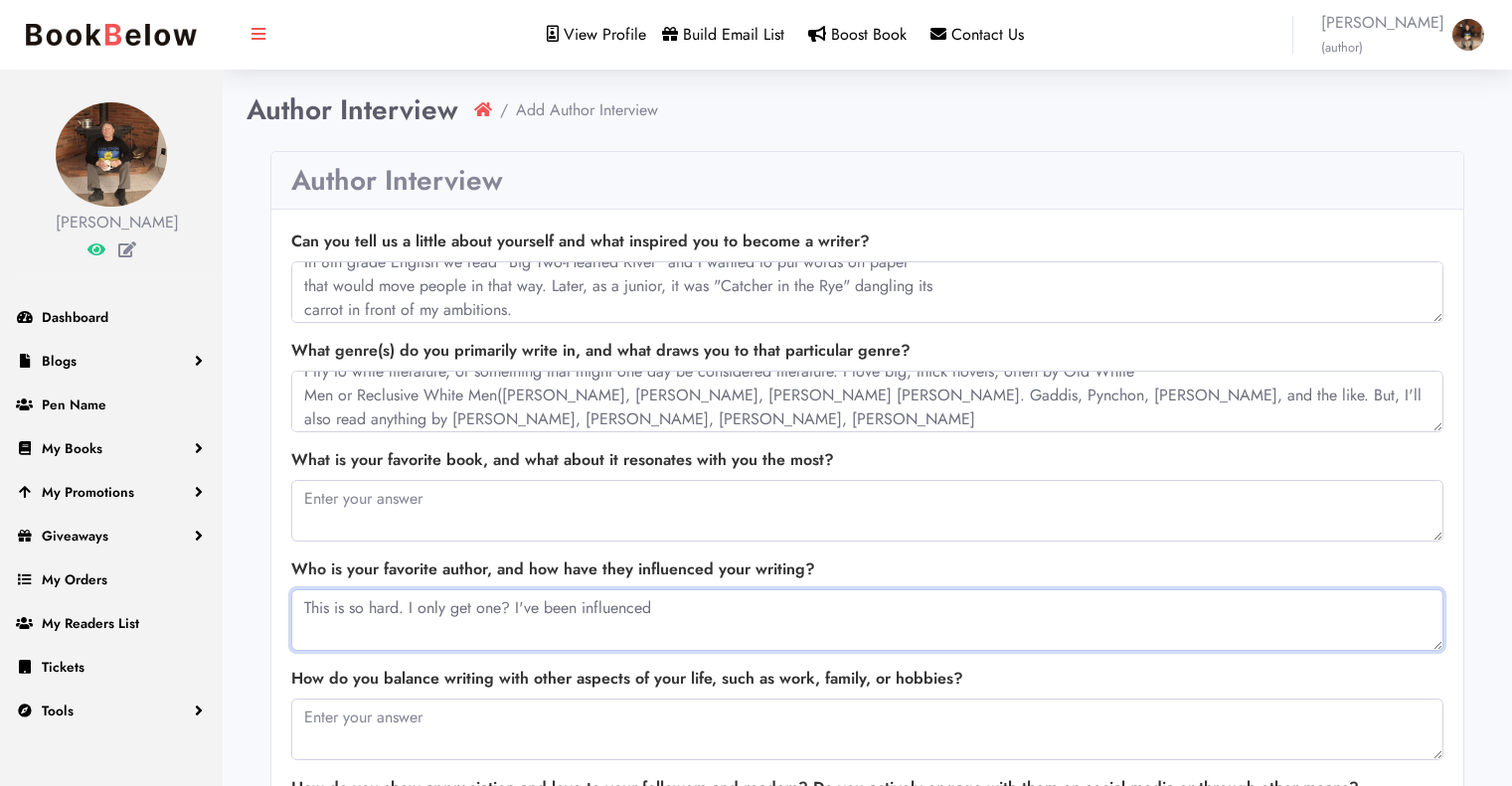click on "This is so hard. I only get one? I've been influenced" at bounding box center (867, 620) 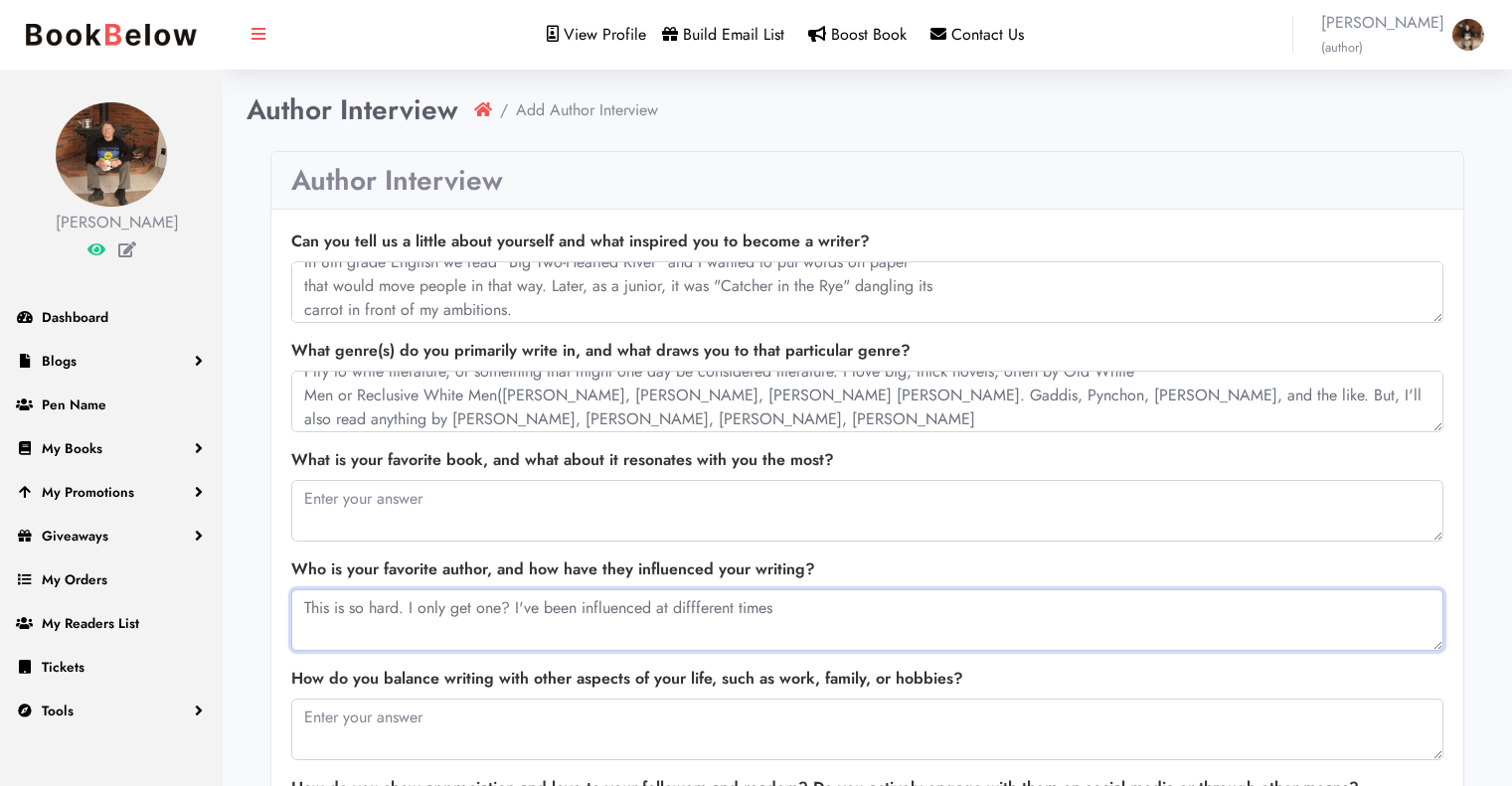 click on "This is so hard. I only get one? I've been influenced at diffferent times" at bounding box center (867, 620) 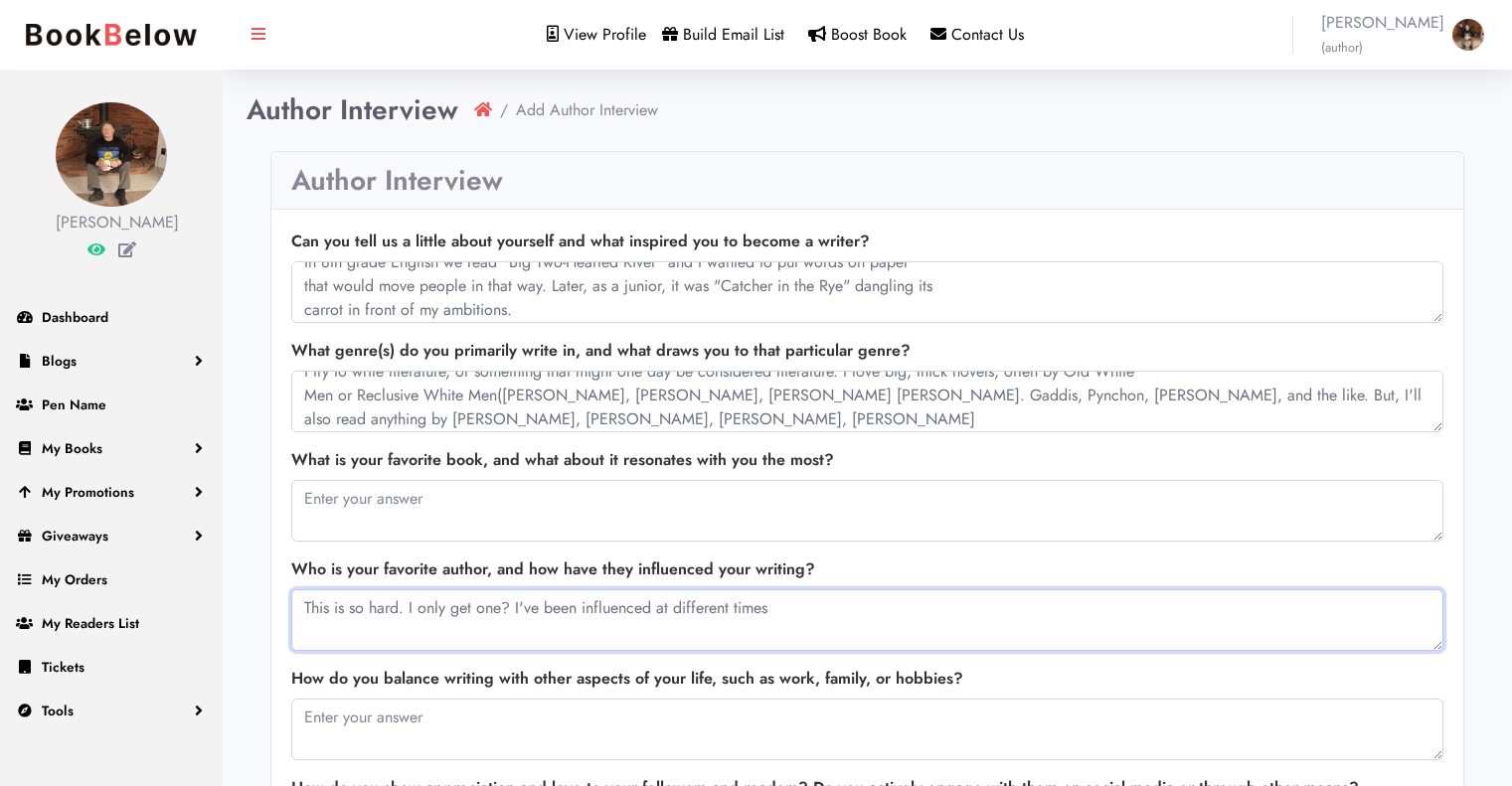 click on "This is so hard. I only get one? I've been influenced at different times" at bounding box center [867, 620] 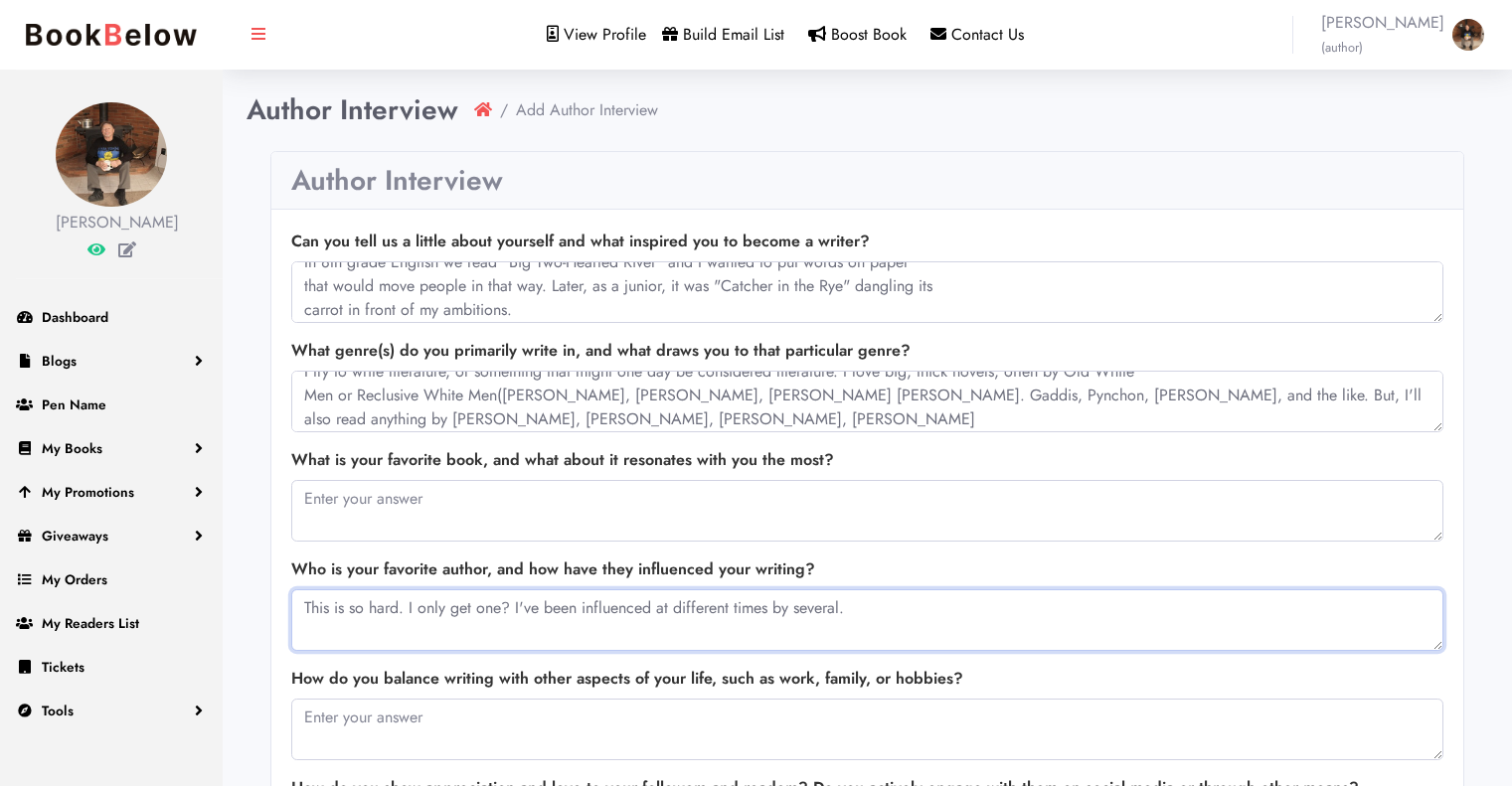 type on "This is so hard. I only get one? I've been influenced at different times by several." 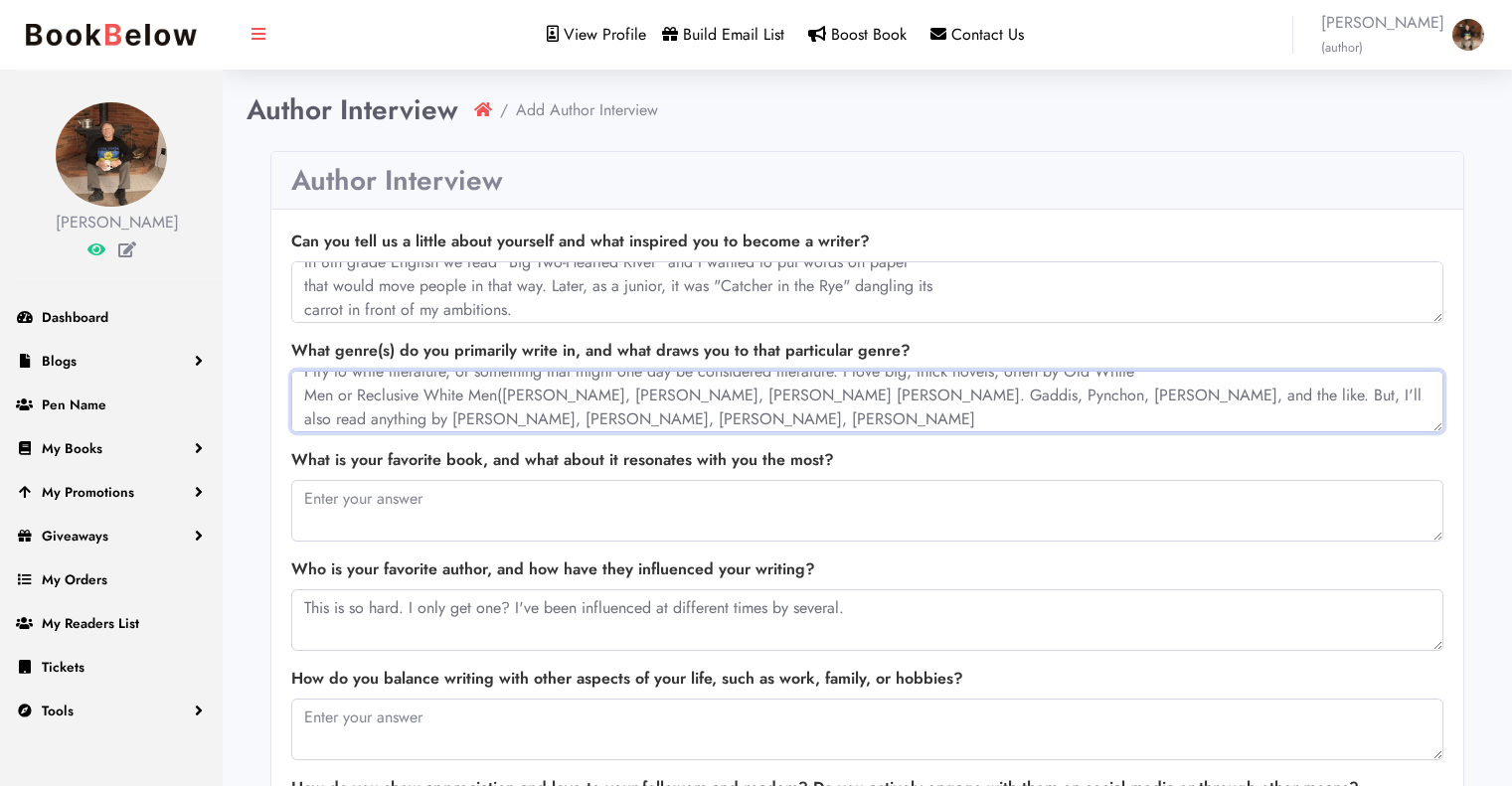 click on "I try to write literature, or something that might one day be considered literature. I love big, thick novels, often by Old White
Men or Reclusive White Men([PERSON_NAME], [PERSON_NAME], [PERSON_NAME] [PERSON_NAME]. Gaddis, Pynchon, [PERSON_NAME], and the like. But, I'll
also read anything by [PERSON_NAME], [PERSON_NAME], [PERSON_NAME], [PERSON_NAME]" at bounding box center (867, 401) 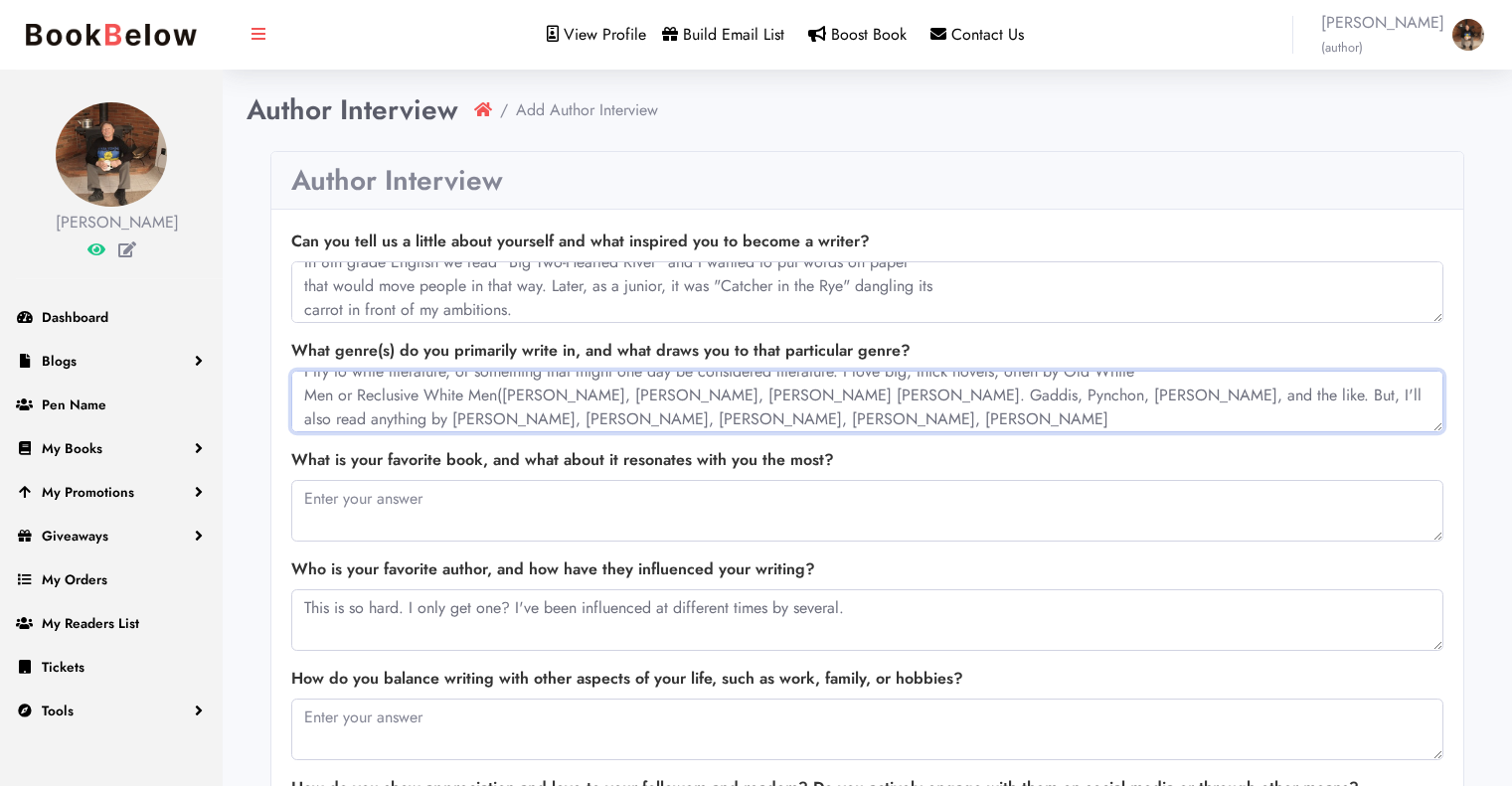click on "I try to write literature, or something that might one day be considered literature. I love big, thick novels, often by Old White
Men or Reclusive White Men([PERSON_NAME], [PERSON_NAME], [PERSON_NAME] [PERSON_NAME]. Gaddis, Pynchon, [PERSON_NAME], and the like. But, I'll
also read anything by [PERSON_NAME], [PERSON_NAME], [PERSON_NAME], [PERSON_NAME], [PERSON_NAME]" at bounding box center [867, 401] 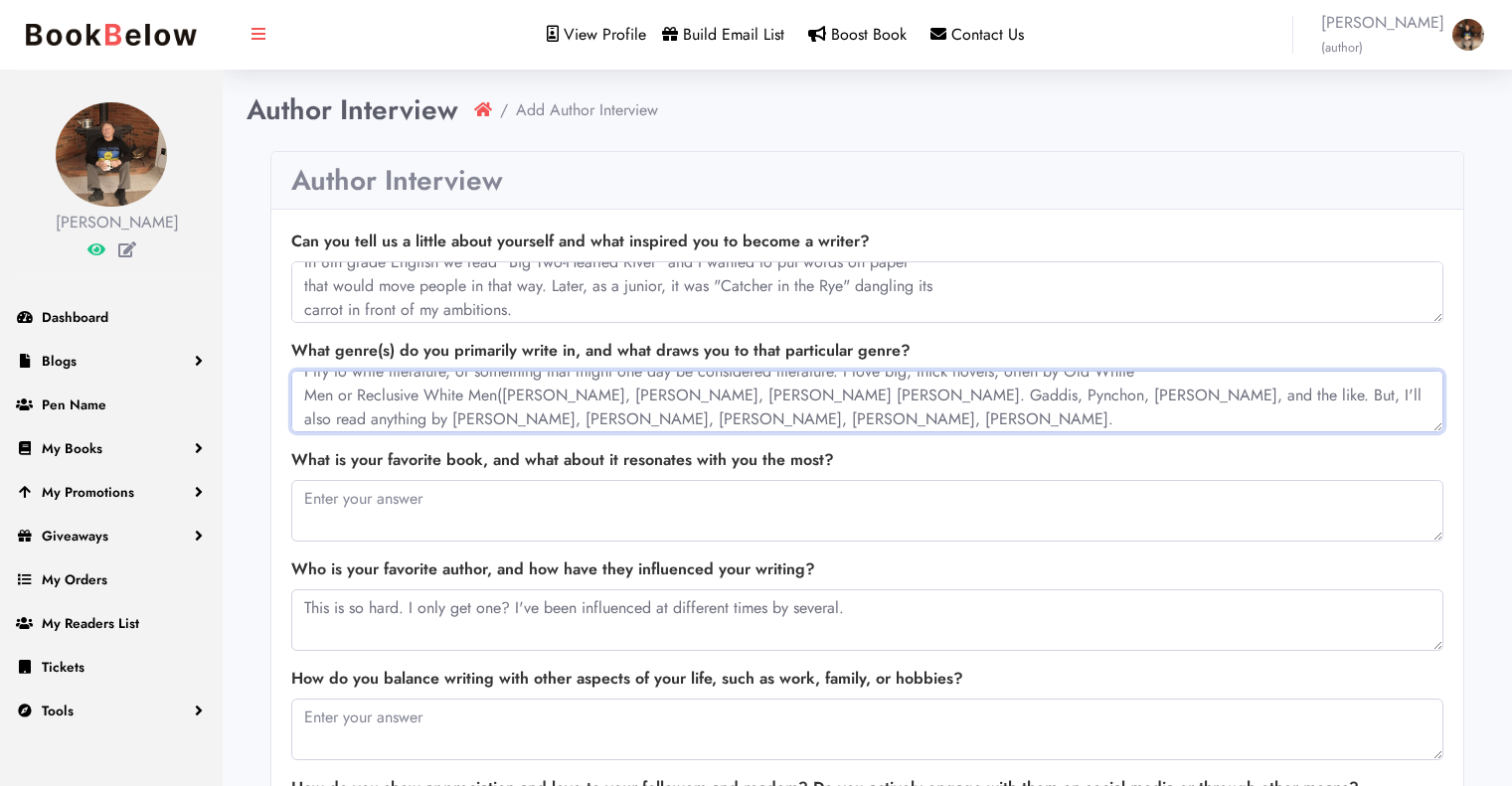 type on "I try to write literature, or something that might one day be considered literature. I love big, thick novels, often by Old White
Men or Reclusive White Men([PERSON_NAME], [PERSON_NAME], [PERSON_NAME] [PERSON_NAME]. Gaddis, Pynchon, [PERSON_NAME], and the like. But, I'll
also read anything by [PERSON_NAME], [PERSON_NAME], [PERSON_NAME], [PERSON_NAME], [PERSON_NAME]." 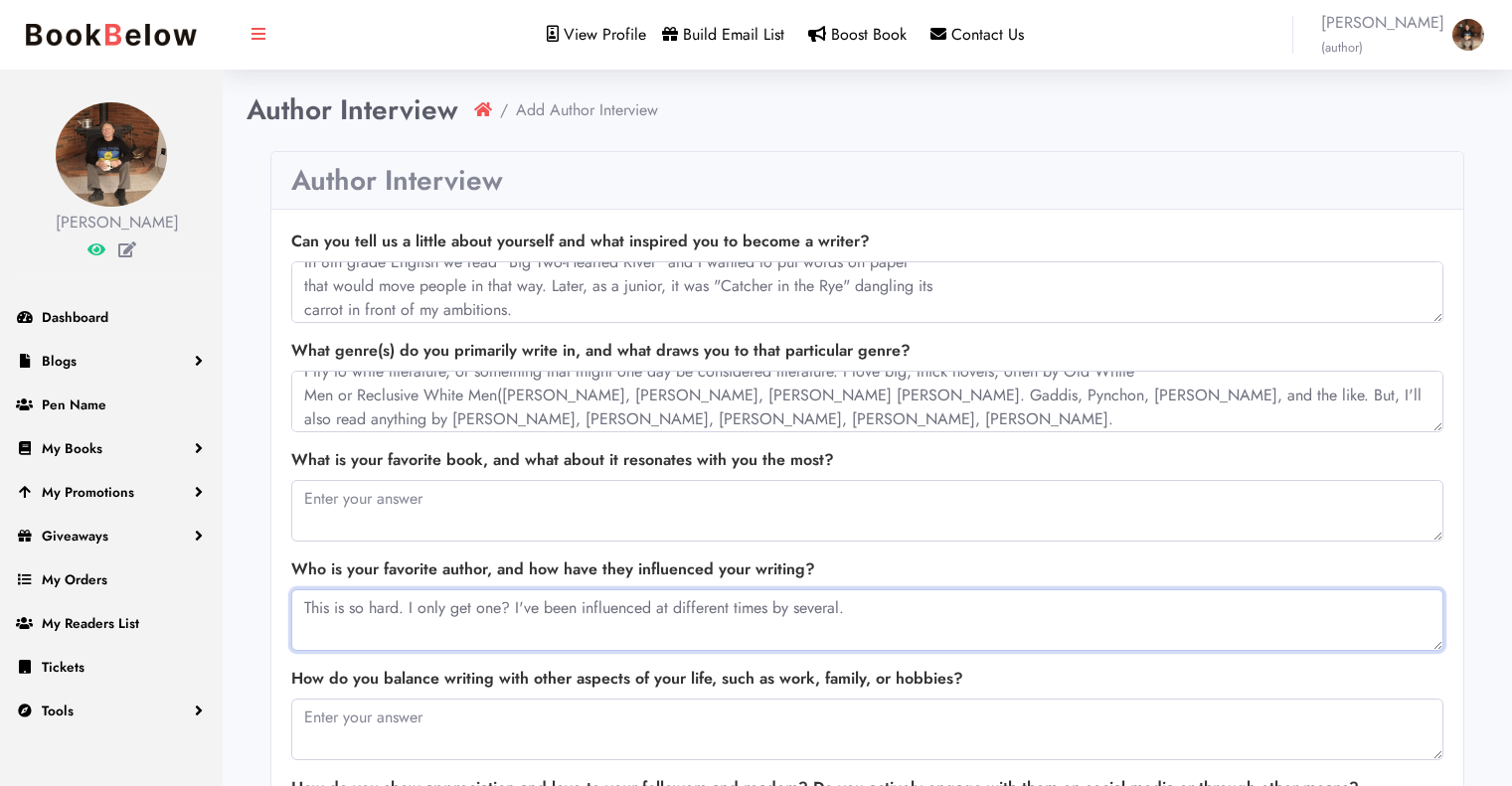 click on "This is so hard. I only get one? I've been influenced at different times by several." at bounding box center (867, 620) 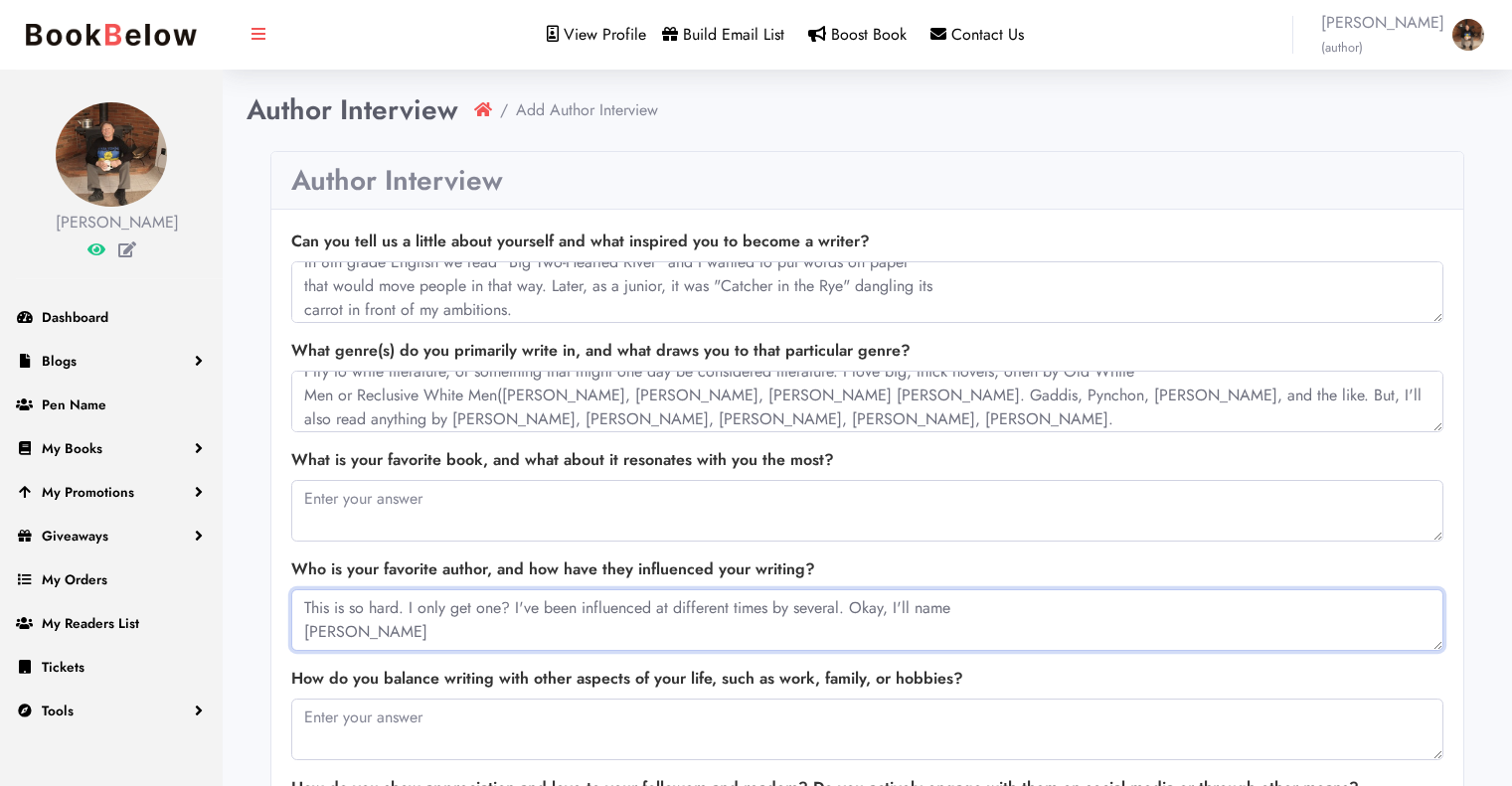 type on "This is so hard. I only get one? I've been influenced at different times by several. Okay, I'll name
[PERSON_NAME]" 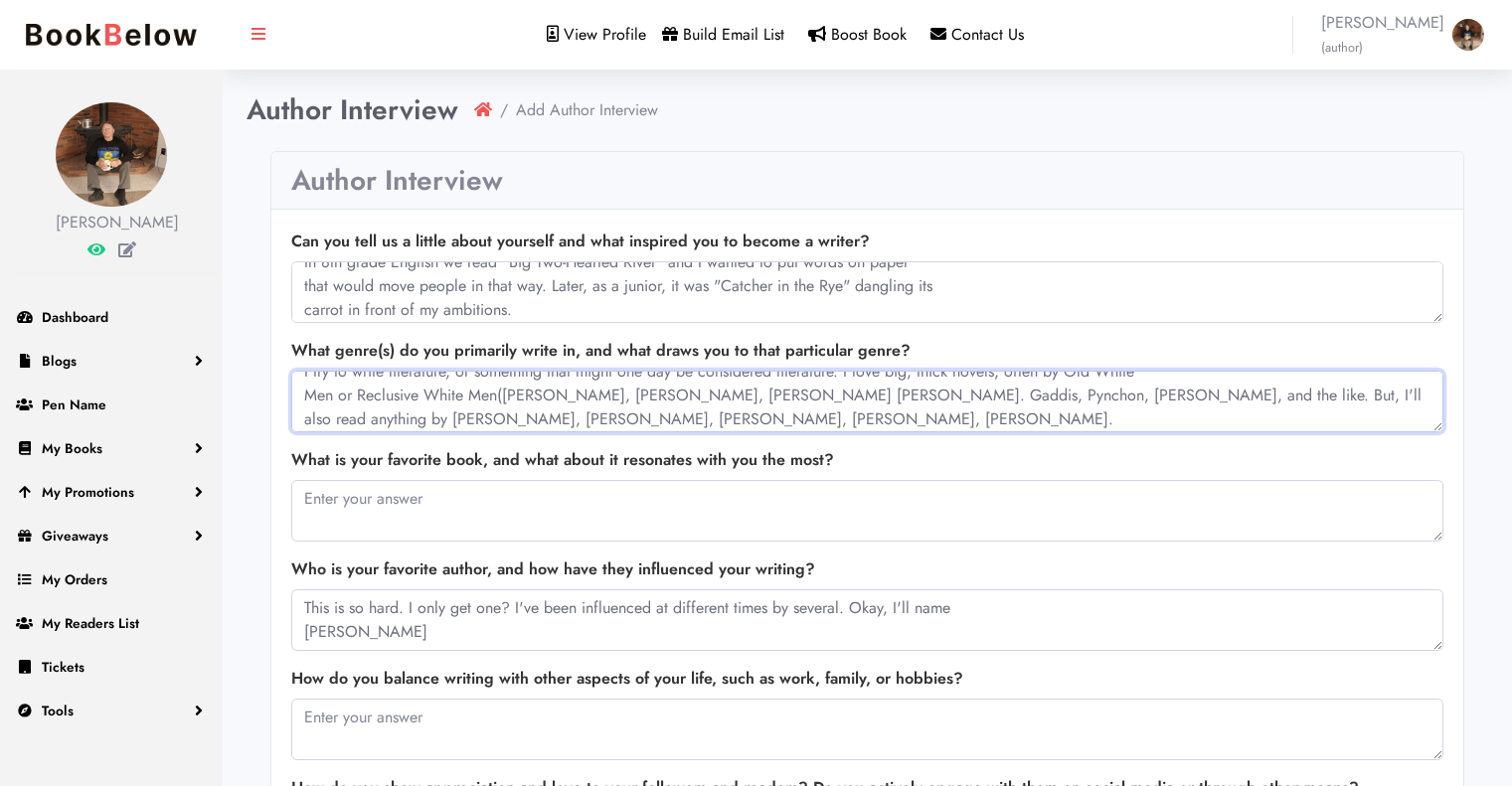 click on "I try to write literature, or something that might one day be considered literature. I love big, thick novels, often by Old White
Men or Reclusive White Men([PERSON_NAME], [PERSON_NAME], [PERSON_NAME] [PERSON_NAME]. Gaddis, Pynchon, [PERSON_NAME], and the like. But, I'll
also read anything by [PERSON_NAME], [PERSON_NAME], [PERSON_NAME], [PERSON_NAME], [PERSON_NAME]." at bounding box center [867, 401] 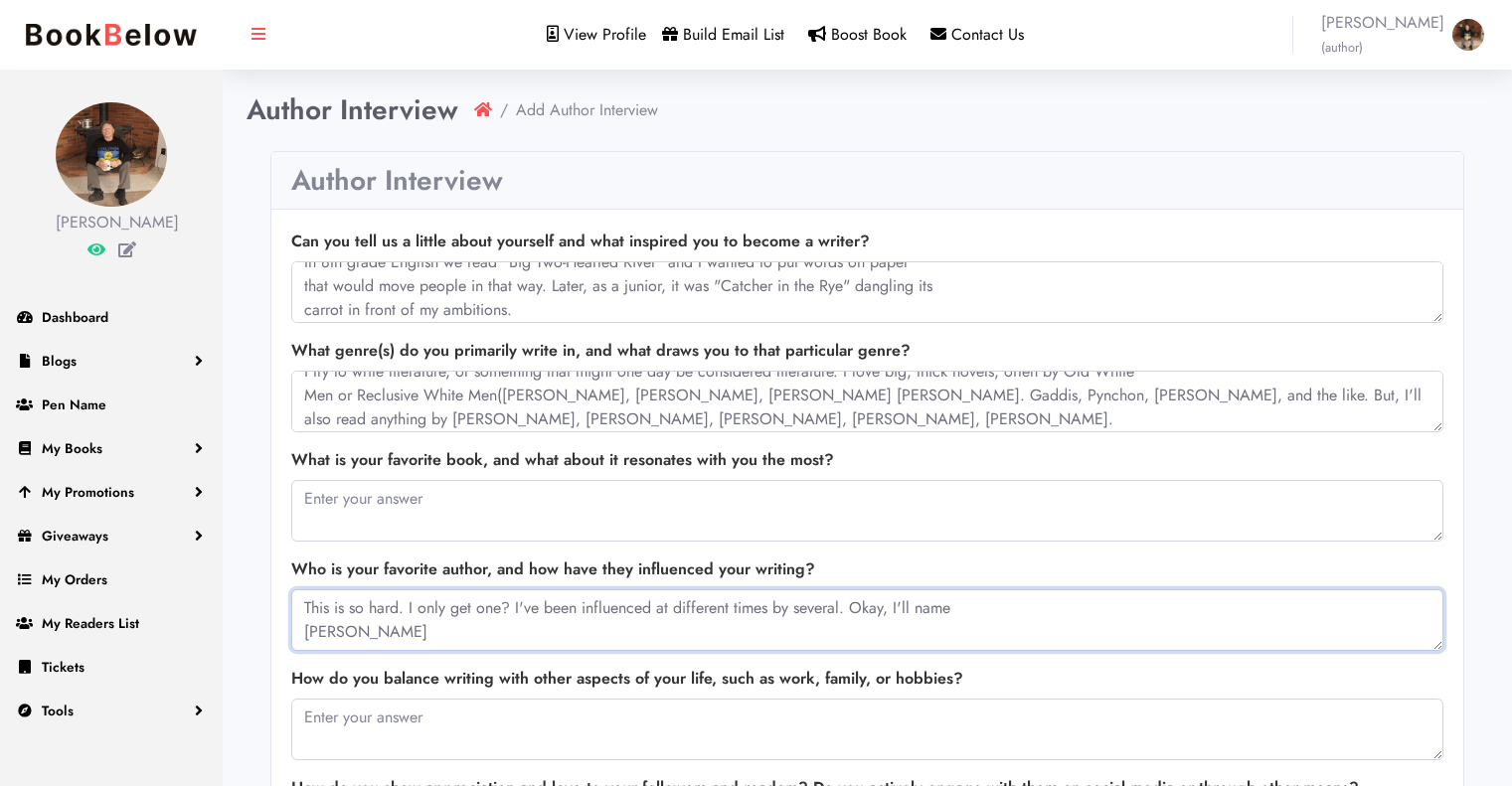 click on "This is so hard. I only get one? I've been influenced at different times by several. Okay, I'll name
[PERSON_NAME]" at bounding box center [867, 620] 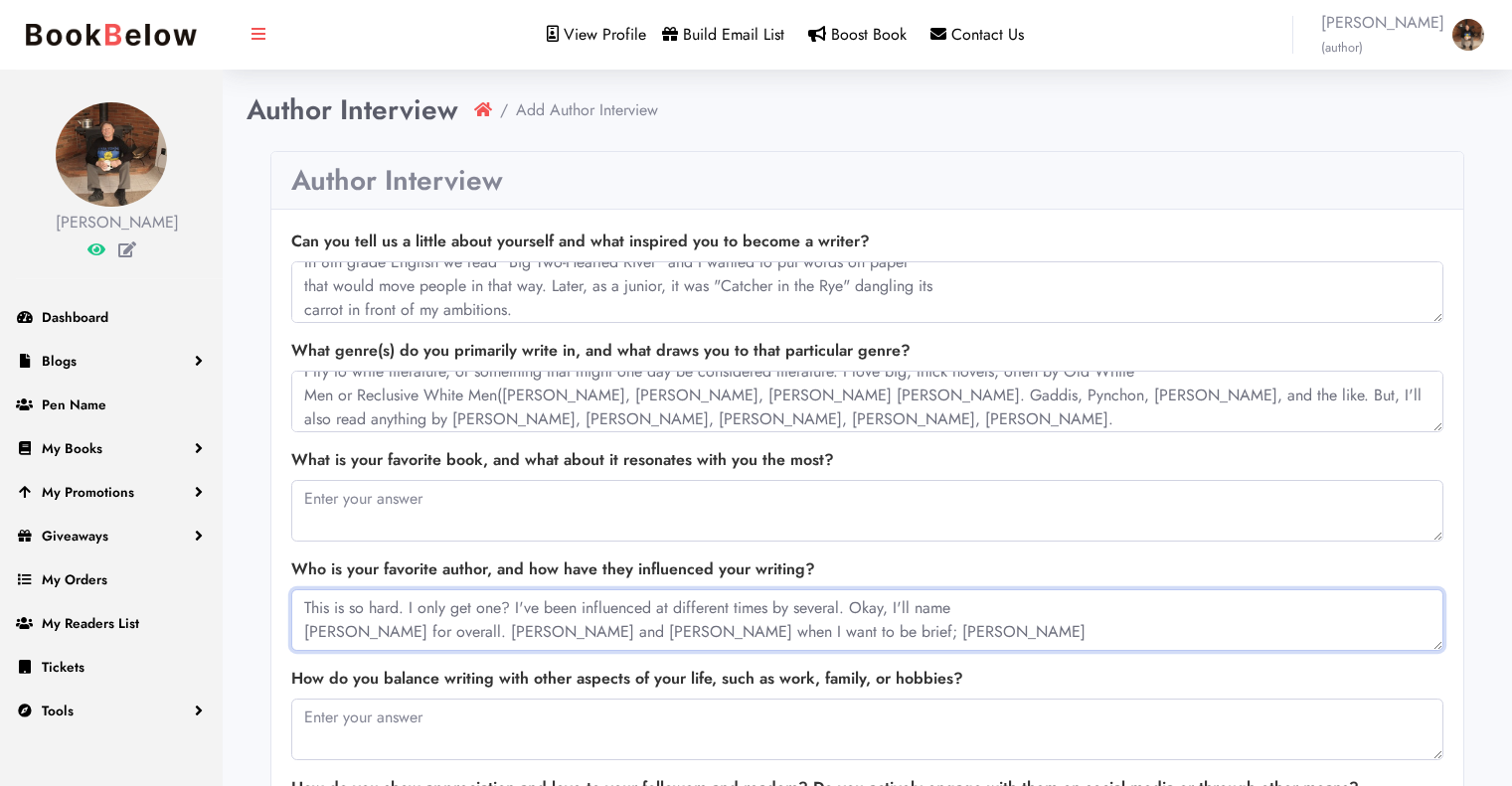 type on "This is so hard. I only get one? I've been influenced at different times by several. Okay, I'll name
[PERSON_NAME] for overall. [PERSON_NAME] and [PERSON_NAME] when I want to be brief; [PERSON_NAME]" 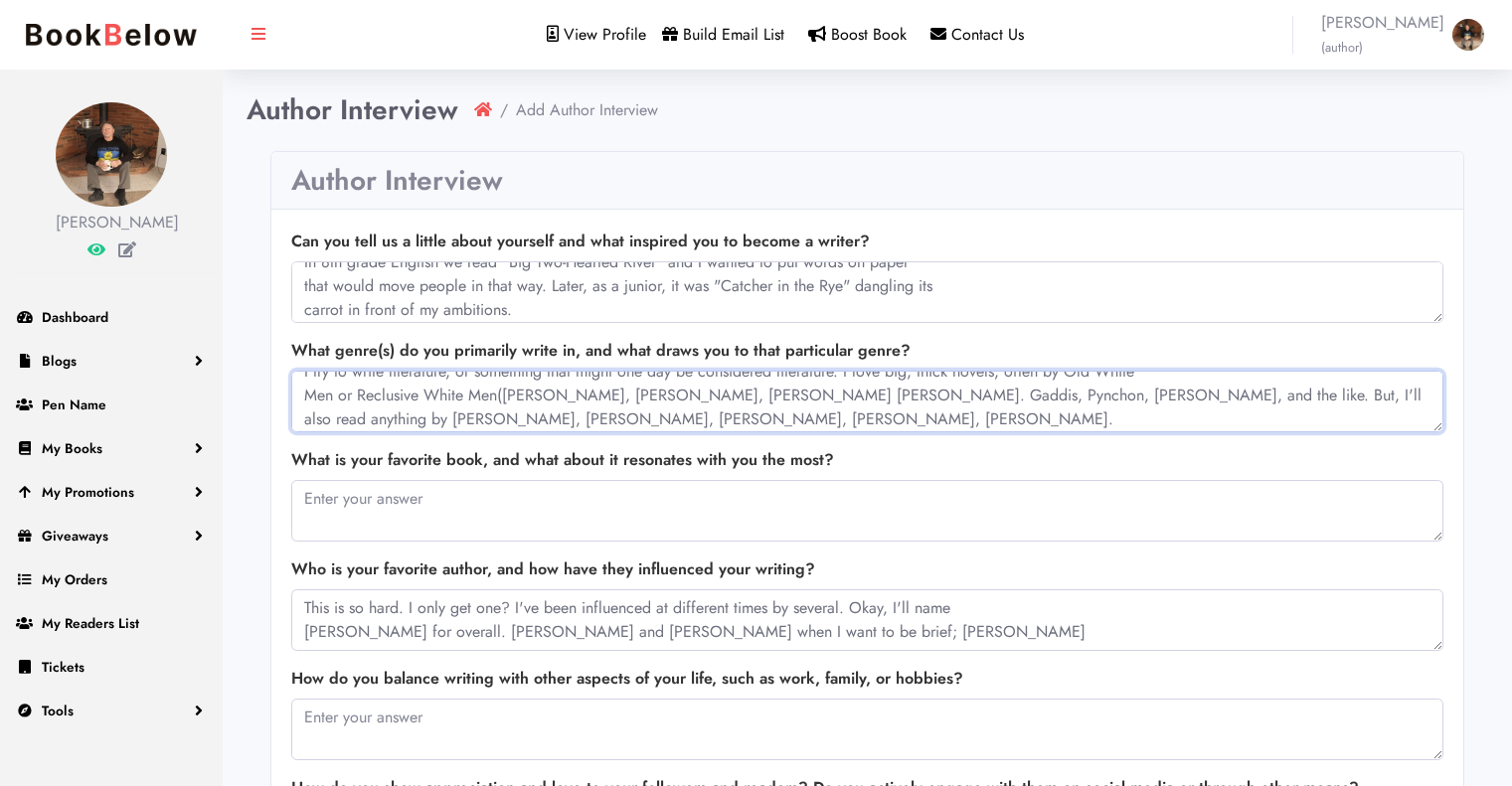 click on "I try to write literature, or something that might one day be considered literature. I love big, thick novels, often by Old White
Men or Reclusive White Men([PERSON_NAME], [PERSON_NAME], [PERSON_NAME] [PERSON_NAME]. Gaddis, Pynchon, [PERSON_NAME], and the like. But, I'll
also read anything by [PERSON_NAME], [PERSON_NAME], [PERSON_NAME], [PERSON_NAME], [PERSON_NAME]." at bounding box center (867, 401) 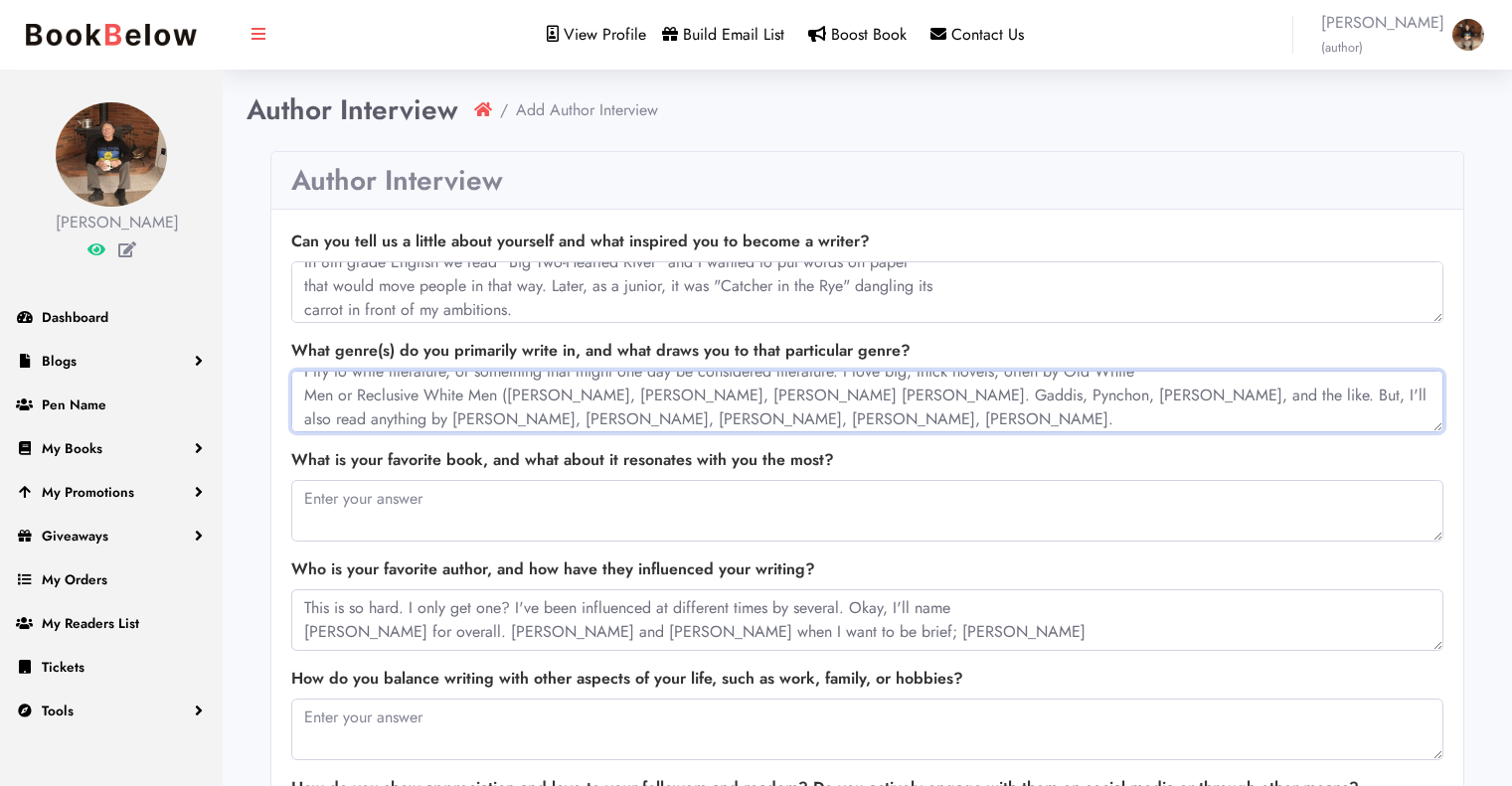 click on "I try to write literature, or something that might one day be considered literature. I love big, thick novels, often by Old White
Men or Reclusive White Men ([PERSON_NAME], [PERSON_NAME], [PERSON_NAME] [PERSON_NAME]. Gaddis, Pynchon, [PERSON_NAME], and the like. But, I'll
also read anything by [PERSON_NAME], [PERSON_NAME], [PERSON_NAME], [PERSON_NAME], [PERSON_NAME]." at bounding box center (867, 401) 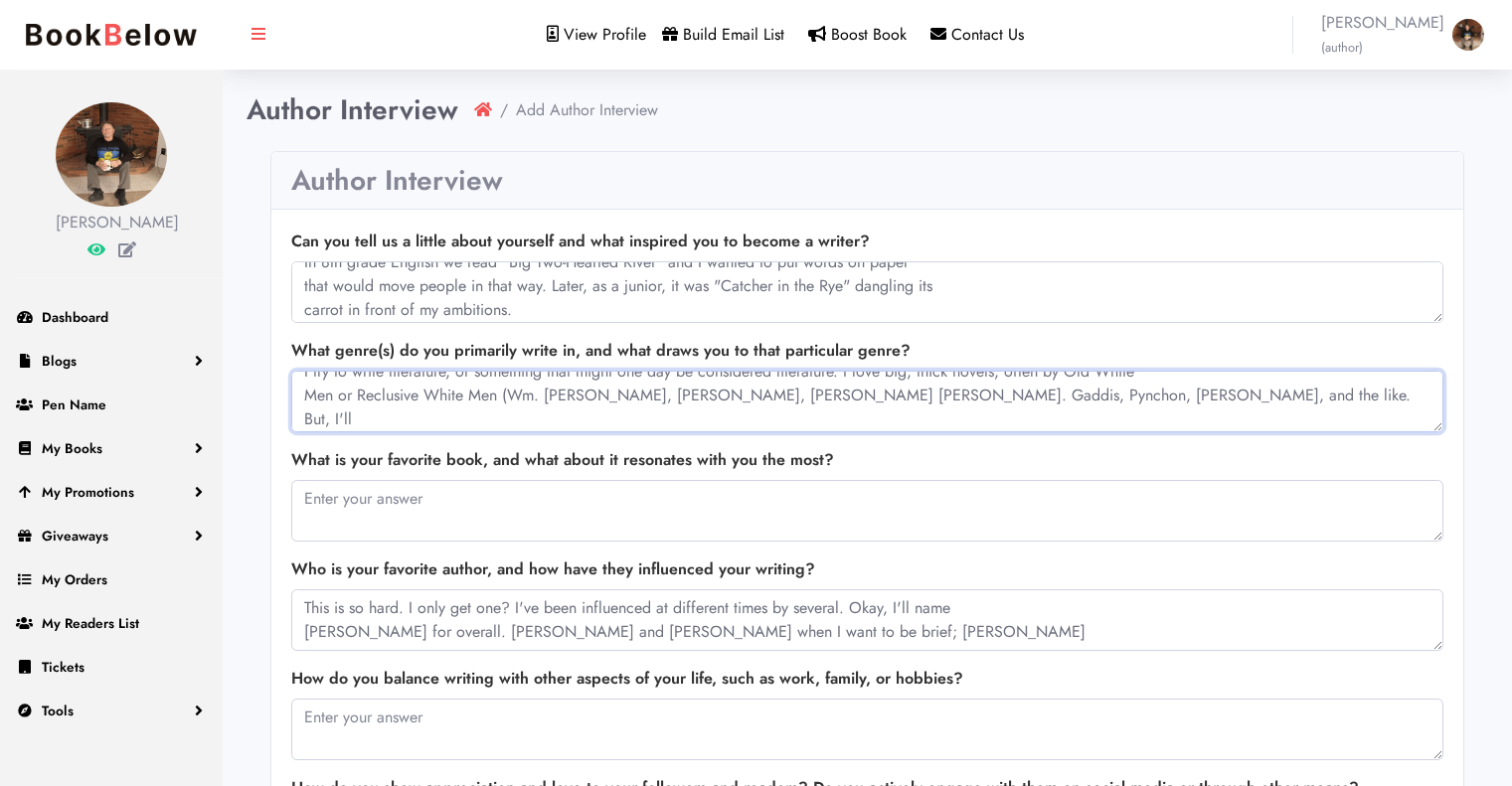 type on "I try to write literature, or something that might one day be considered literature. I love big, thick novels, often by Old White
Men or Reclusive White Men (Wm. [PERSON_NAME], [PERSON_NAME], [PERSON_NAME] [PERSON_NAME]. Gaddis, Pynchon, [PERSON_NAME], and the like. But, I'll
also read anything by [PERSON_NAME], [PERSON_NAME], [PERSON_NAME], [PERSON_NAME], [PERSON_NAME]." 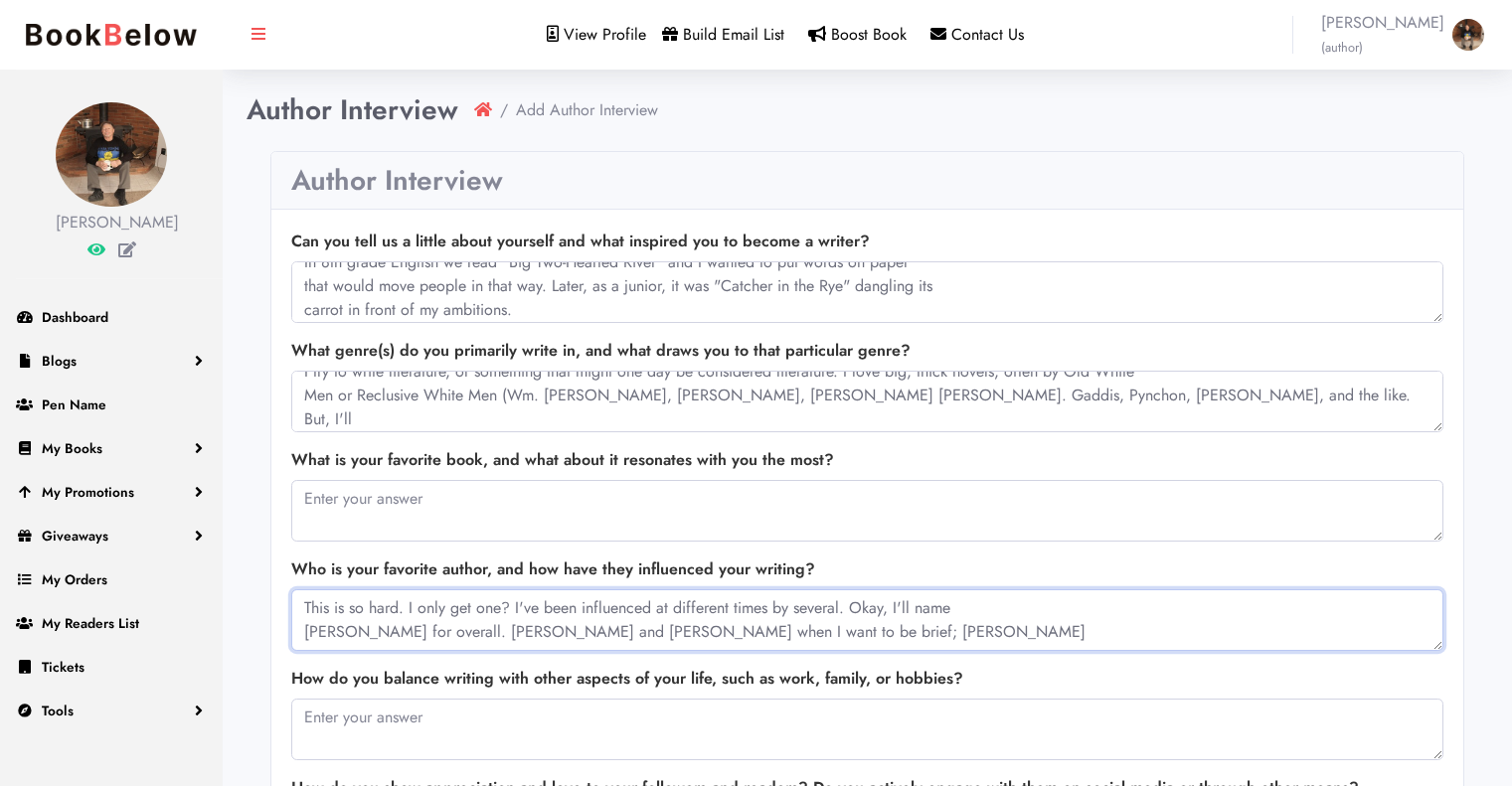 click on "This is so hard. I only get one? I've been influenced at different times by several. Okay, I'll name
[PERSON_NAME] for overall. [PERSON_NAME] and [PERSON_NAME] when I want to be brief; [PERSON_NAME]" at bounding box center (867, 620) 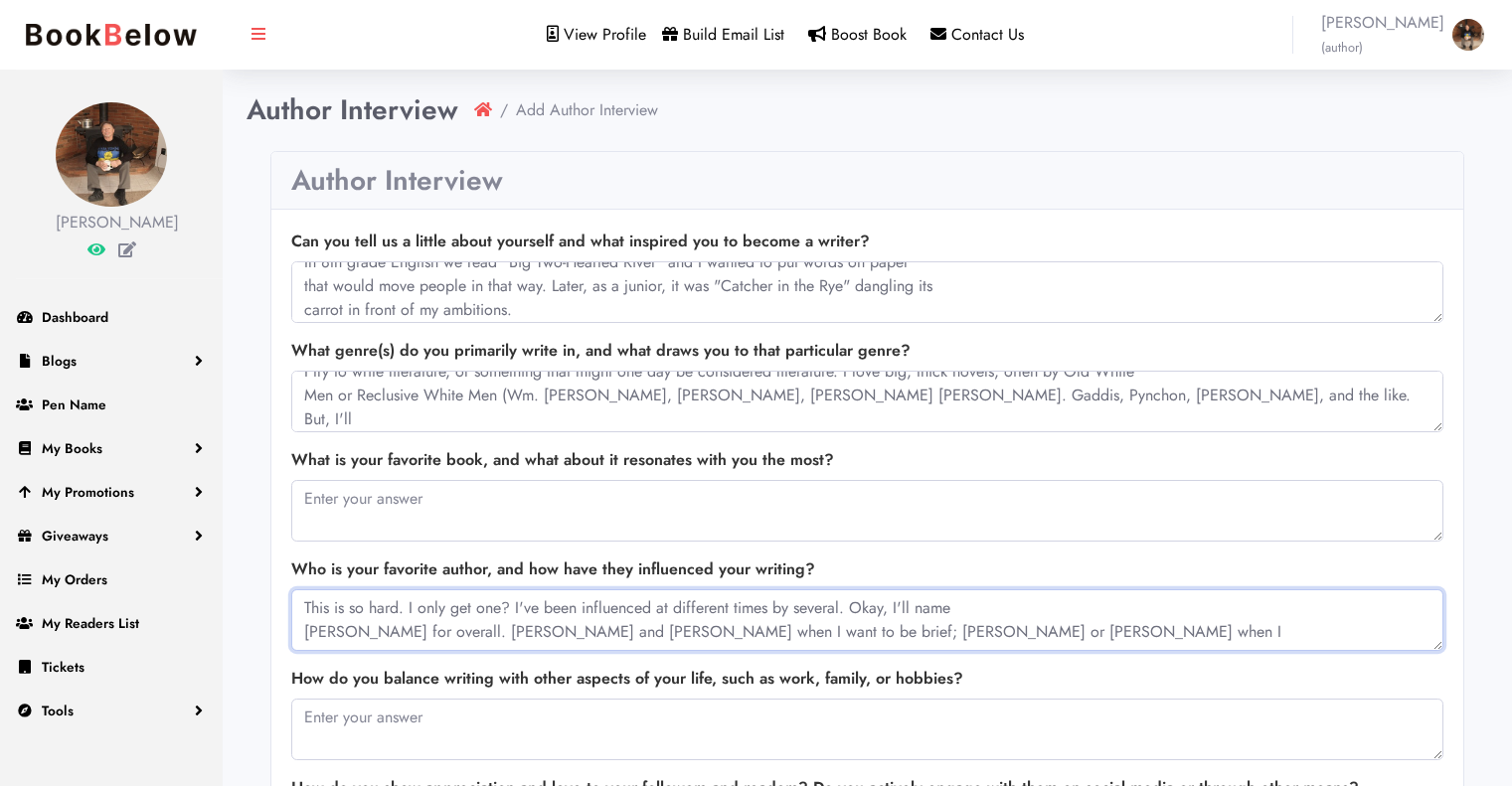 scroll, scrollTop: 18, scrollLeft: 0, axis: vertical 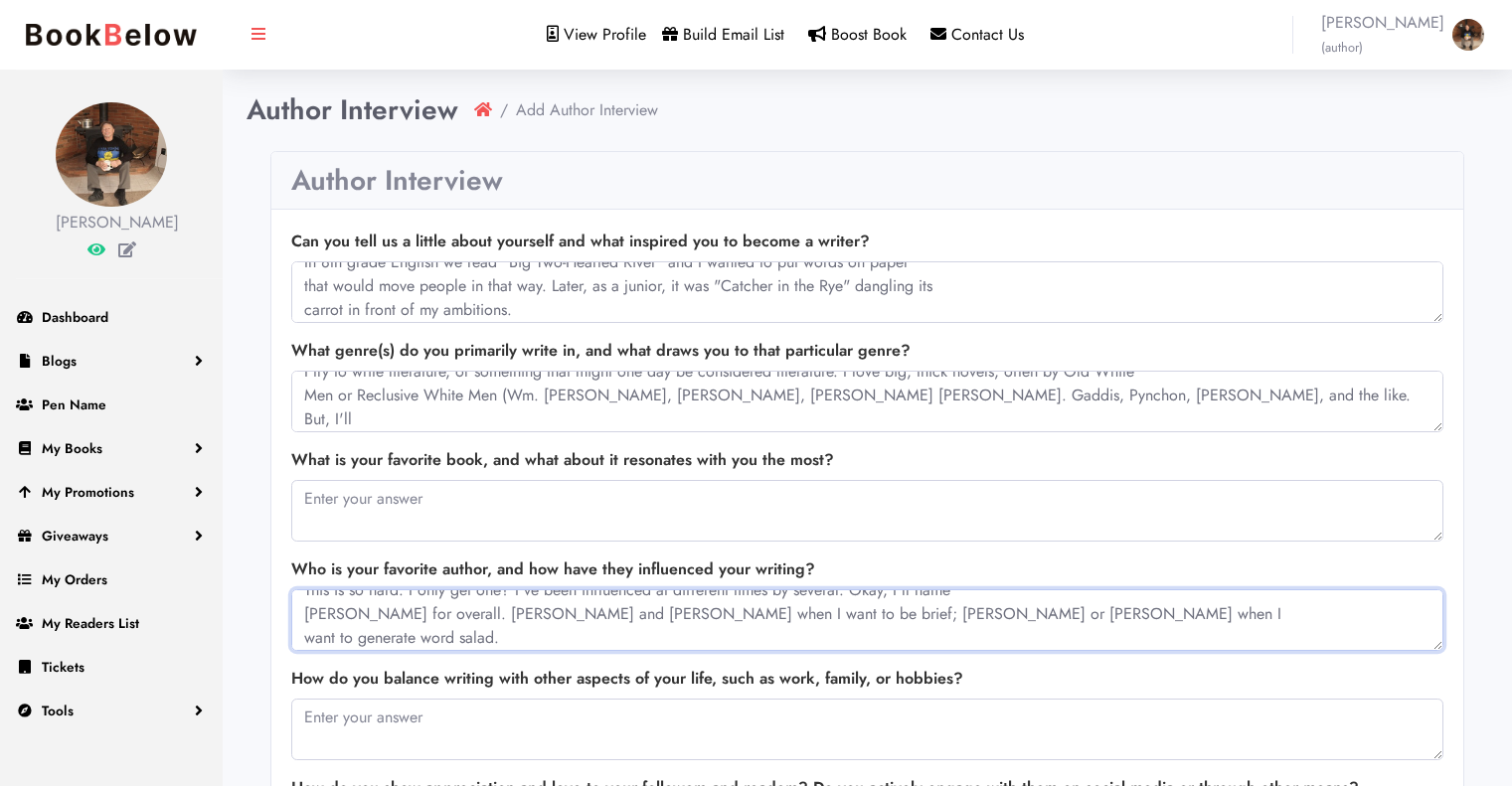 type on "This is so hard. I only get one? I've been influenced at different times by several. Okay, I'll name
[PERSON_NAME] for overall. [PERSON_NAME] and [PERSON_NAME] when I want to be brief; [PERSON_NAME] or [PERSON_NAME] when I
want to generate word salad." 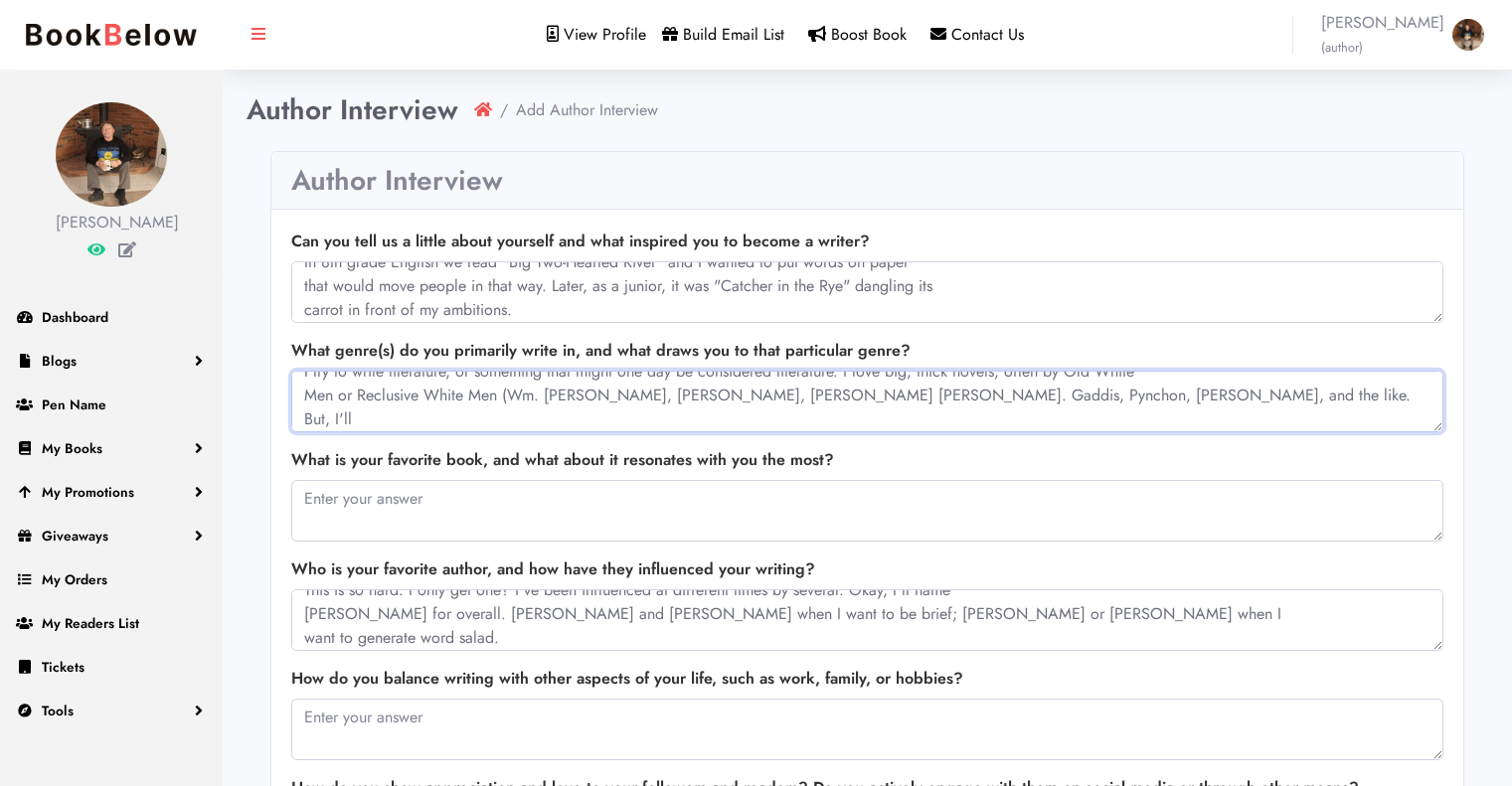 click on "I try to write literature, or something that might one day be considered literature. I love big, thick novels, often by Old White
Men or Reclusive White Men (Wm. [PERSON_NAME], [PERSON_NAME], [PERSON_NAME] [PERSON_NAME]. Gaddis, Pynchon, [PERSON_NAME], and the like. But, I'll
also read anything by [PERSON_NAME], [PERSON_NAME], [PERSON_NAME], [PERSON_NAME], [PERSON_NAME]." at bounding box center (867, 401) 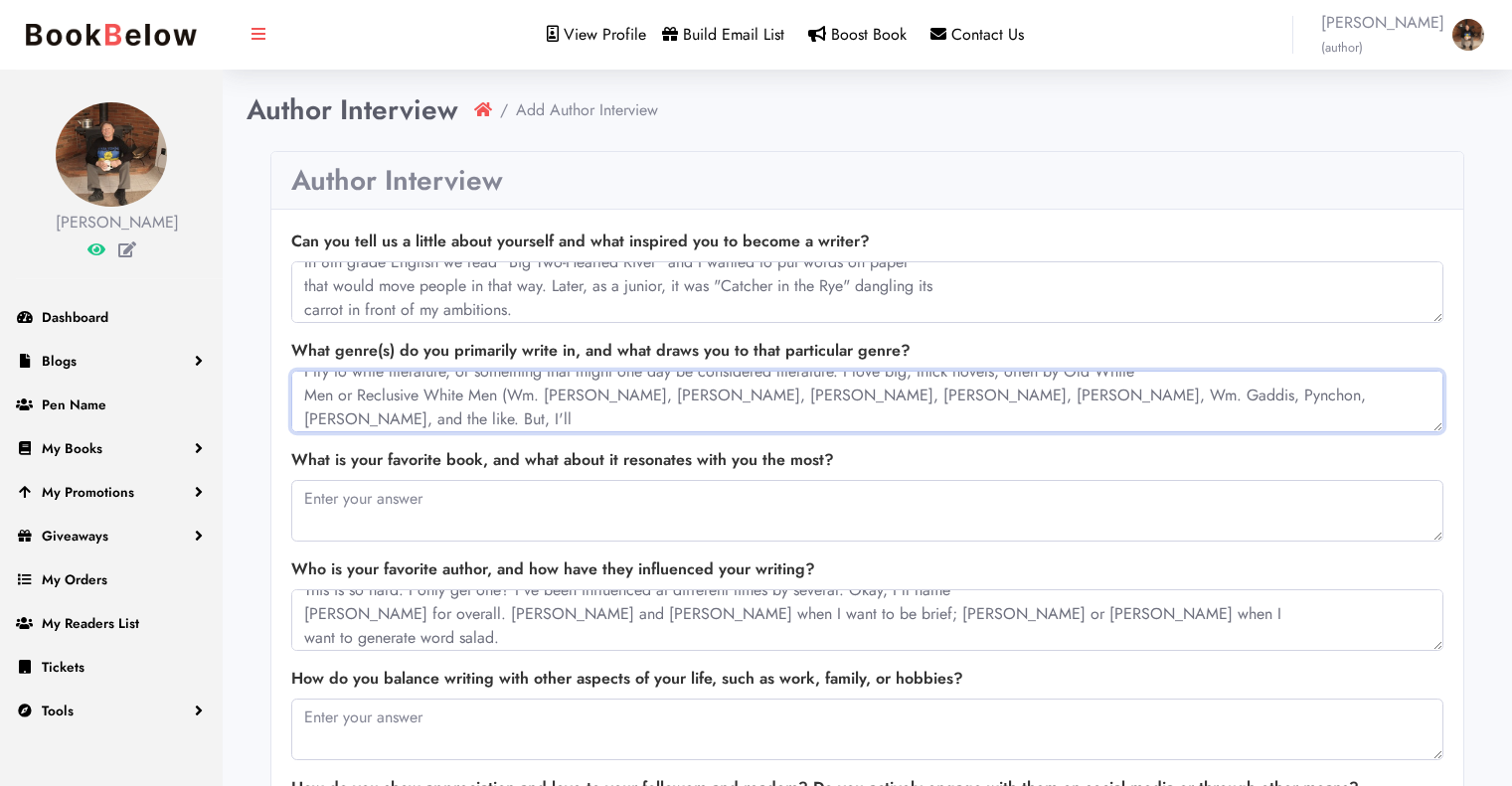 type on "I try to write literature, or something that might one day be considered literature. I love big, thick novels, often by Old White
Men or Reclusive White Men (Wm. [PERSON_NAME], [PERSON_NAME], [PERSON_NAME], [PERSON_NAME], [PERSON_NAME], Wm. Gaddis, Pynchon, [PERSON_NAME], and the like. But, I'll
also read anything by [PERSON_NAME], [PERSON_NAME], [PERSON_NAME], [PERSON_NAME], [PERSON_NAME]." 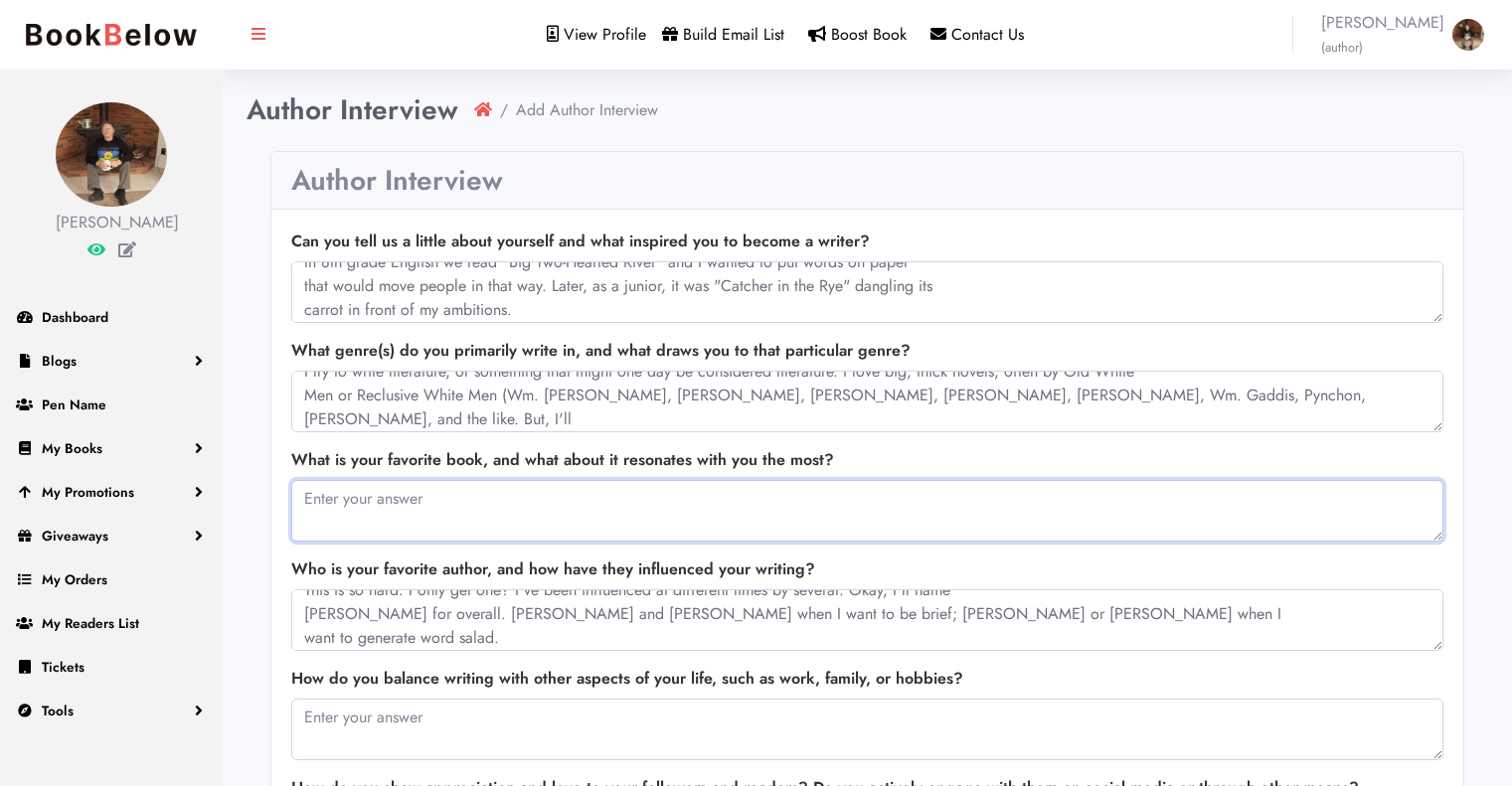 click at bounding box center [867, 511] 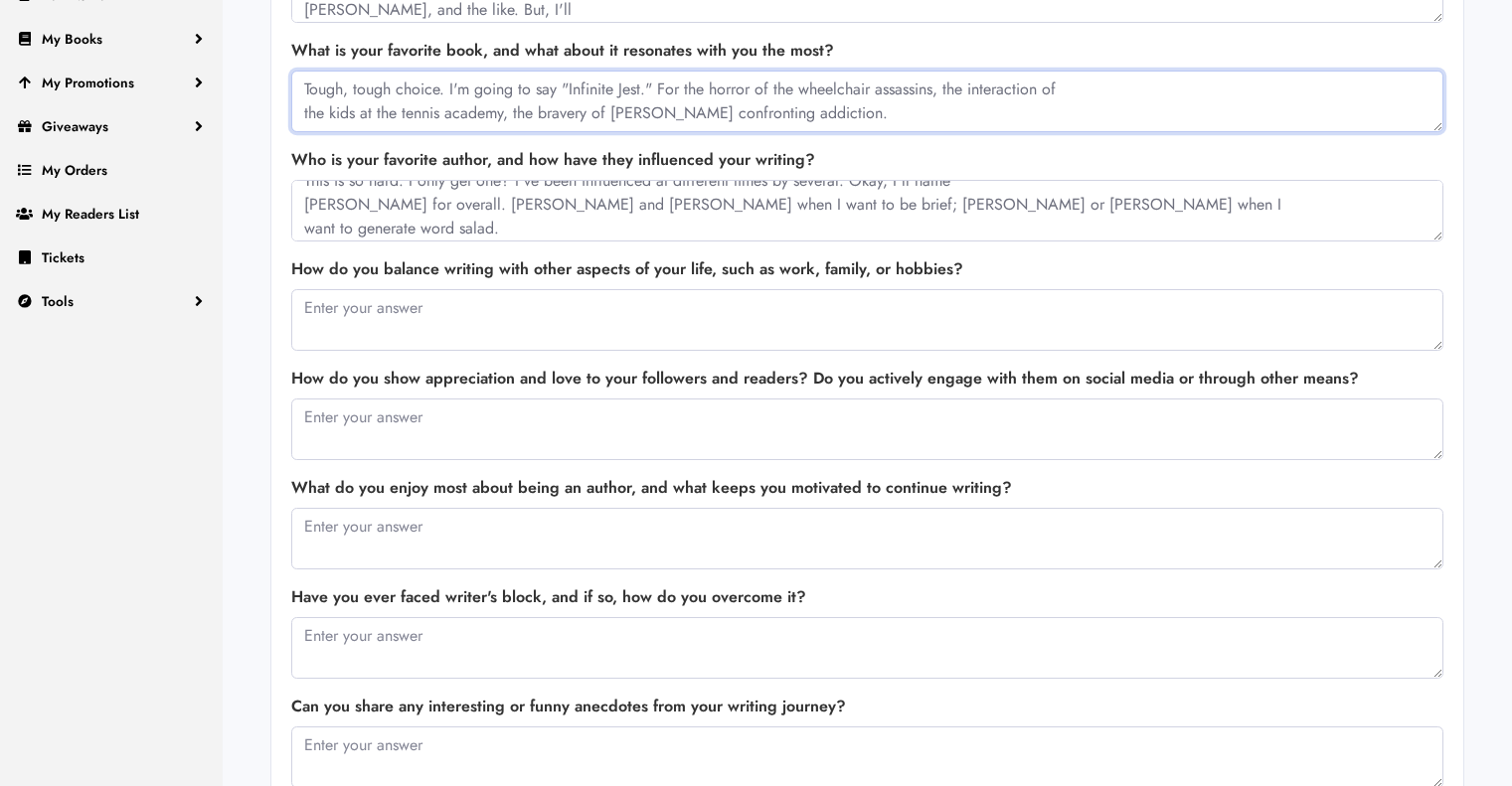 scroll, scrollTop: 422, scrollLeft: 0, axis: vertical 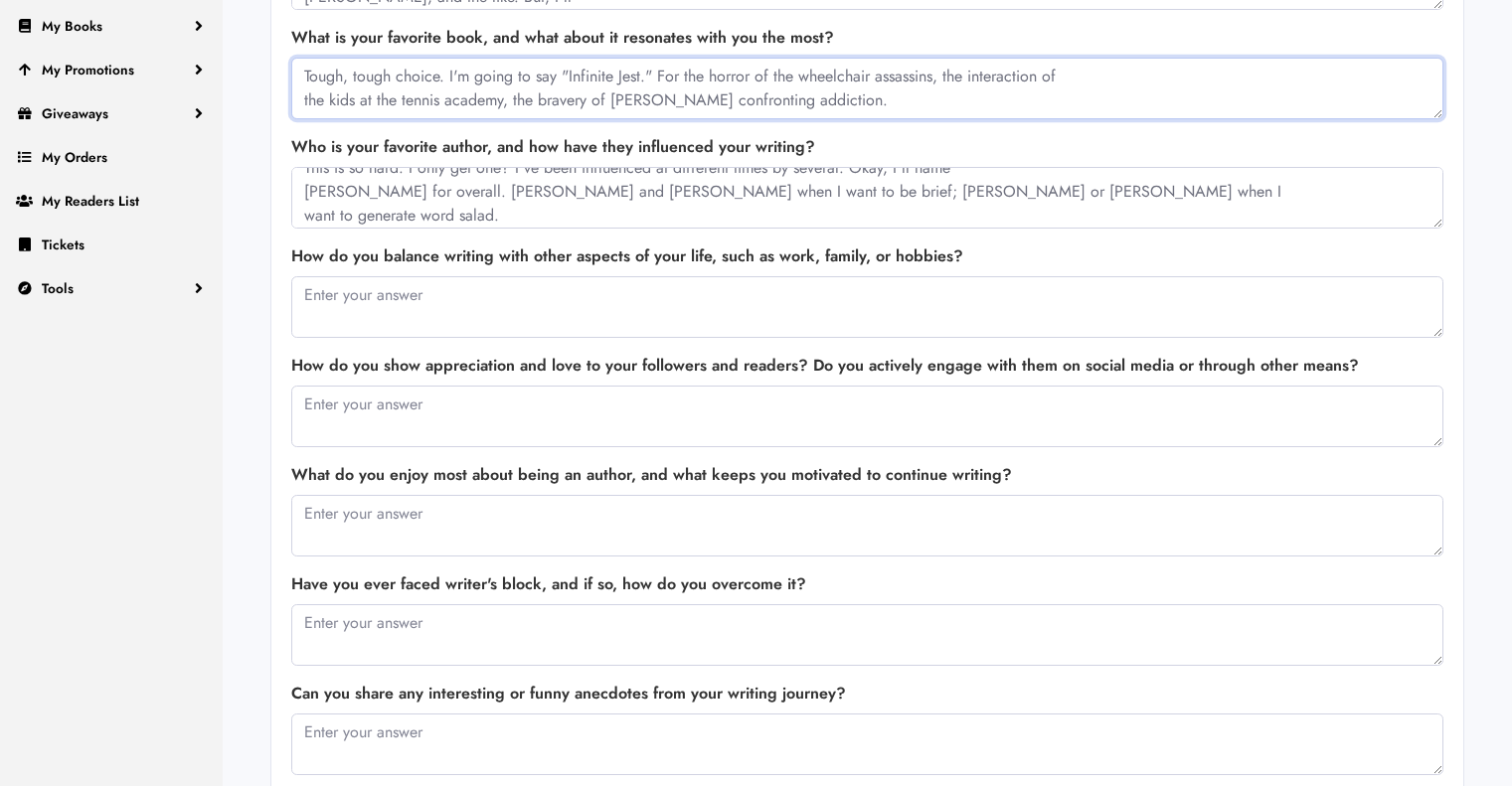 type on "Tough, tough choice. I'm going to say "Infinite Jest." For the horror of the wheelchair assassins, the interaction of
the kids at the tennis academy, the bravery of [PERSON_NAME] confronting addiction." 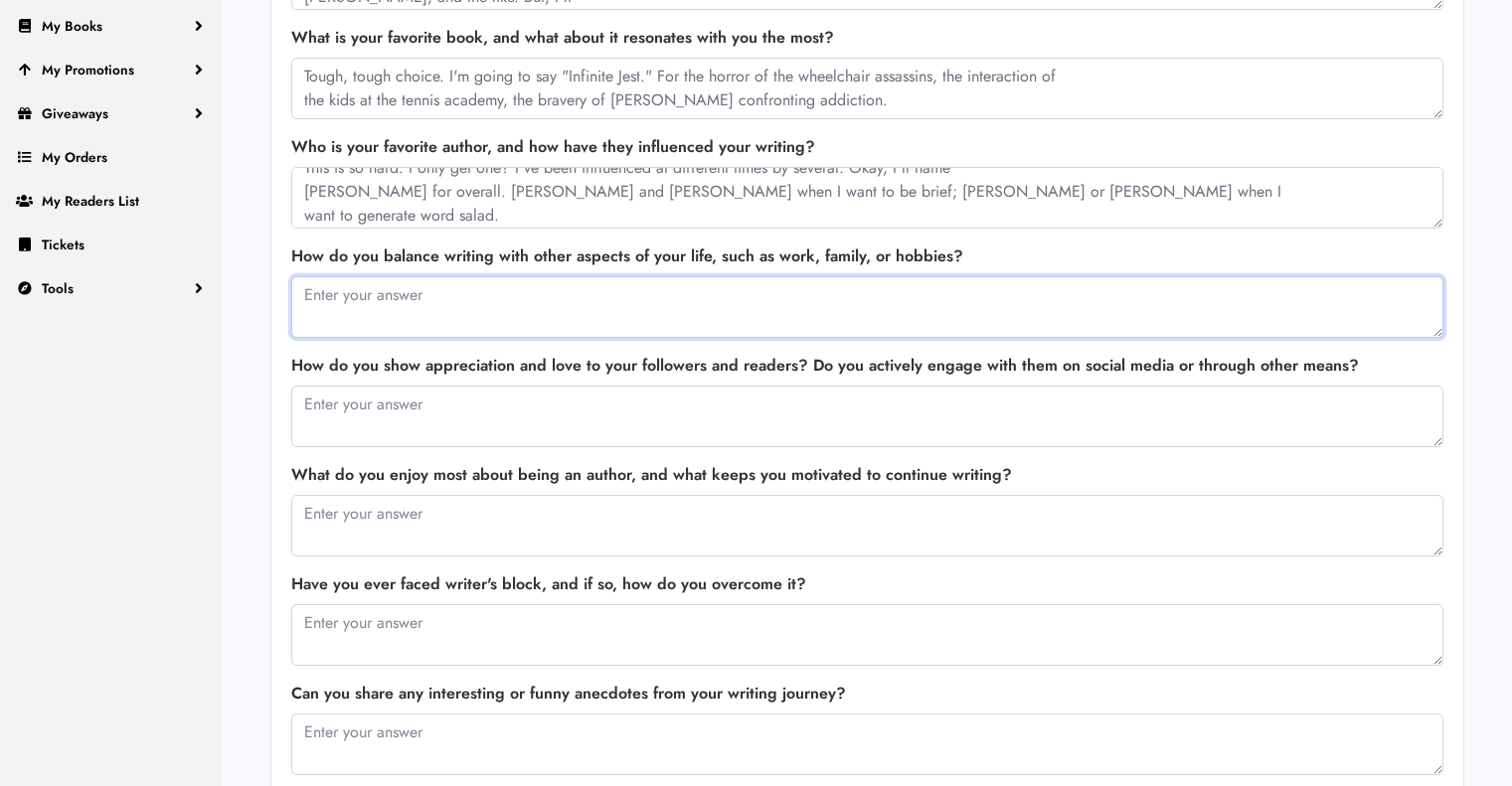 click at bounding box center [867, 307] 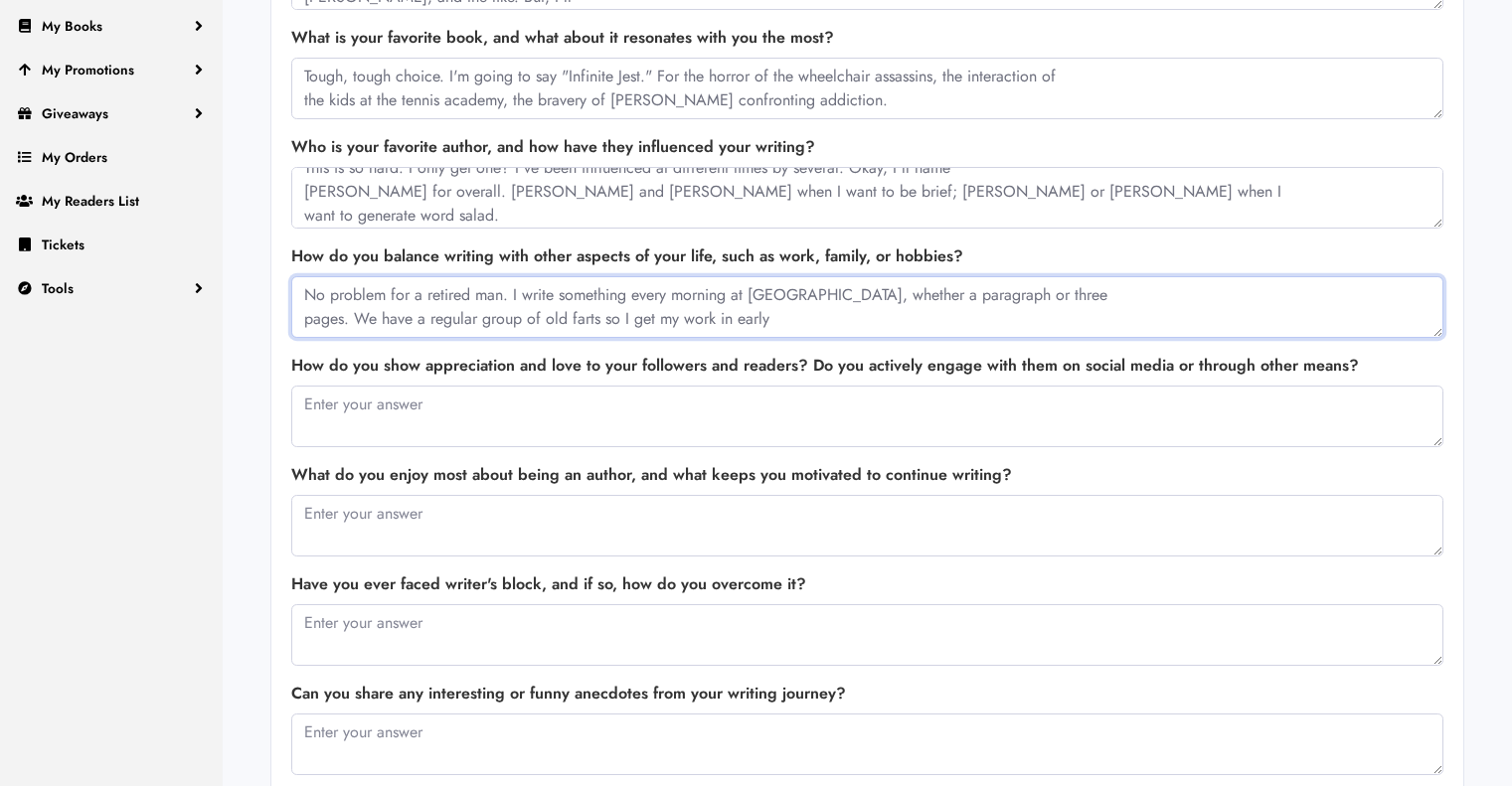 drag, startPoint x: 675, startPoint y: 316, endPoint x: 660, endPoint y: 375, distance: 60.876925 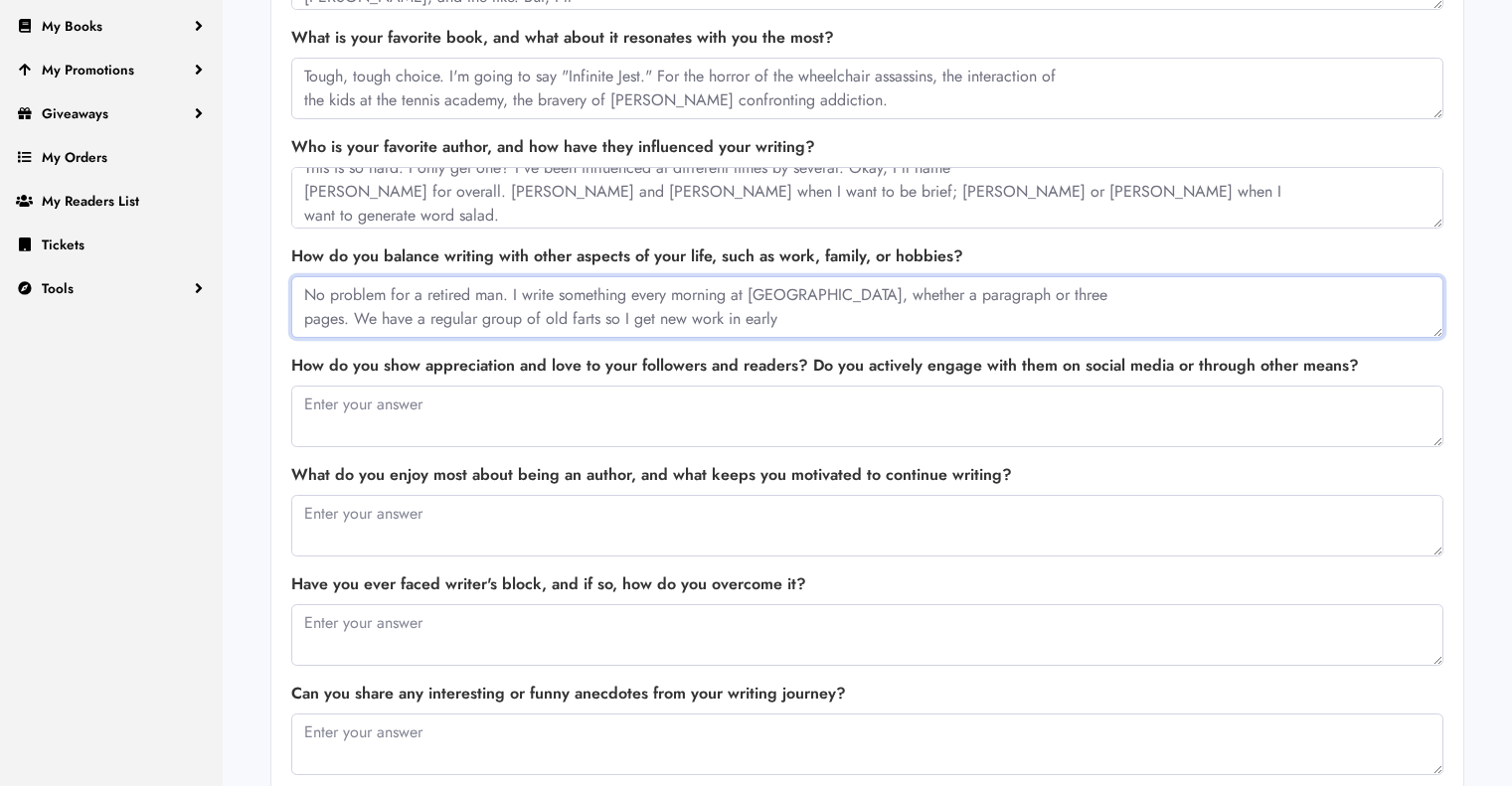 click on "No problem for a retired man. I write something every morning at [GEOGRAPHIC_DATA], whether a paragraph or three
pages. We have a regular group of old farts so I get new work in early" at bounding box center [867, 307] 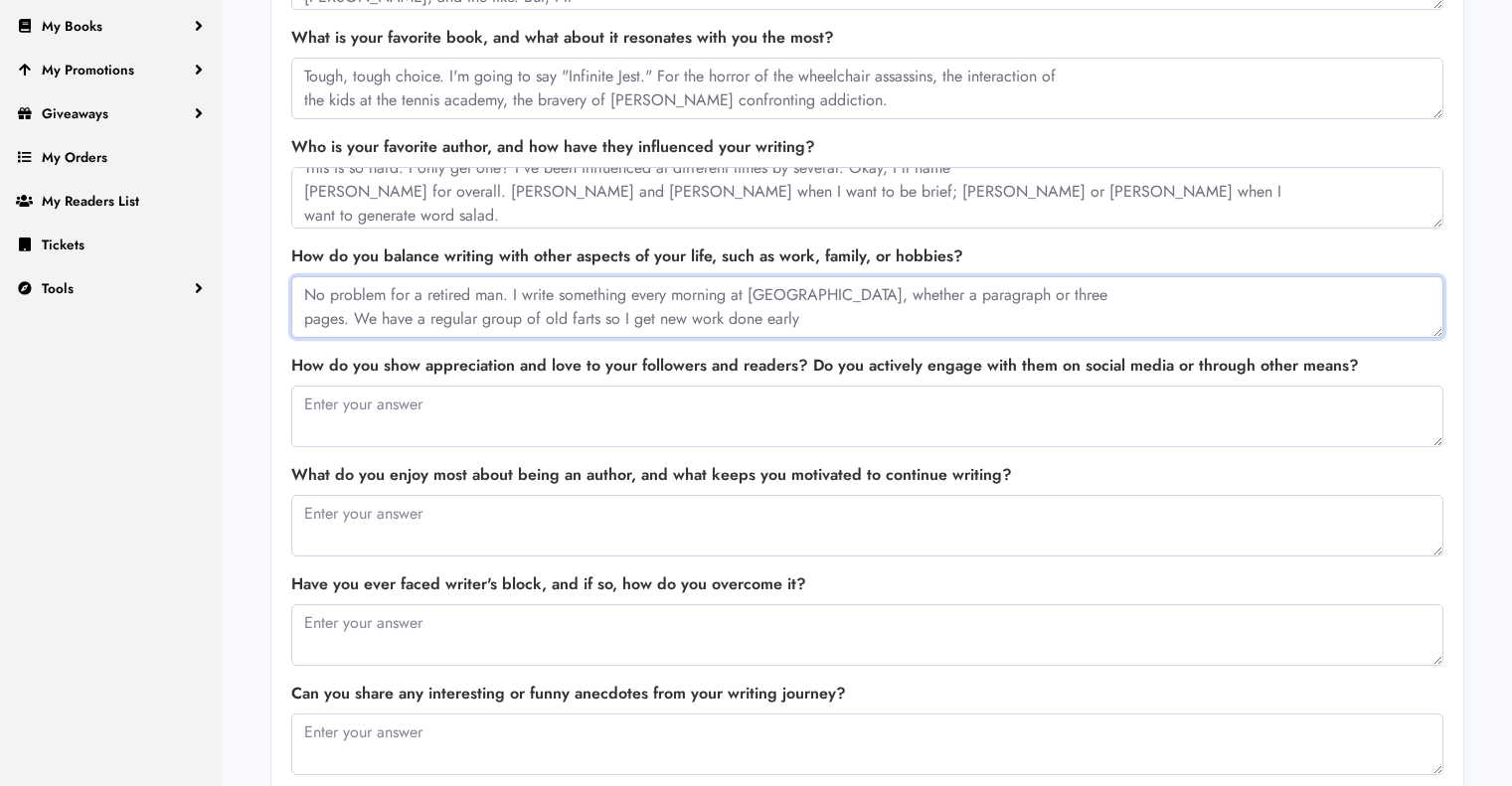 click on "No problem for a retired man. I write something every morning at [GEOGRAPHIC_DATA], whether a paragraph or three
pages. We have a regular group of old farts so I get new work done early" at bounding box center [867, 307] 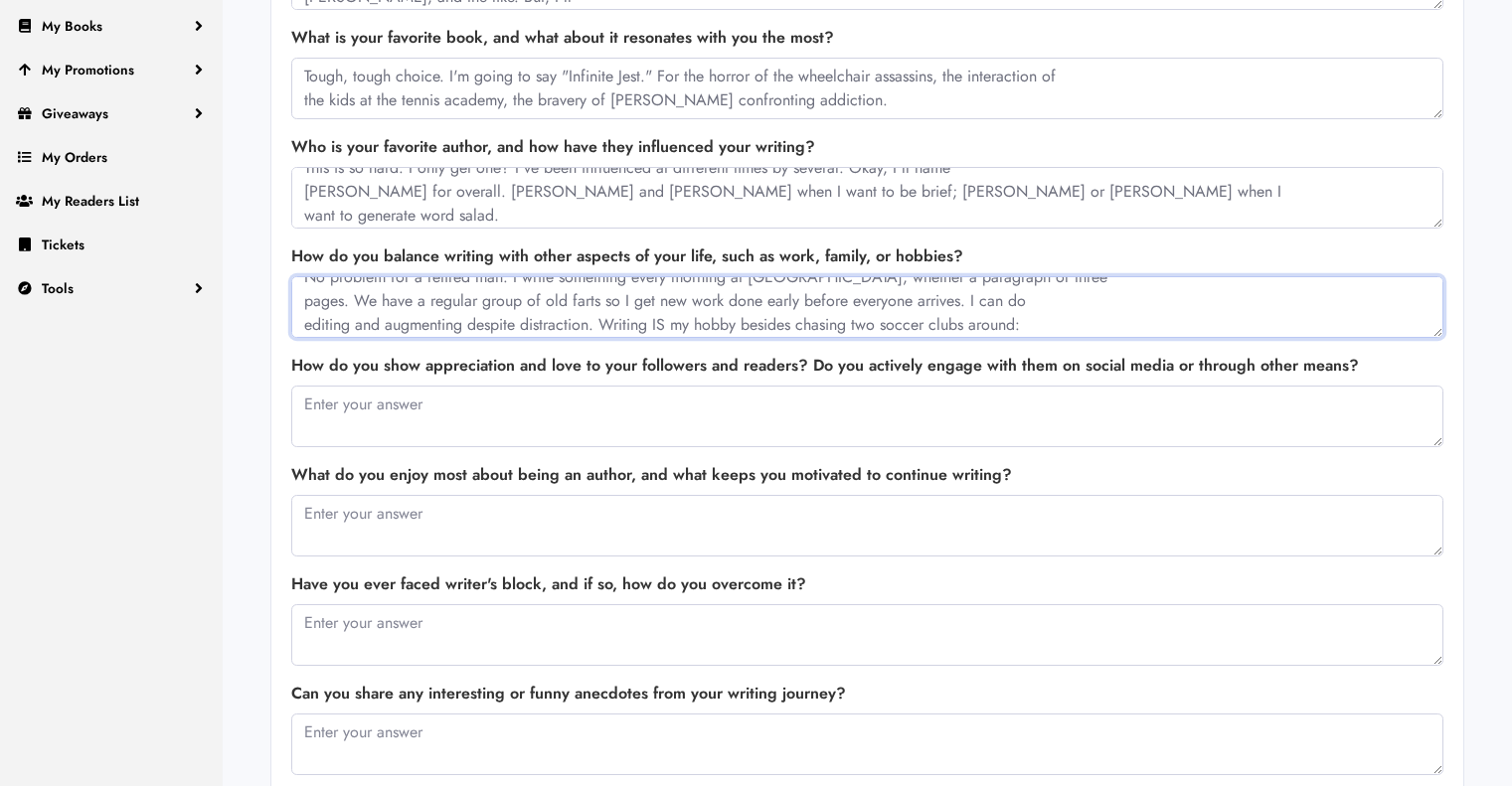 scroll, scrollTop: 42, scrollLeft: 0, axis: vertical 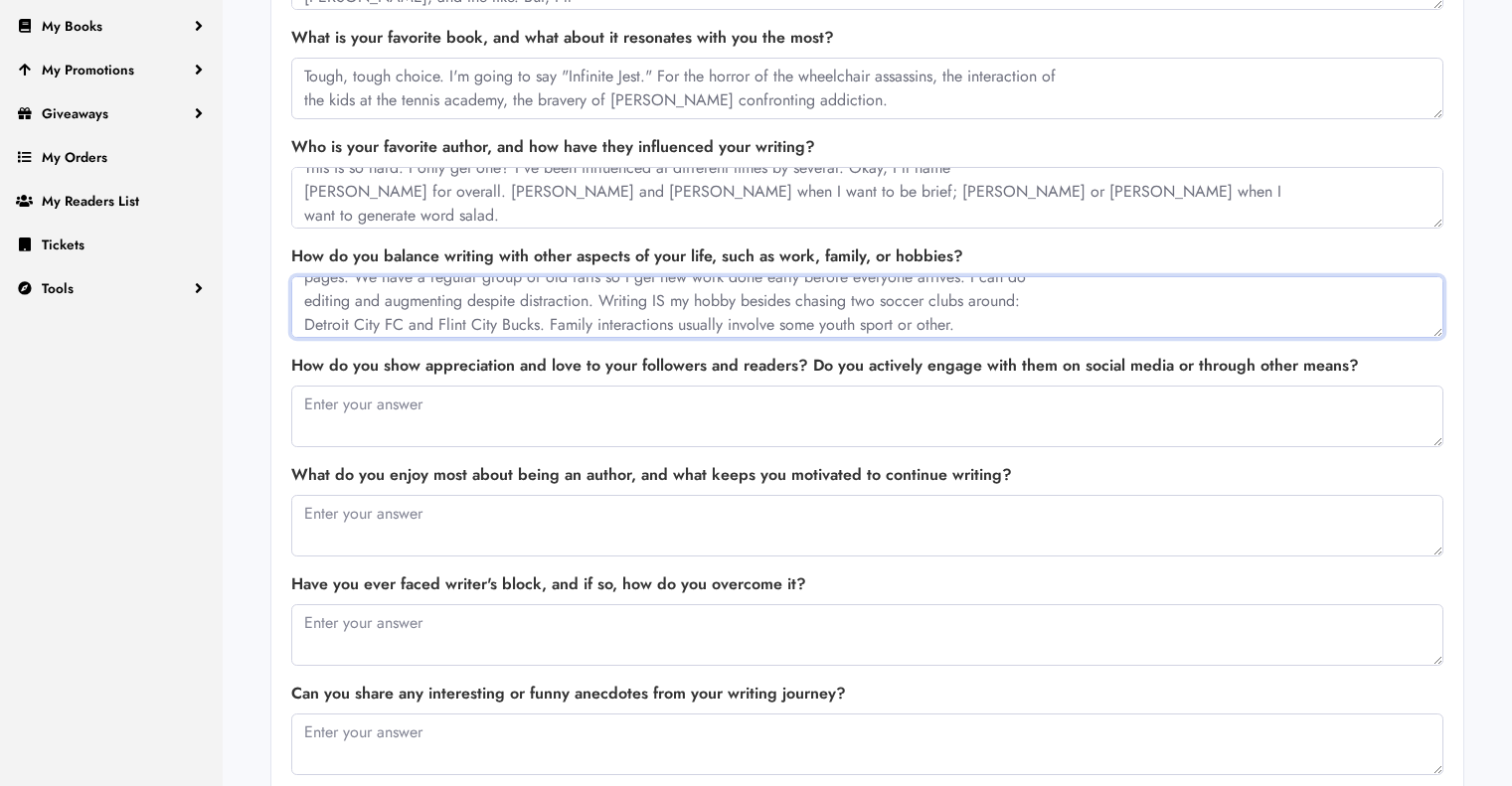 type on "No problem for a retired man. I write something every morning at [GEOGRAPHIC_DATA], whether a paragraph or three
pages. We have a regular group of old farts so I get new work done early before everyone arrives. I can do
editing and augmenting despite distraction. Writing IS my hobby besides chasing two soccer clubs around:
Detroit City FC and Flint City Bucks. Family interactions usually involve some youth sport or other." 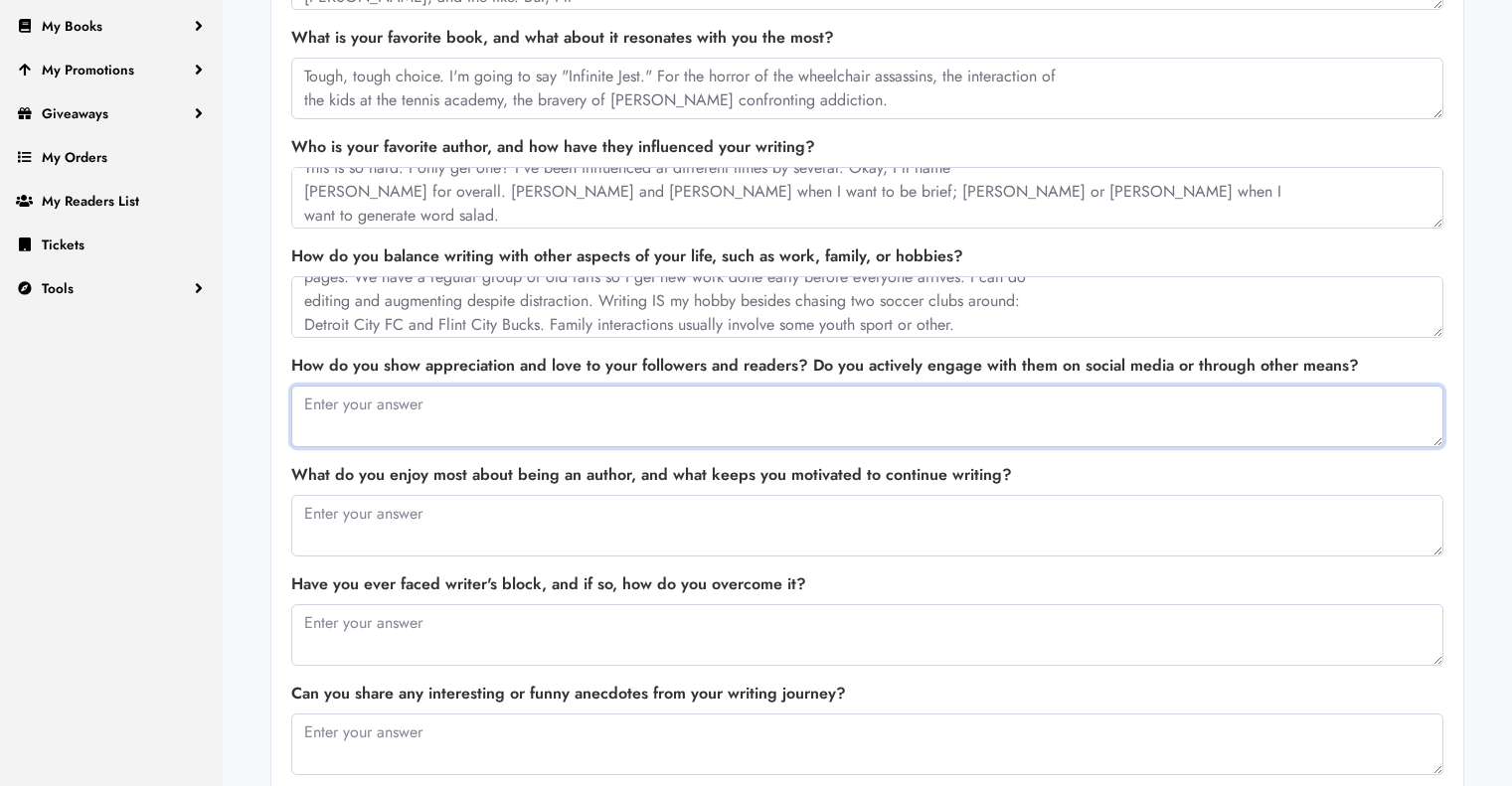 click at bounding box center [867, 416] 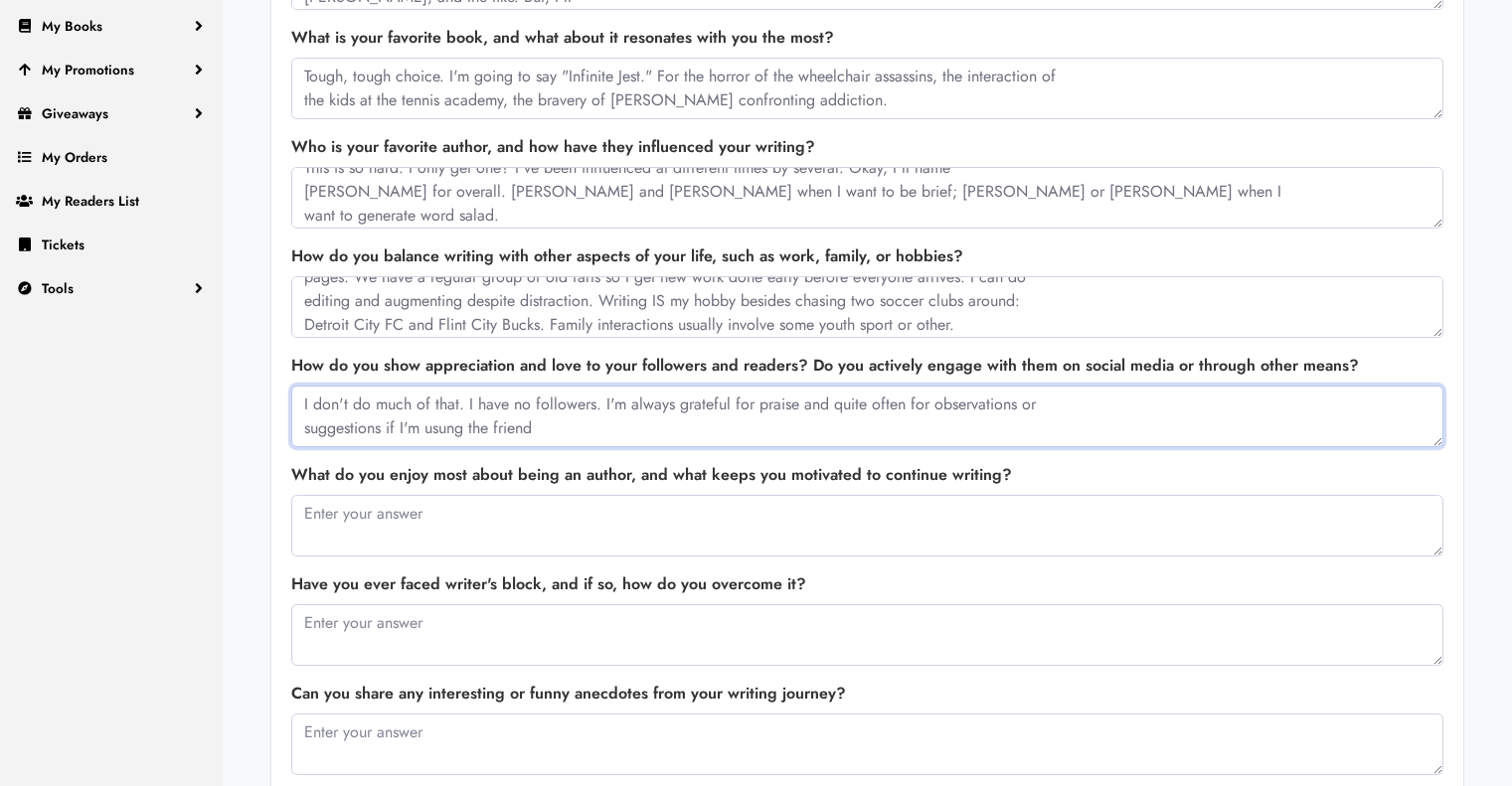 click on "I don't do much of that. I have no followers. I'm always grateful for praise and quite often for observations or
suggestions if I'm usung the friend" at bounding box center (867, 416) 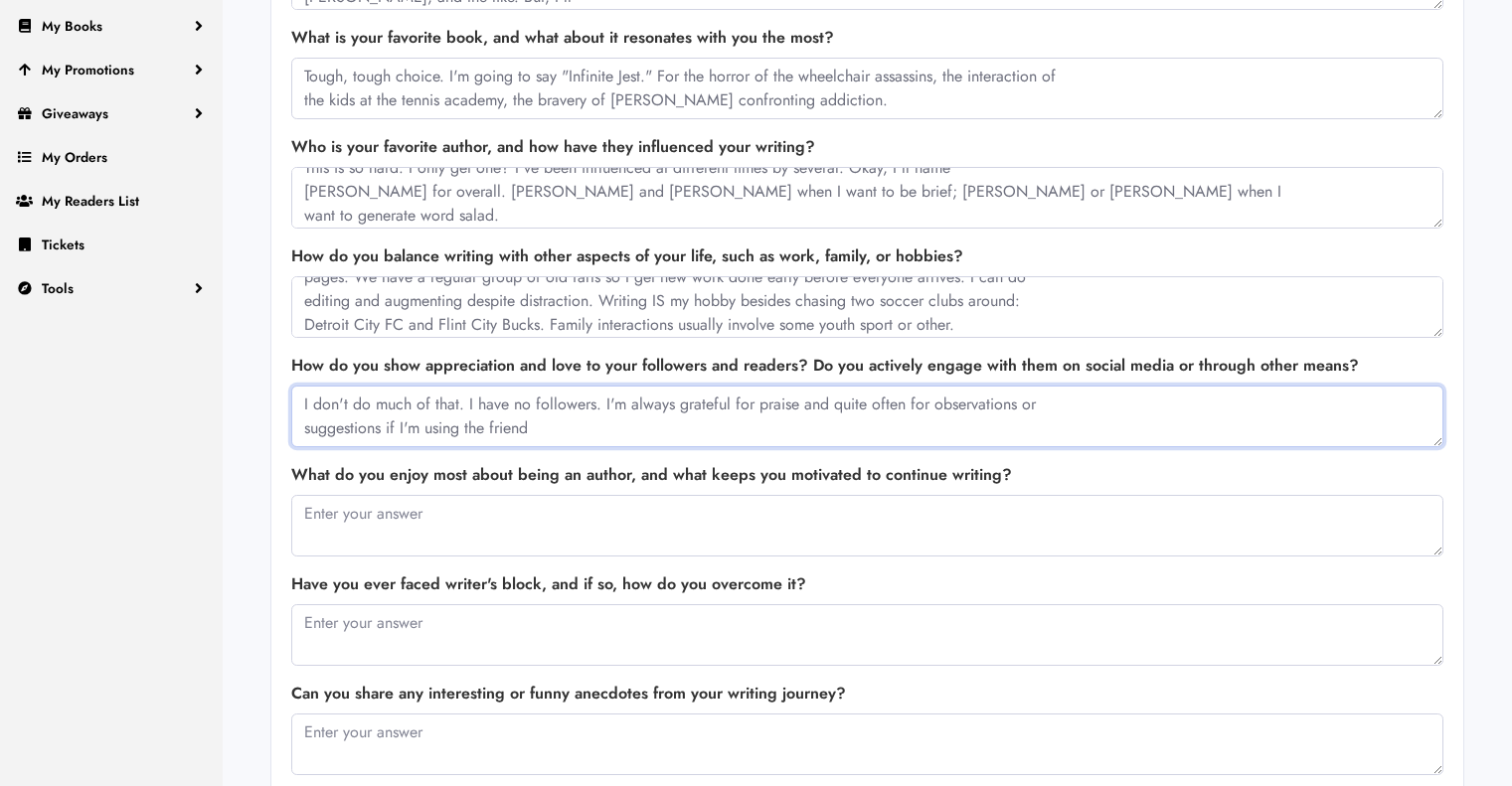 click on "I don't do much of that. I have no followers. I'm always grateful for praise and quite often for observations or
suggestions if I'm using the friend" at bounding box center [867, 416] 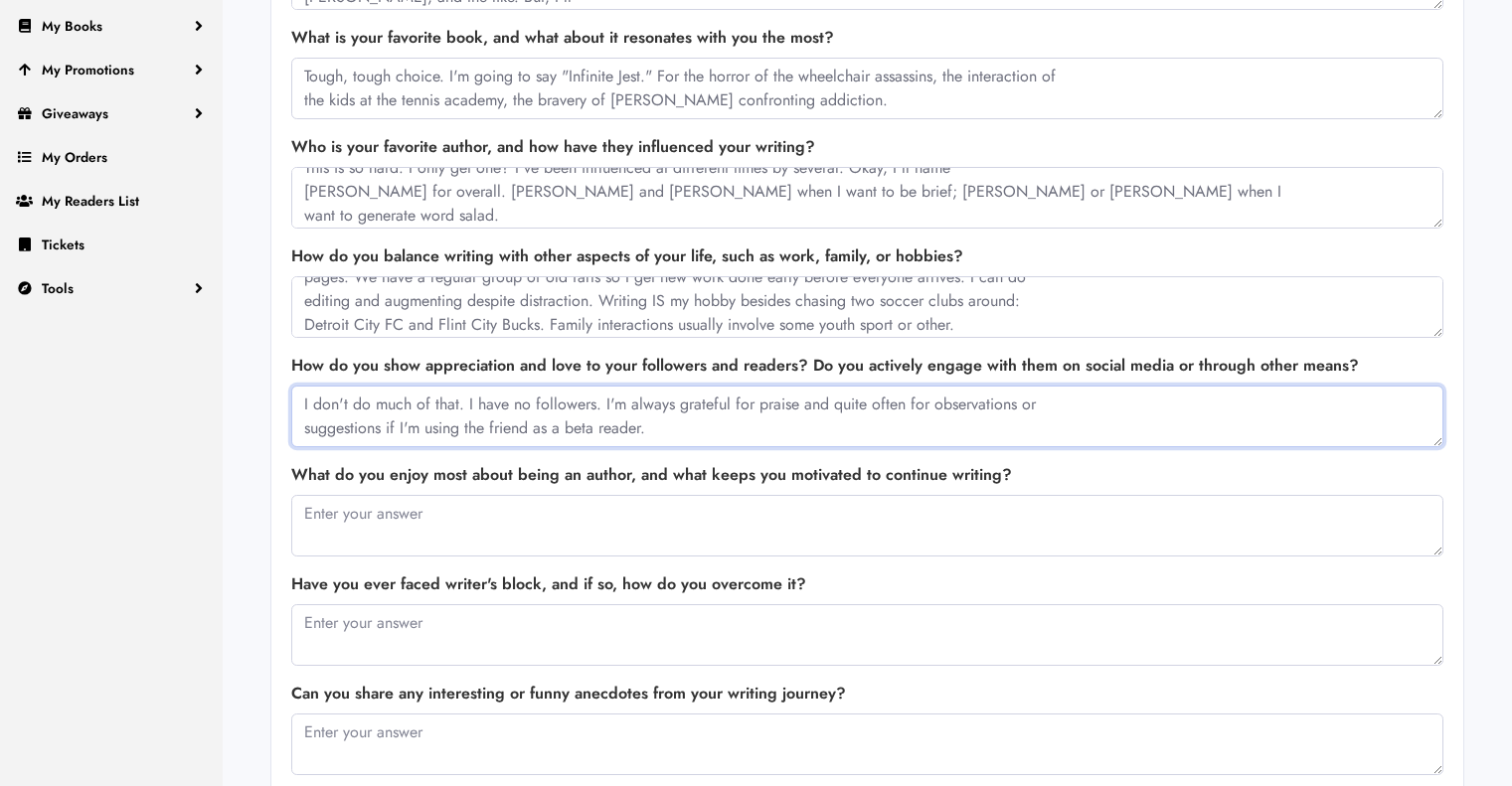 type on "I don't do much of that. I have no followers. I'm always grateful for praise and quite often for observations or
suggestions if I'm using the friend as a beta reader." 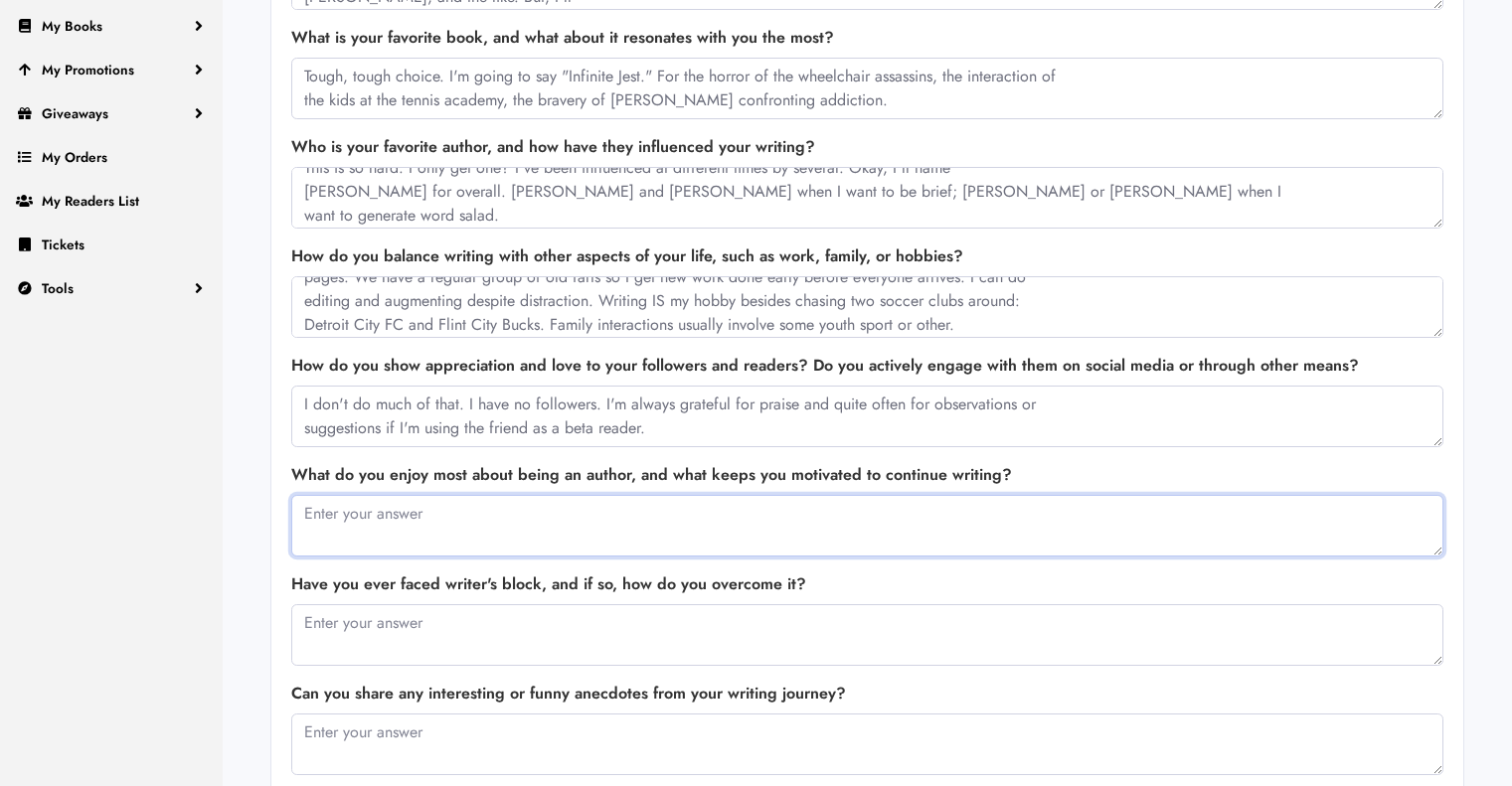 click at bounding box center [867, 526] 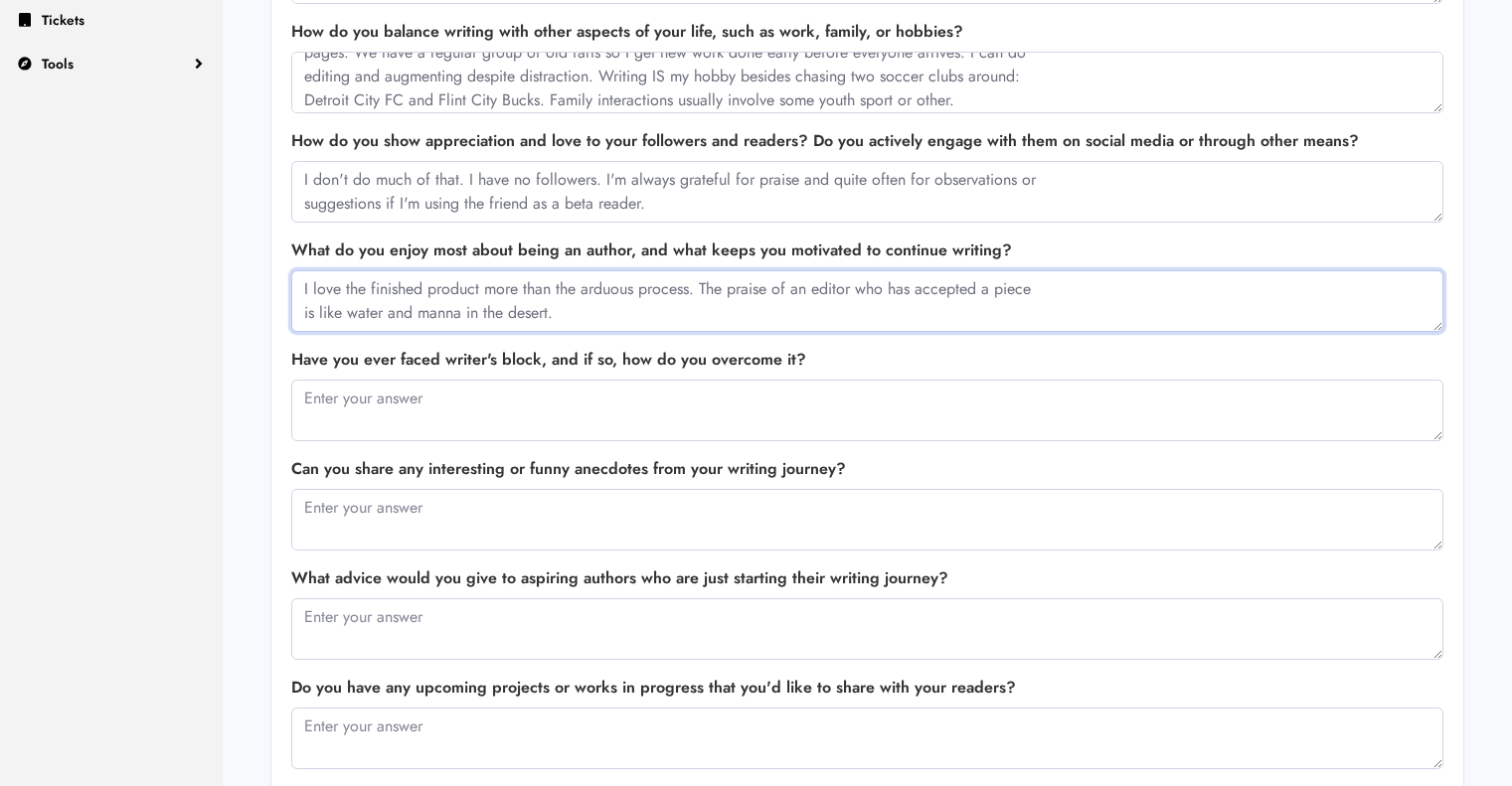 scroll, scrollTop: 661, scrollLeft: 0, axis: vertical 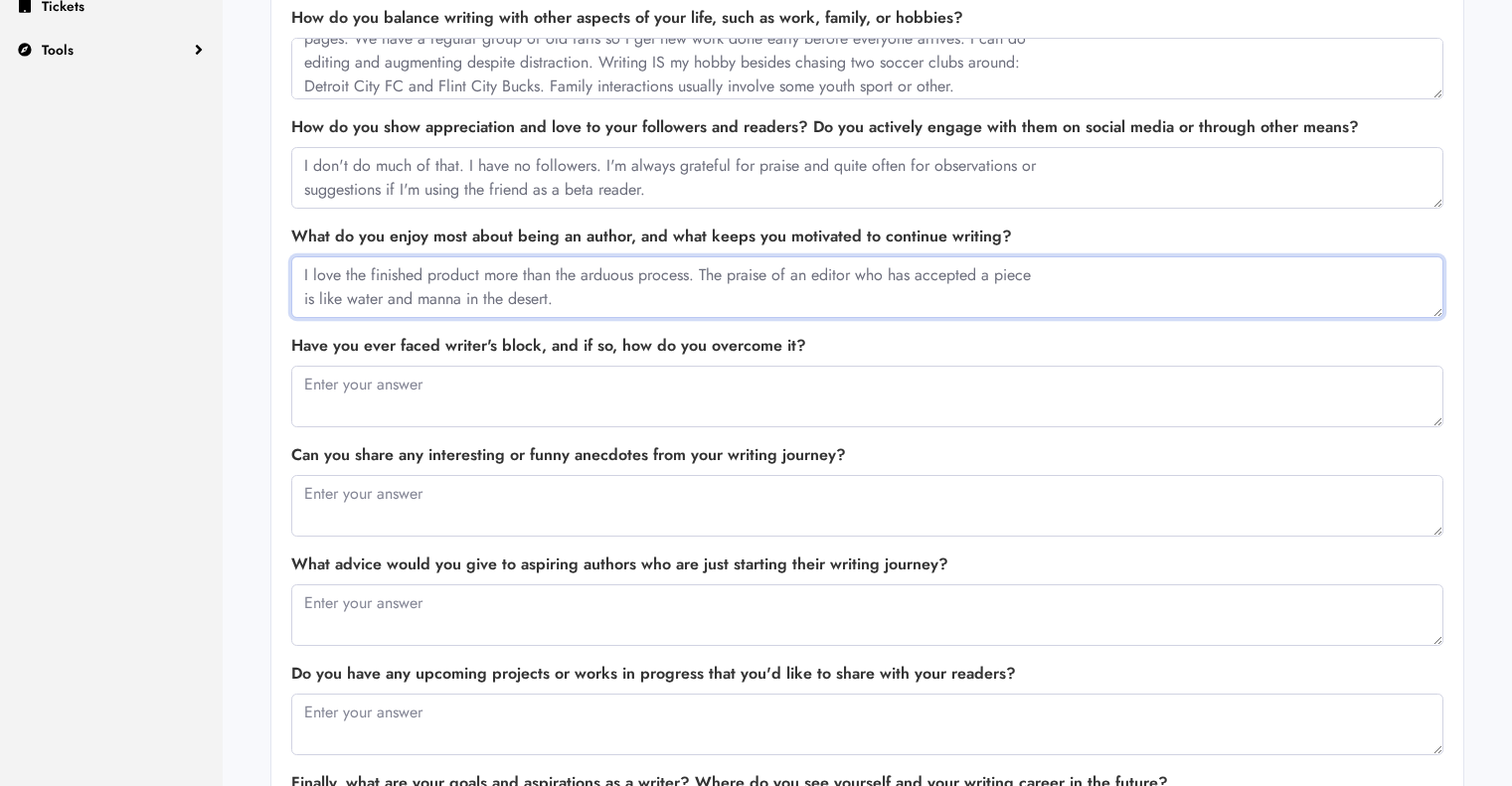 type on "I love the finished product more than the arduous process. The praise of an editor who has accepted a piece
is like water and manna in the desert." 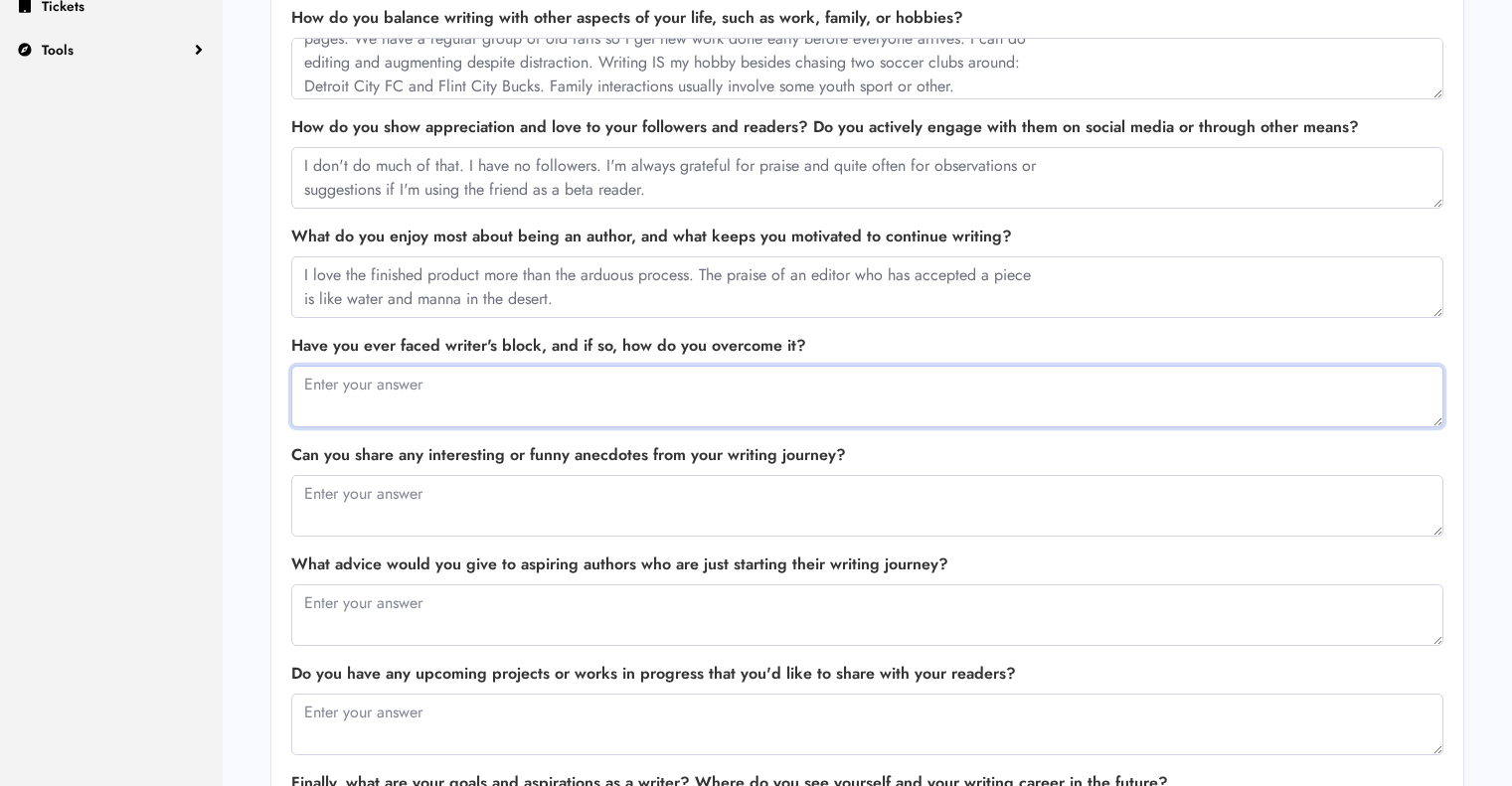 click at bounding box center (867, 396) 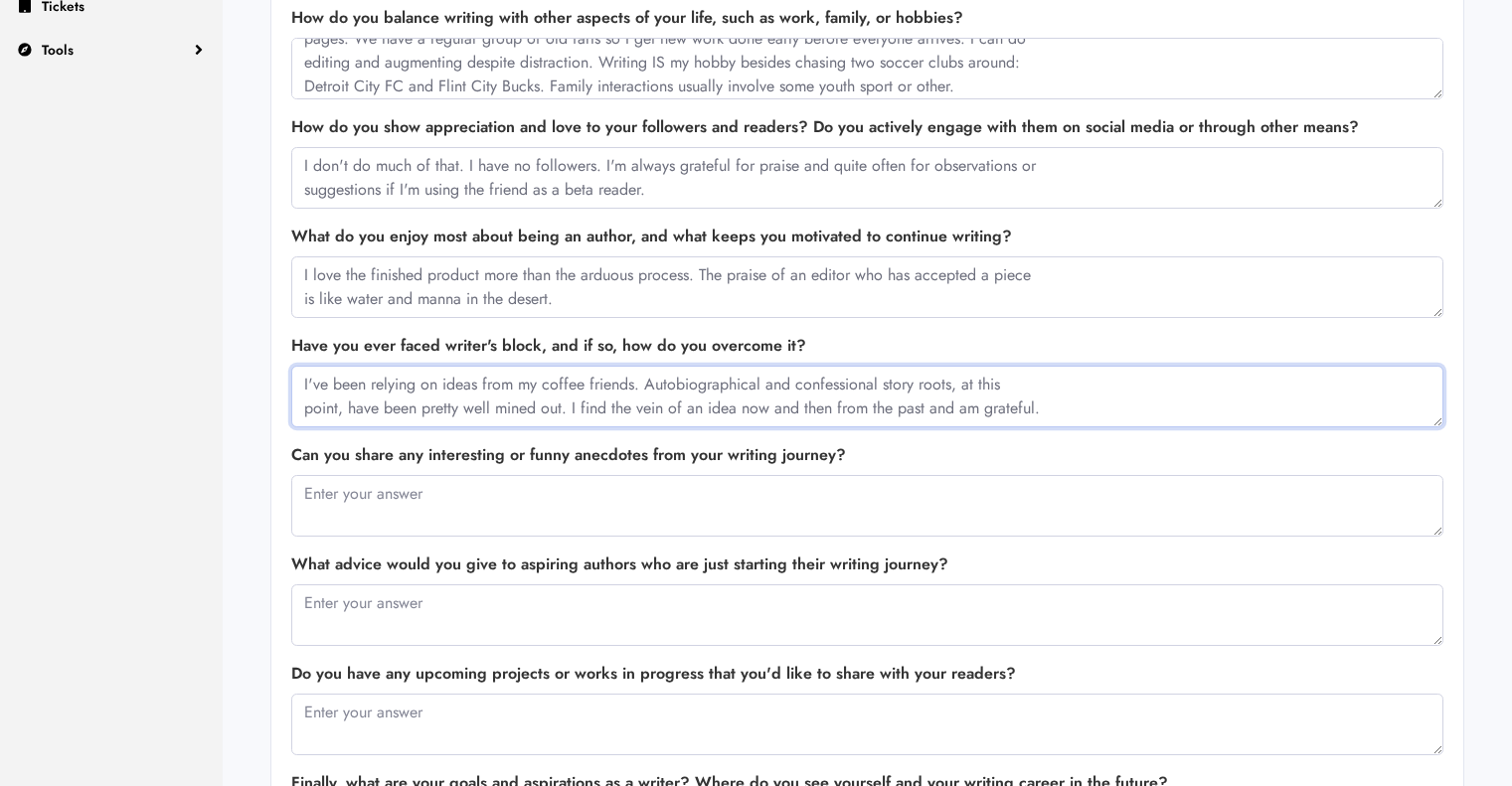 type on "I've been relying on ideas from my coffee friends. Autobiographical and confessional story roots, at this
point, have been pretty well mined out. I find the vein of an idea now and then from the past and am grateful." 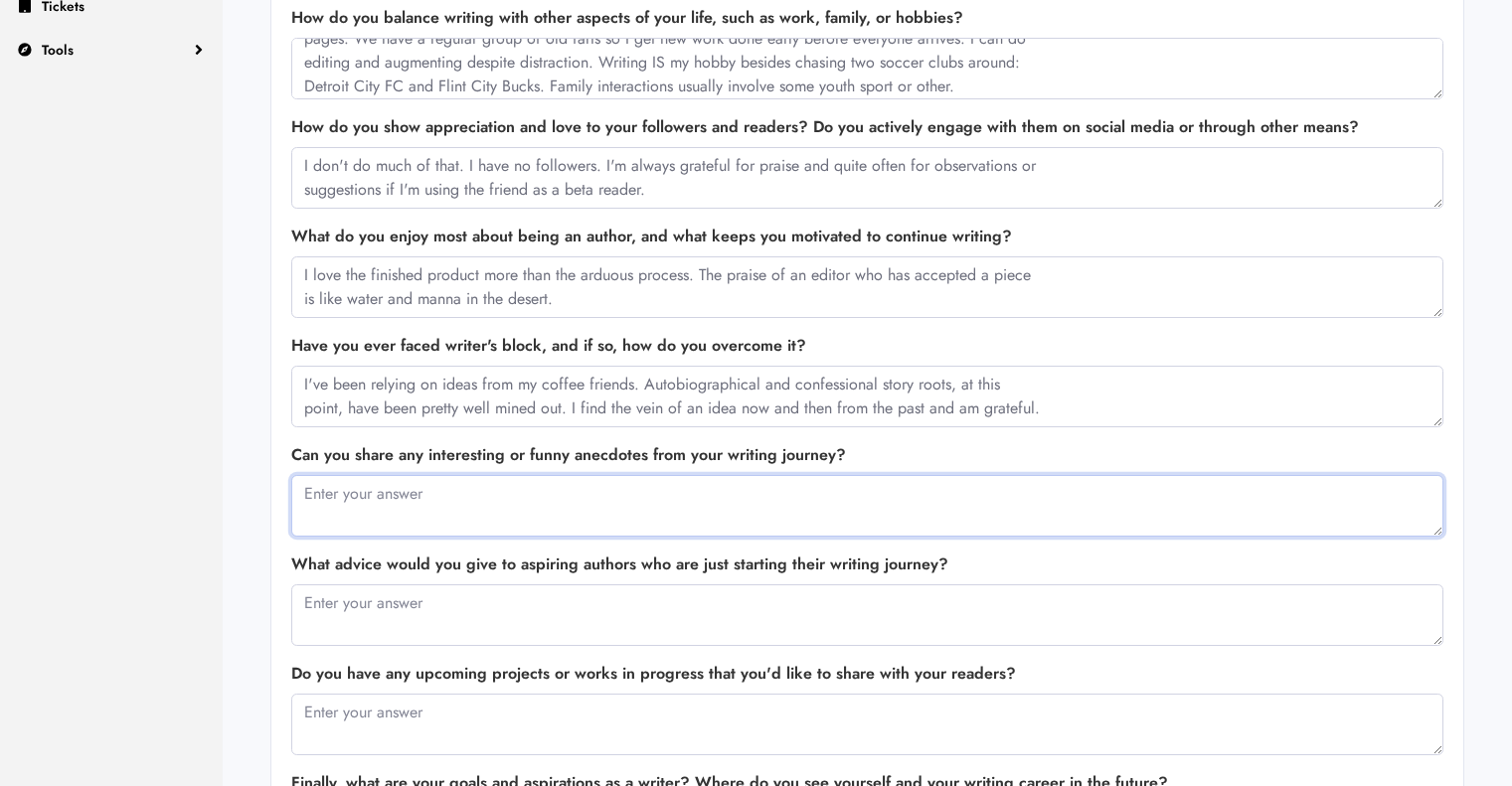click at bounding box center (867, 506) 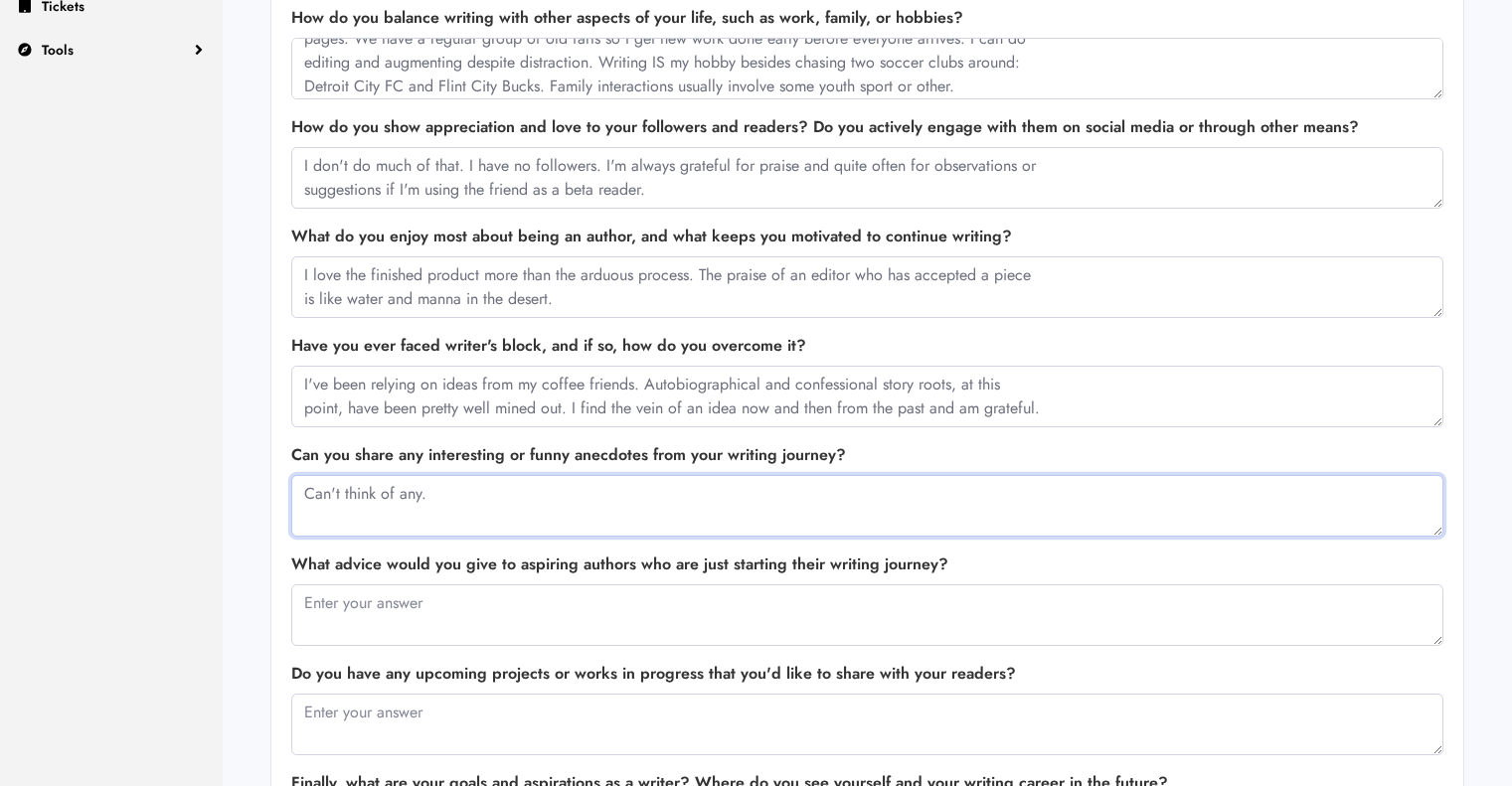 type on "Can't think of any." 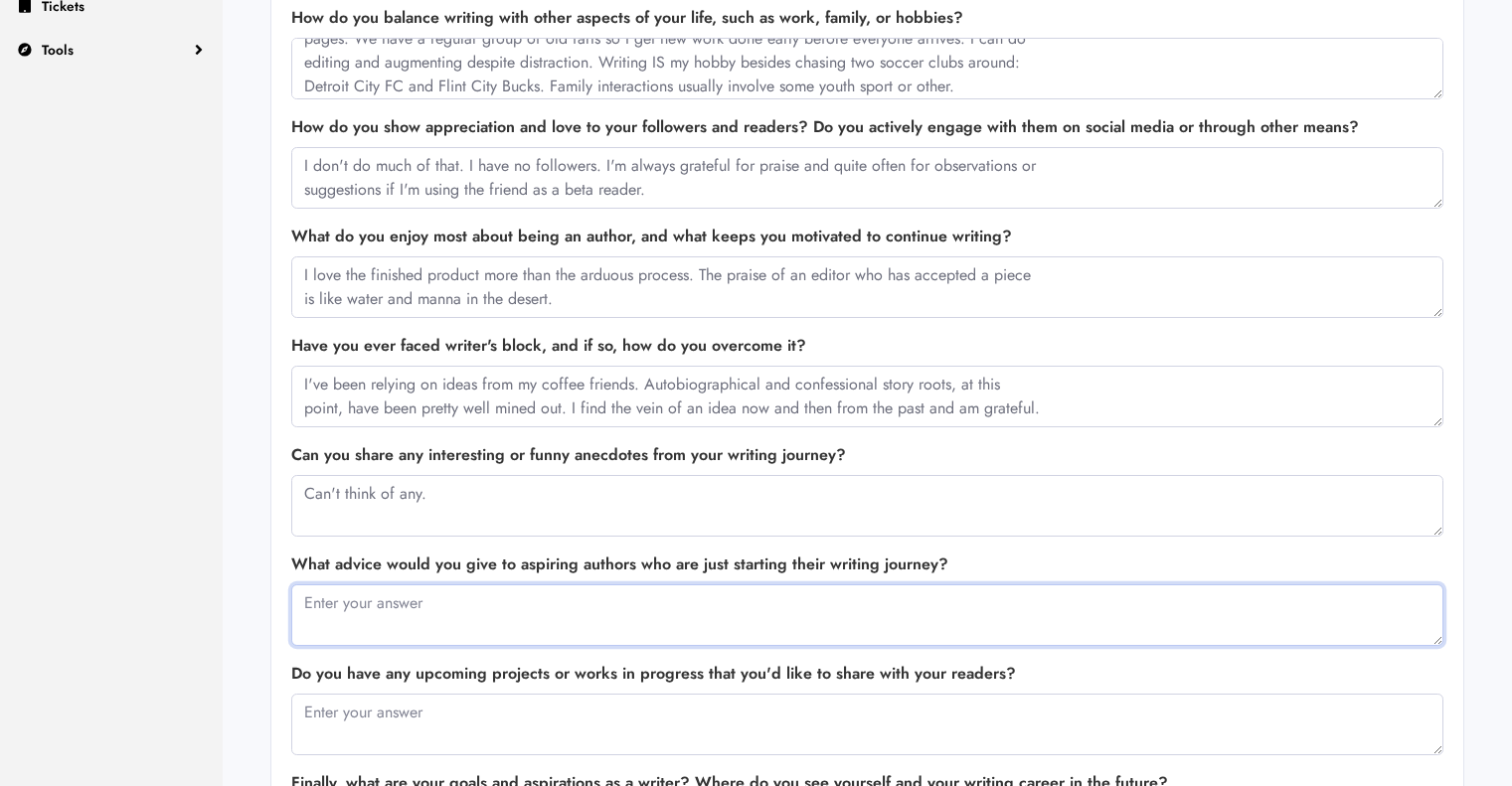 click at bounding box center [867, 615] 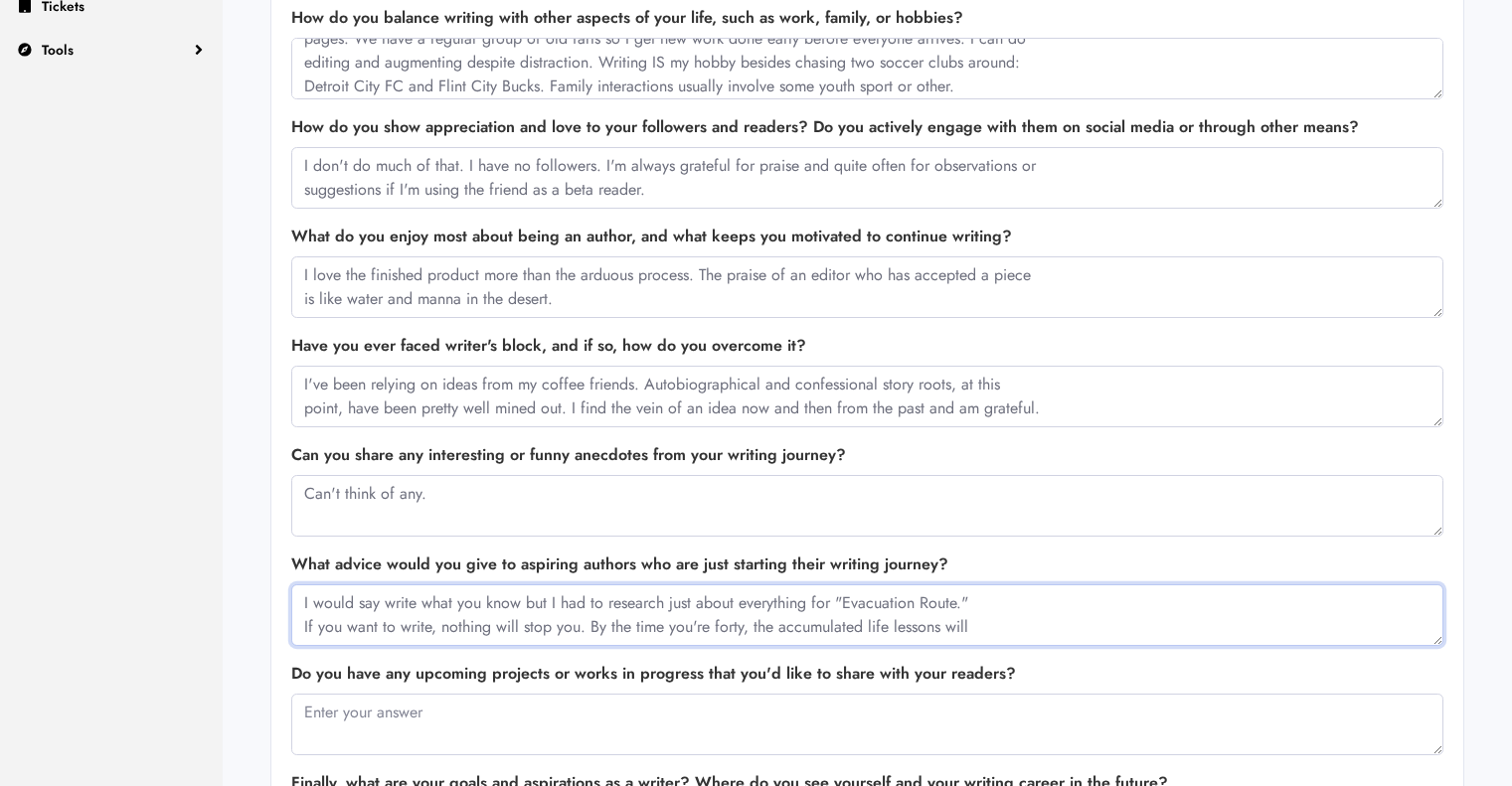scroll, scrollTop: 18, scrollLeft: 0, axis: vertical 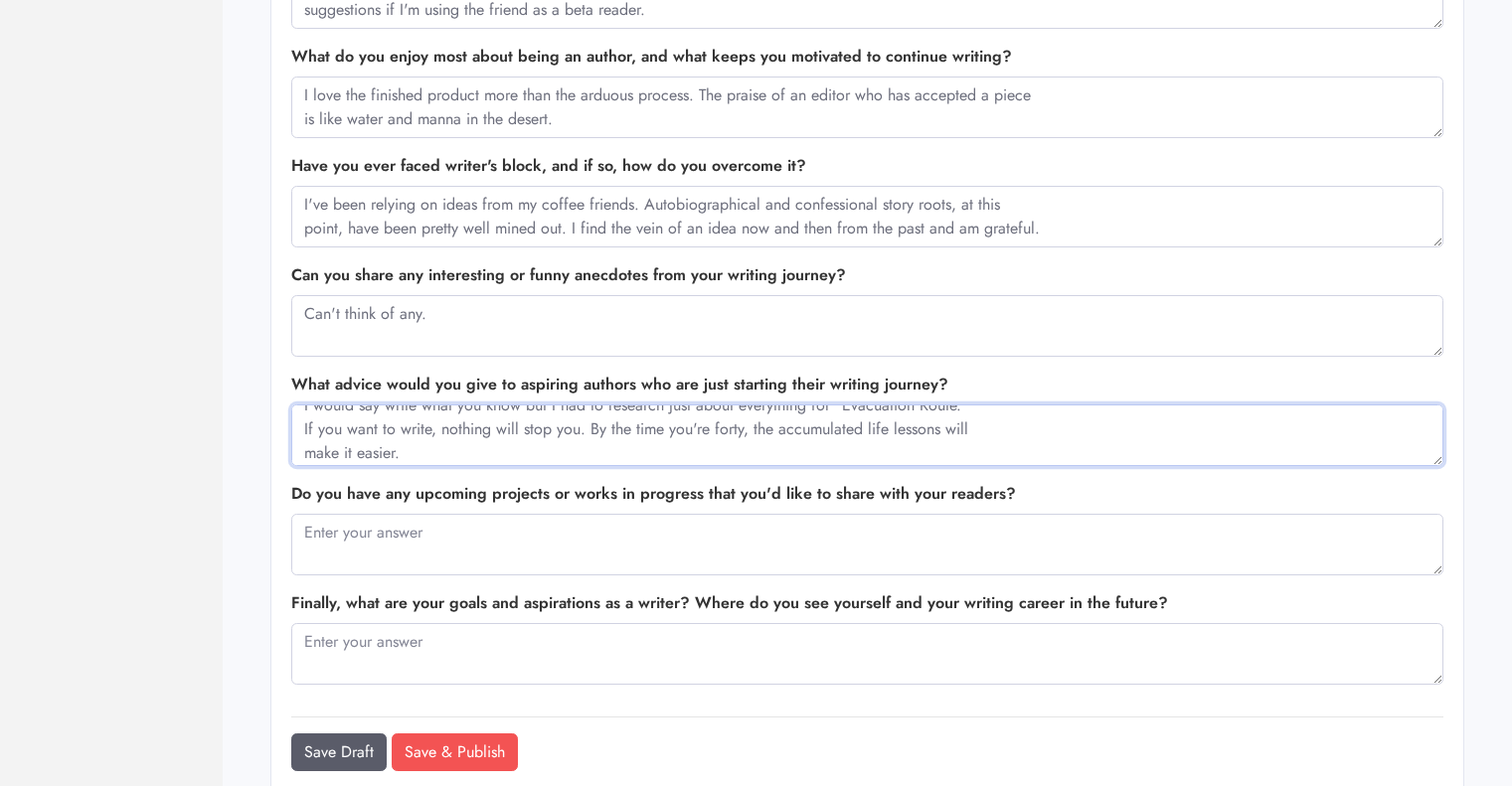 type on "I would say write what you know but I had to research just about everything for "Evacuation Route."
If you want to write, nothing will stop you. By the time you're forty, the accumulated life lessons will
make it easier." 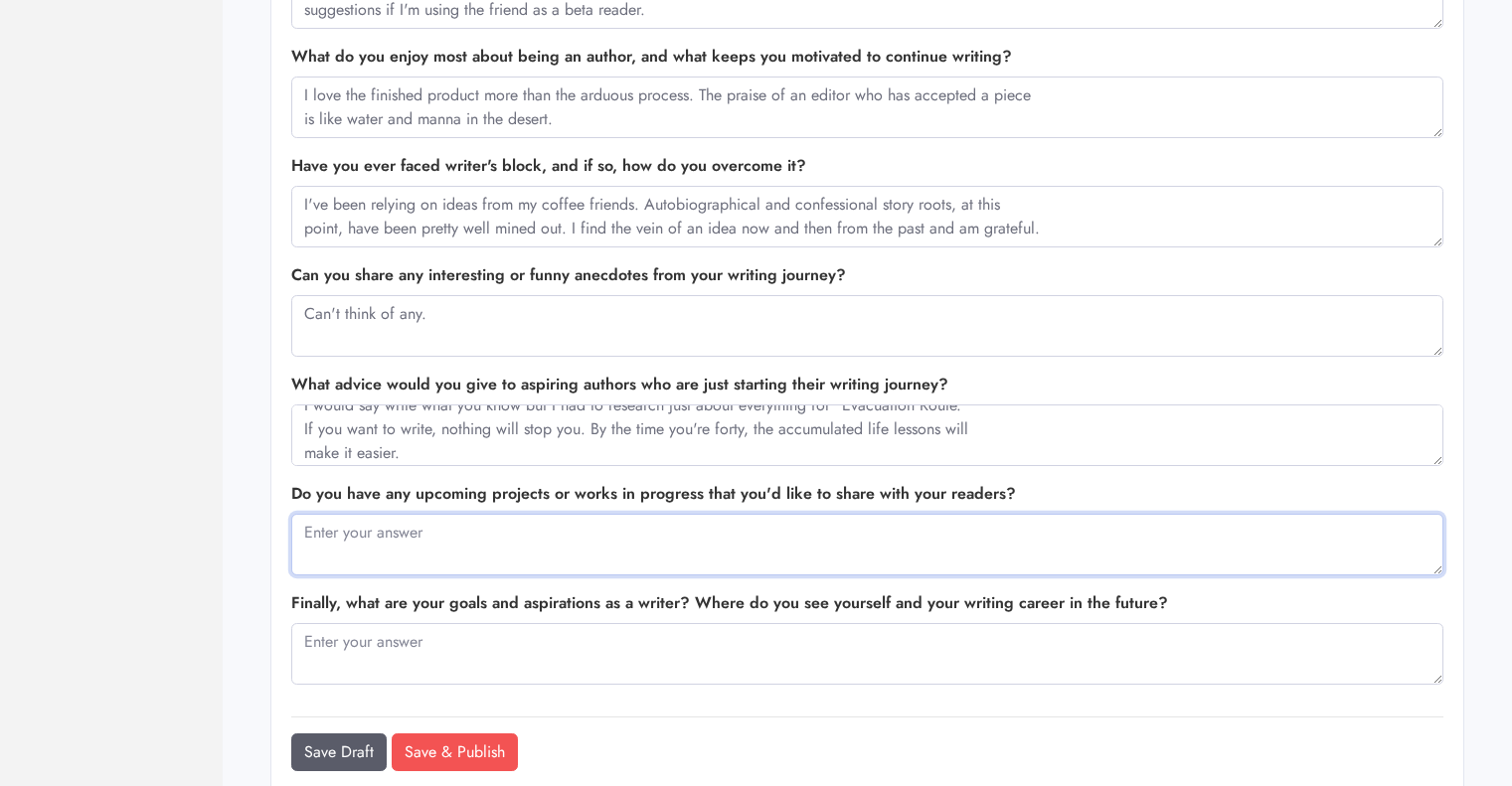click at bounding box center [867, 545] 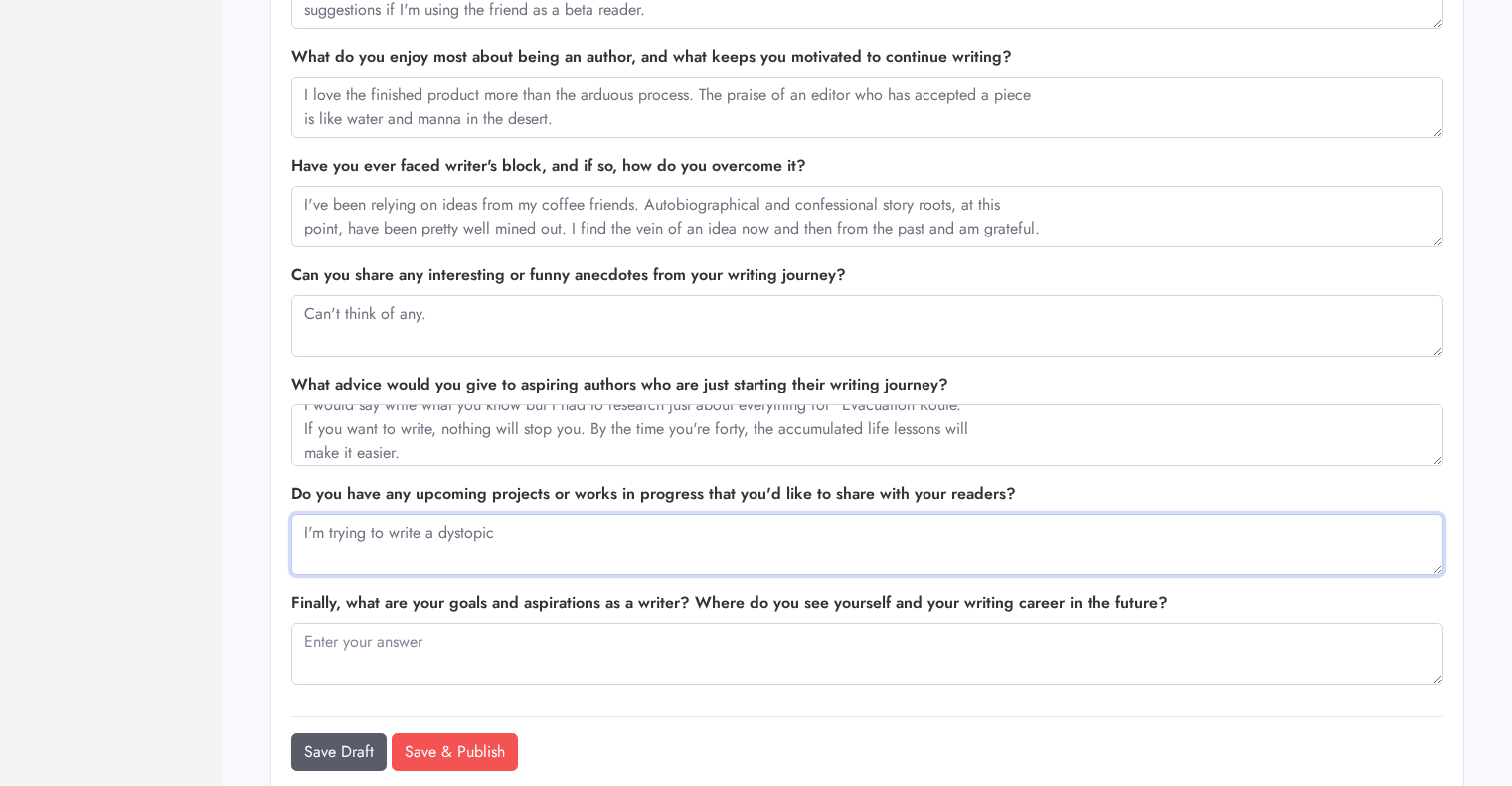 click on "I'm trying to write a dystopic" at bounding box center [867, 545] 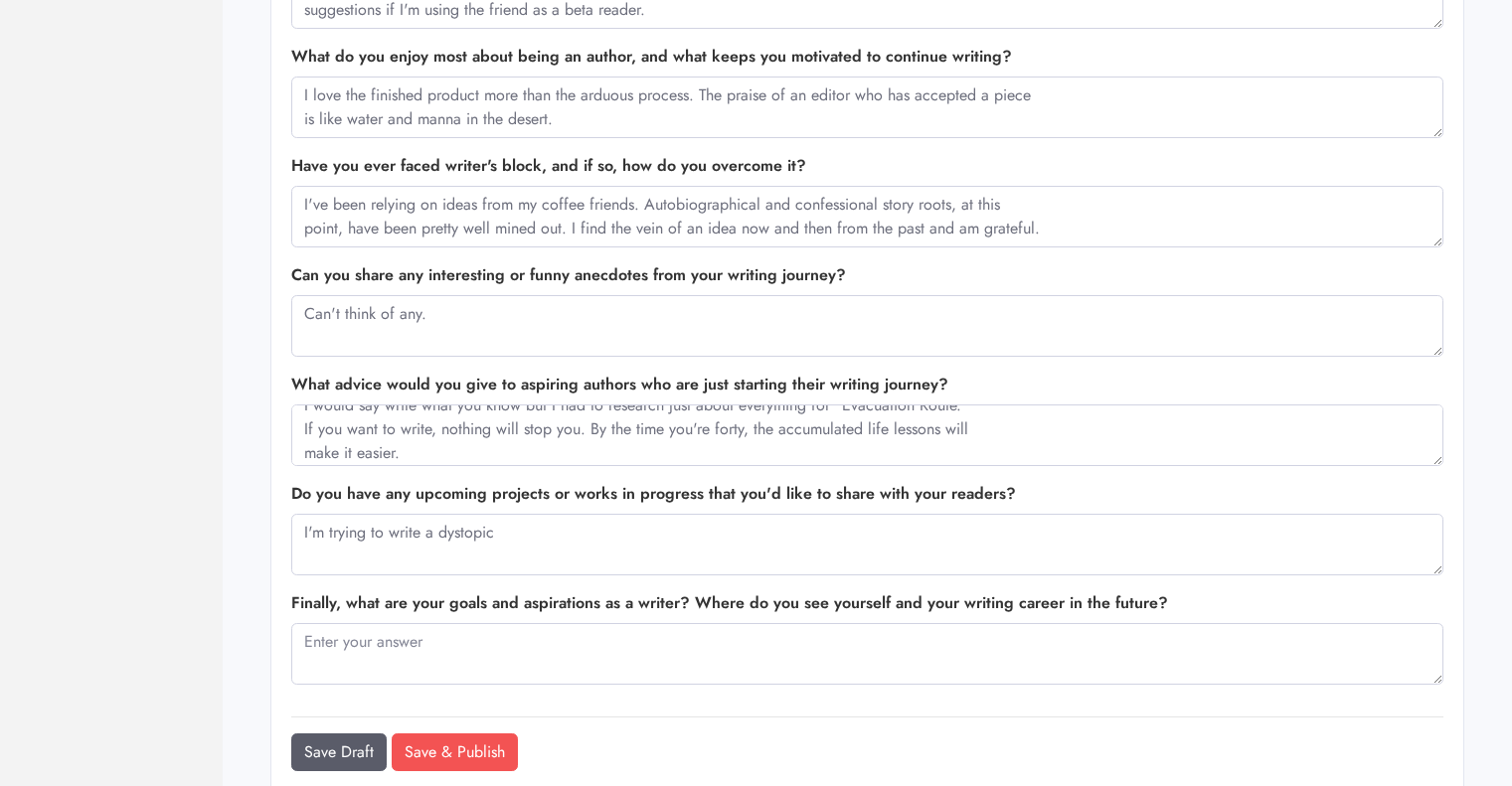 drag, startPoint x: 454, startPoint y: 530, endPoint x: 1500, endPoint y: 667, distance: 1054.9336 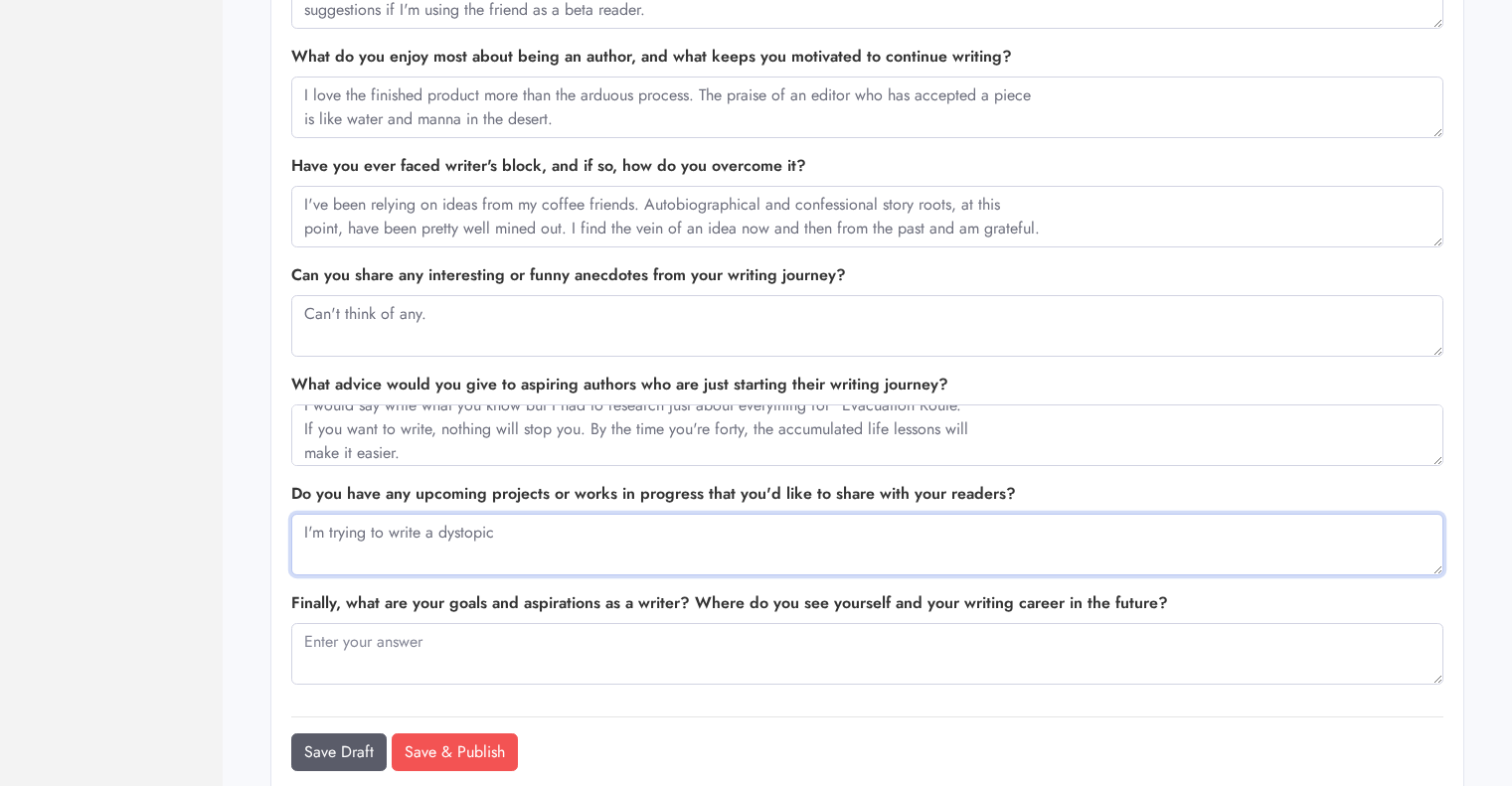 click on "I'm trying to write a dystopic" at bounding box center (867, 545) 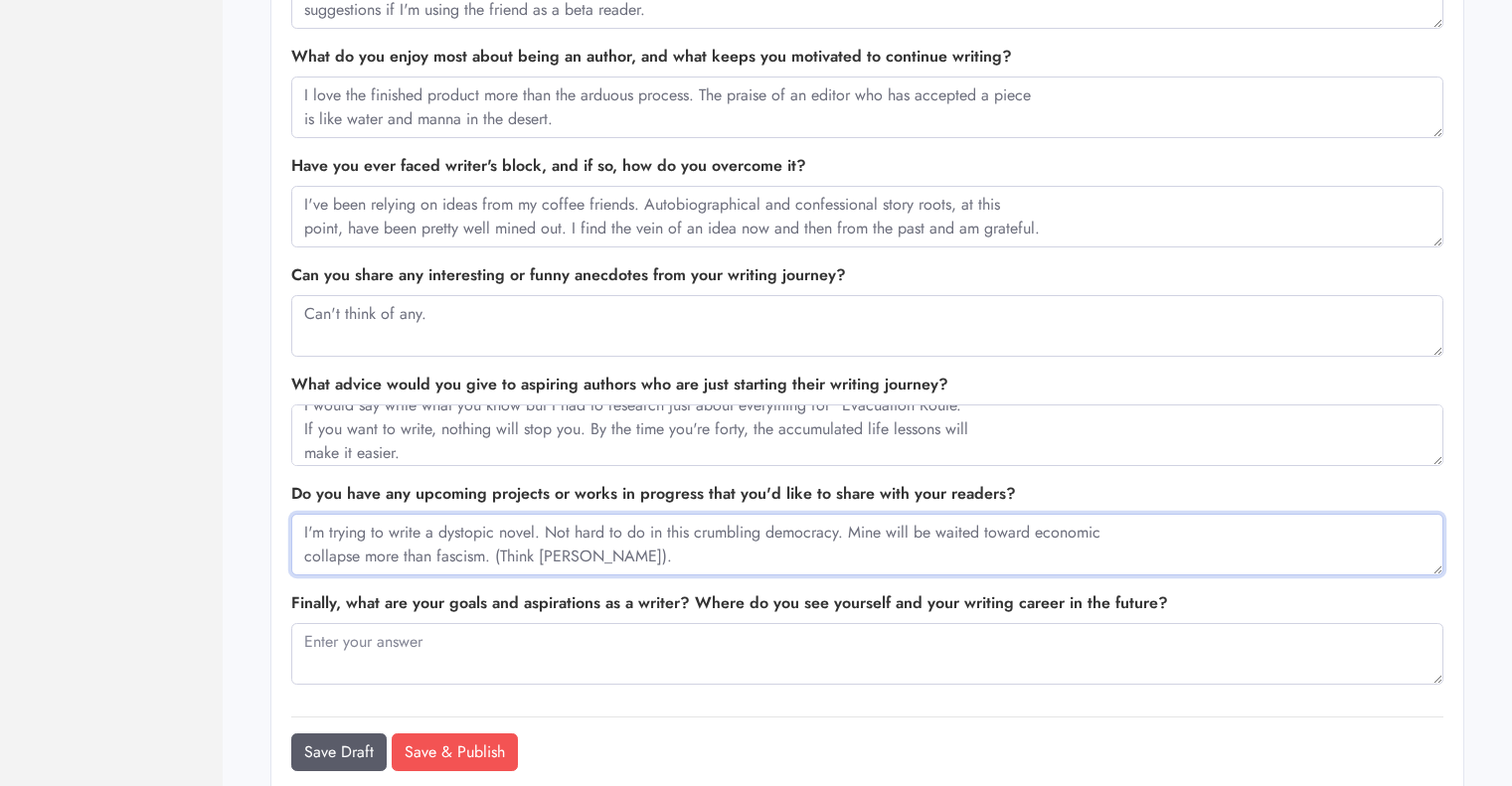 click on "I'm trying to write a dystopic novel. Not hard to do in this crumbling democracy. Mine will be waited toward economic
collapse more than fascism. (Think [PERSON_NAME])." at bounding box center [867, 545] 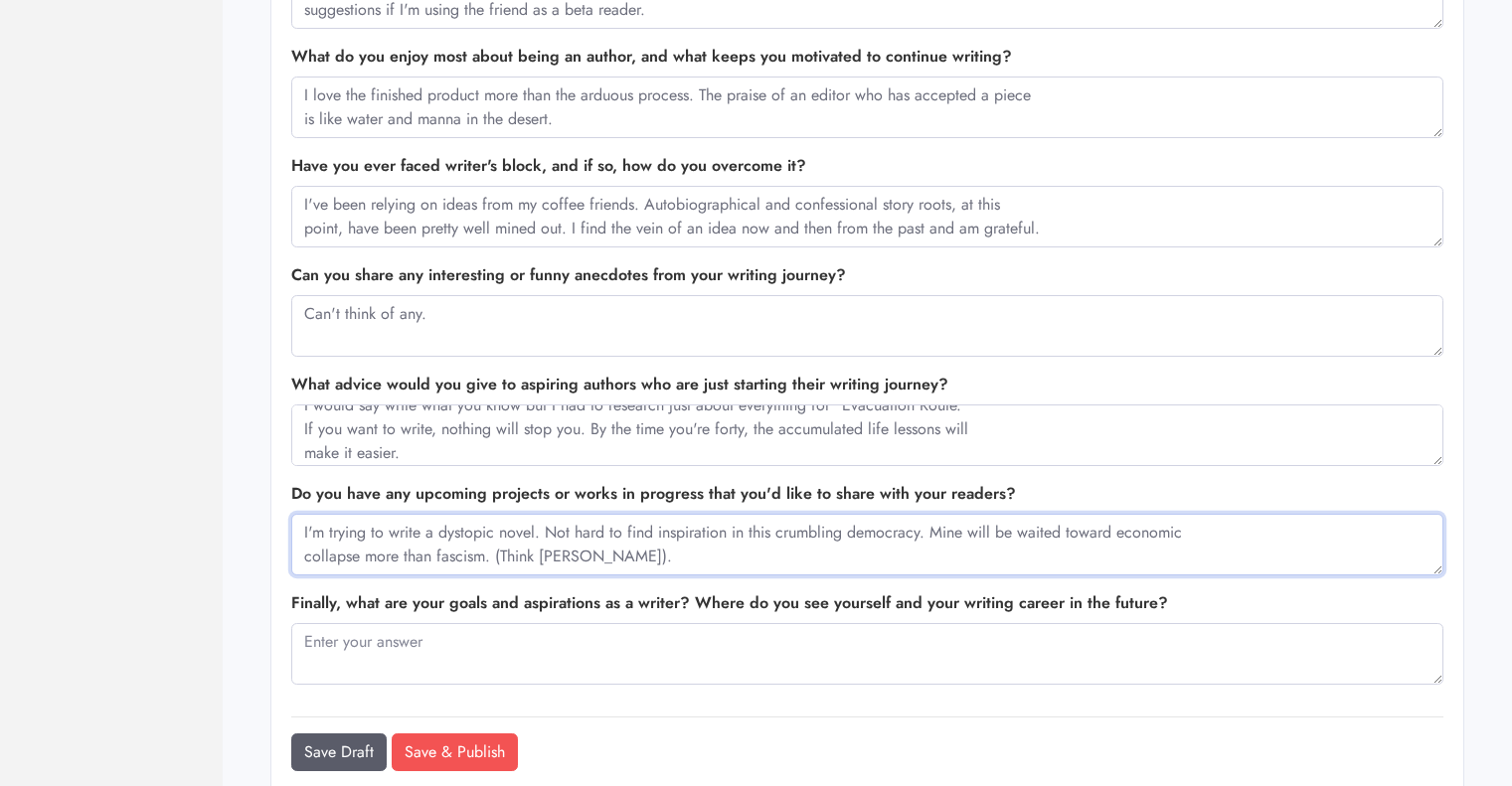 click on "I'm trying to write a dystopic novel. Not hard to find inspiration in this crumbling democracy. Mine will be waited toward economic
collapse more than fascism. (Think [PERSON_NAME])." at bounding box center (867, 545) 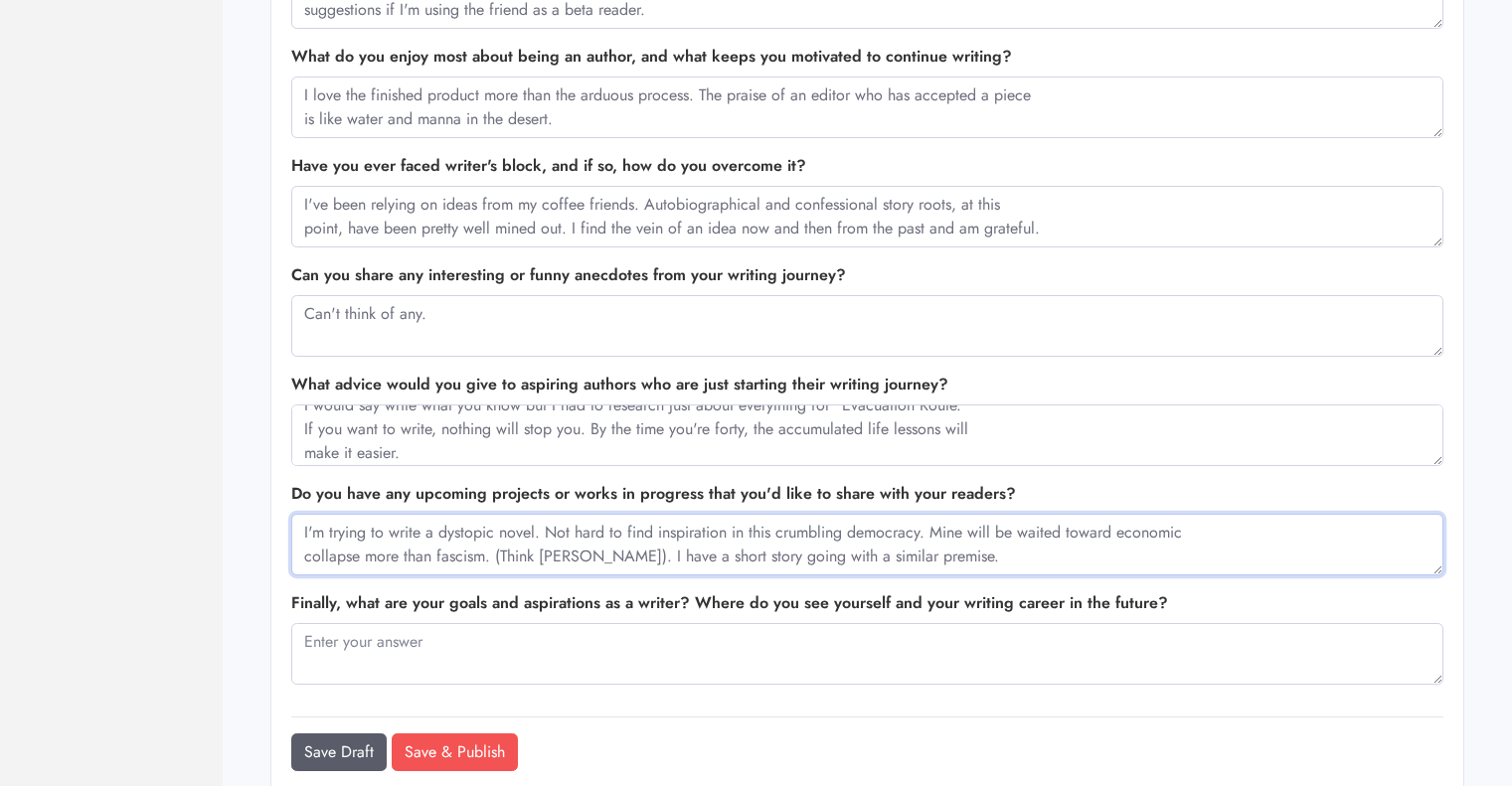 scroll, scrollTop: 847, scrollLeft: 0, axis: vertical 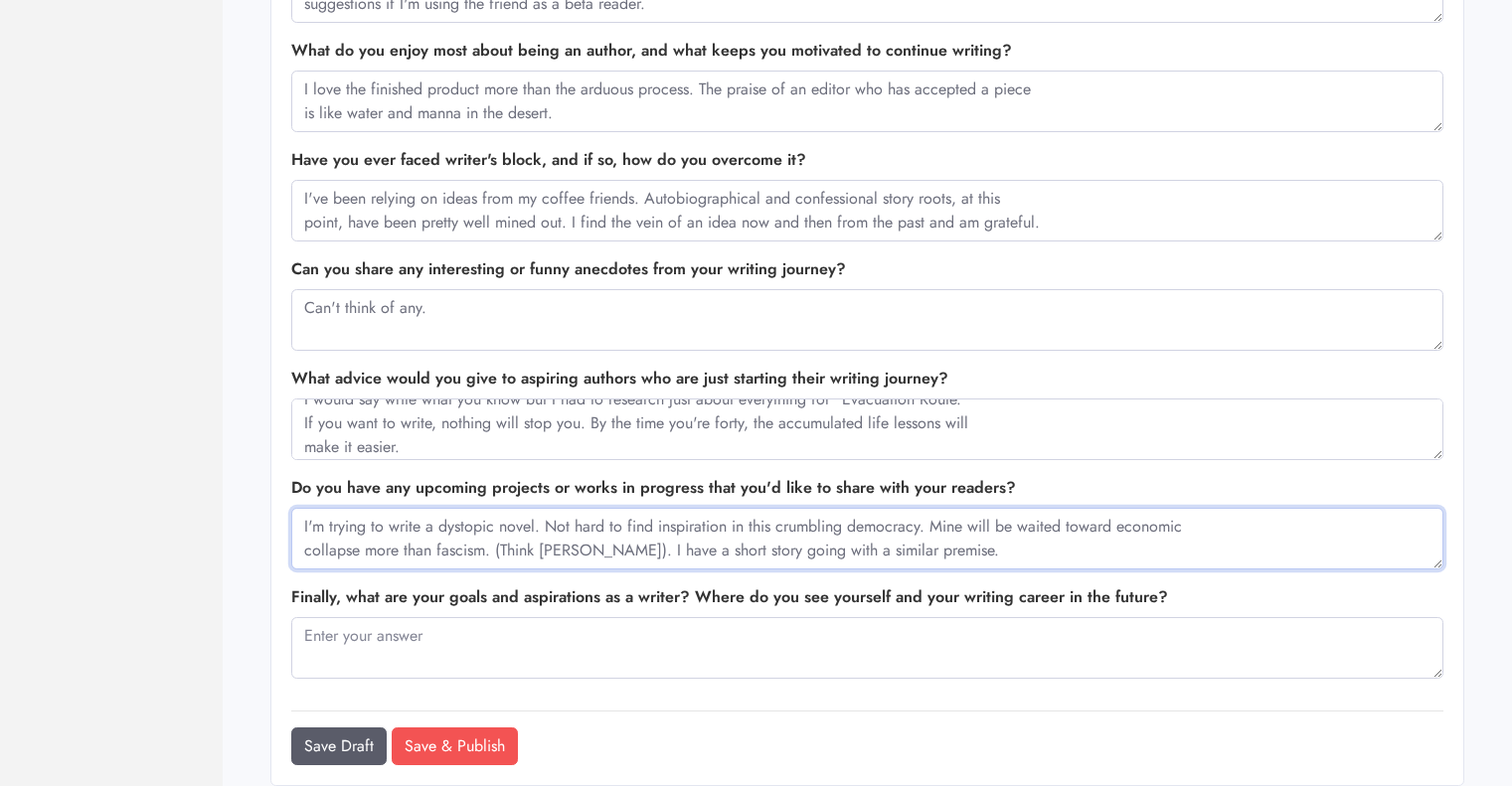 type on "I'm trying to write a dystopic novel. Not hard to find inspiration in this crumbling democracy. Mine will be waited toward economic
collapse more than fascism. (Think [PERSON_NAME]). I have a short story going with a similar premise." 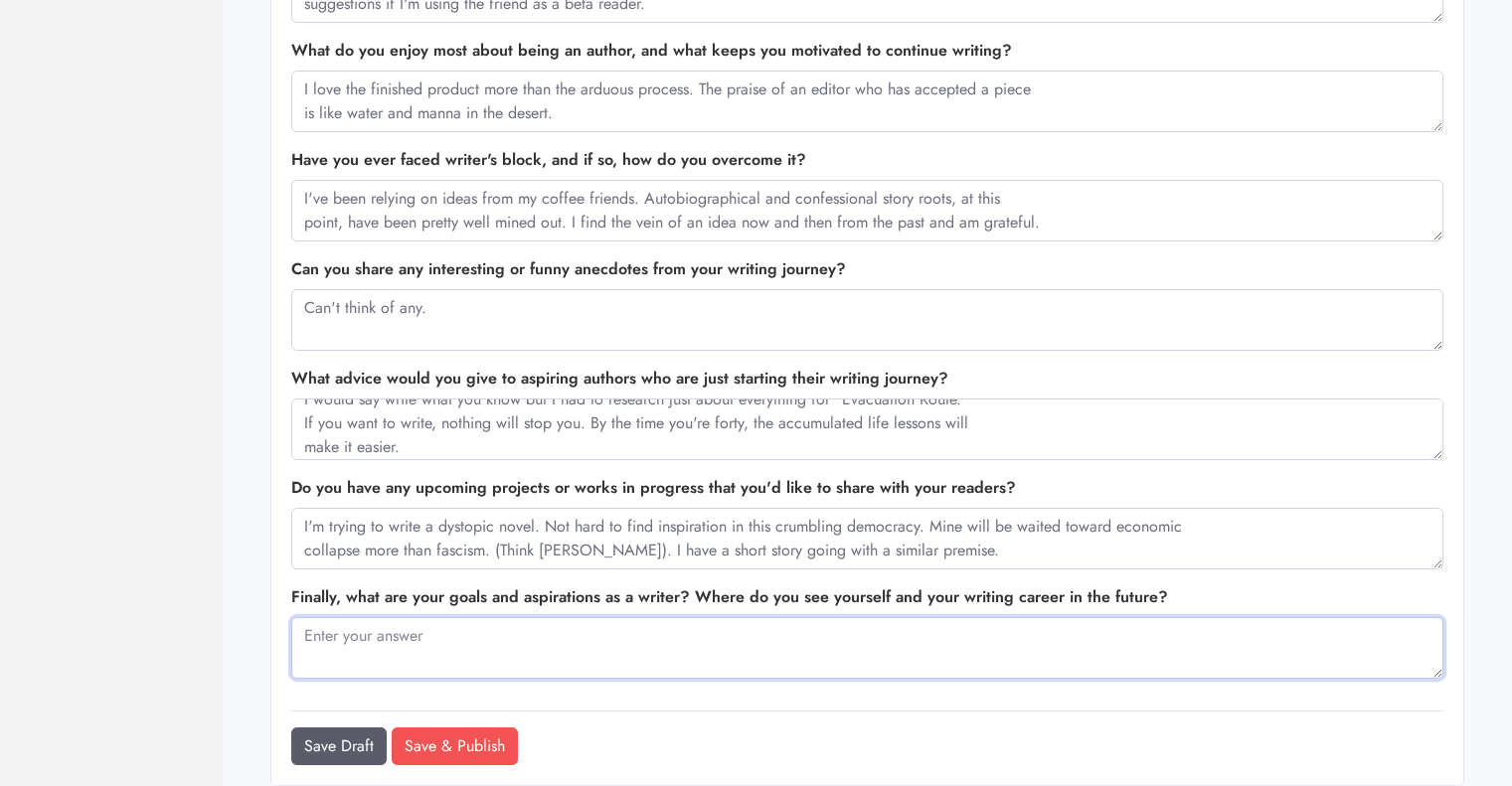 click at bounding box center [867, 648] 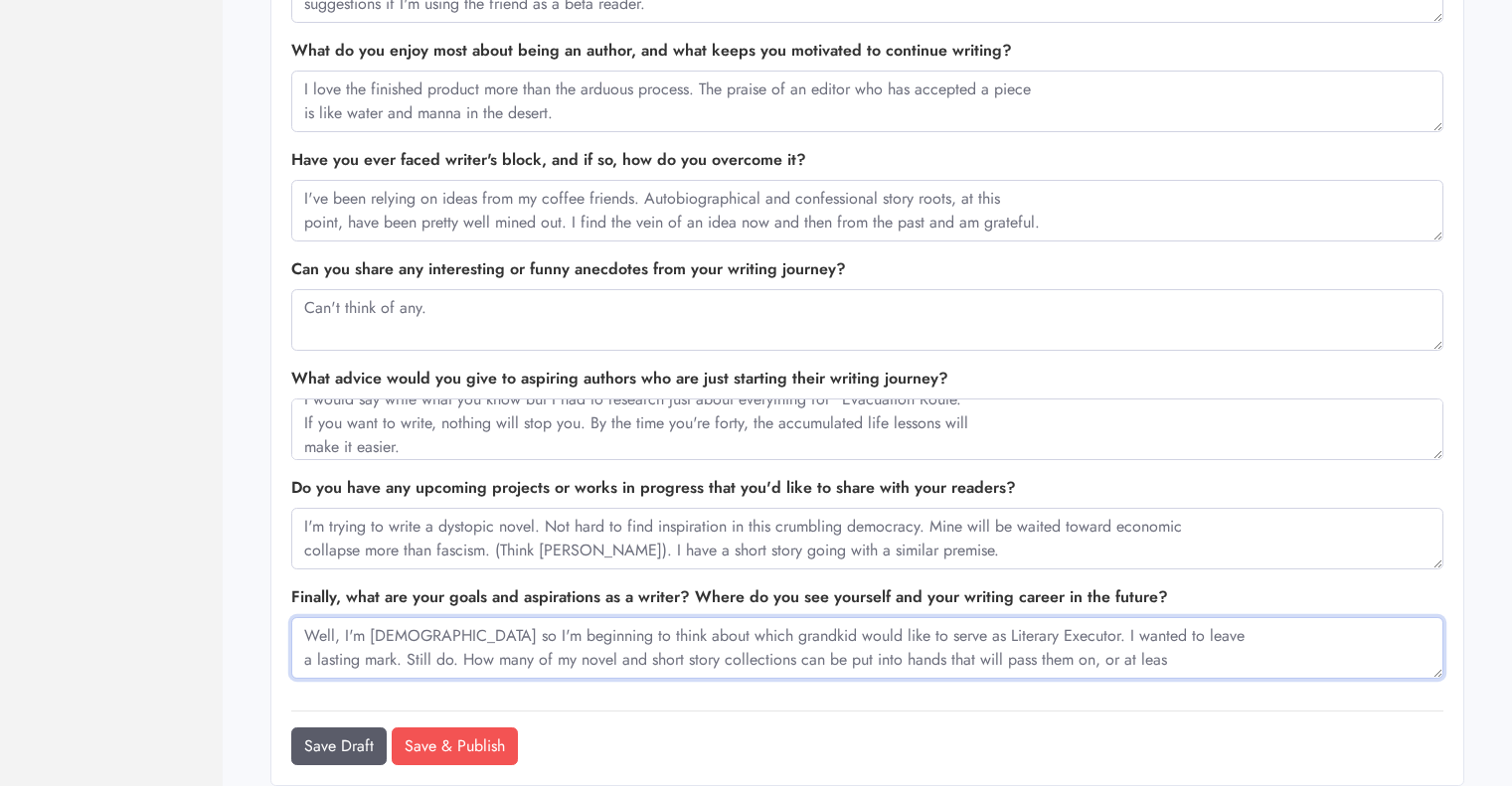 scroll, scrollTop: 18, scrollLeft: 0, axis: vertical 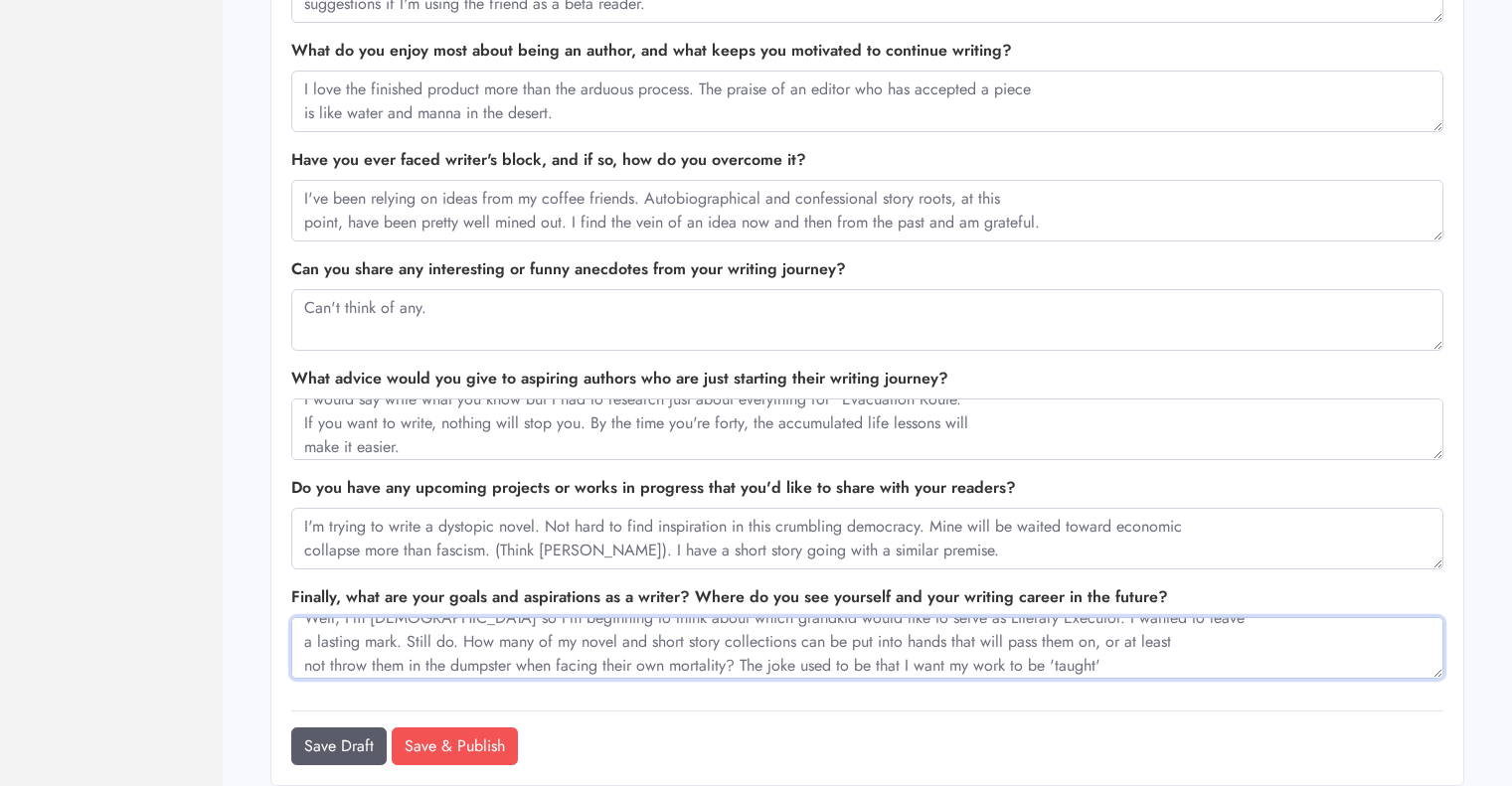 click on "Well, I'm [DEMOGRAPHIC_DATA] so I'm beginning to think about which grandkid would like to serve as Literary Executor. I wanted to leave
a lasting mark. Still do. How many of my novel and short story collections can be put into hands that will pass them on, or at least
not throw them in the dumpster when facing their own mortality? The joke used to be that I want my work to be 'taught'" at bounding box center (867, 648) 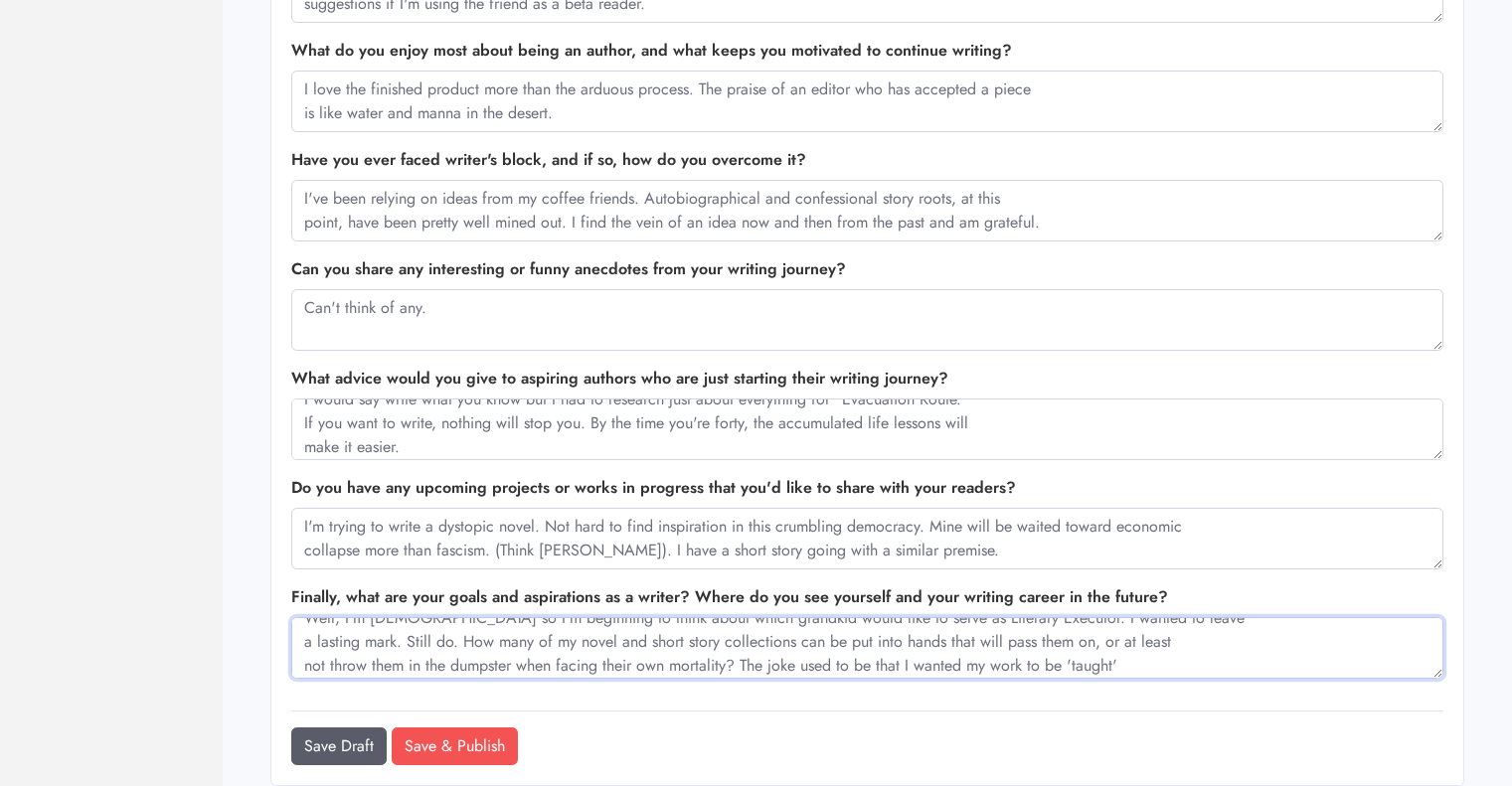 click on "Well, I'm [DEMOGRAPHIC_DATA] so I'm beginning to think about which grandkid would like to serve as Literary Executor. I wanted to leave
a lasting mark. Still do. How many of my novel and short story collections can be put into hands that will pass them on, or at least
not throw them in the dumpster when facing their own mortality? The joke used to be that I wanted my work to be 'taught'" at bounding box center (867, 648) 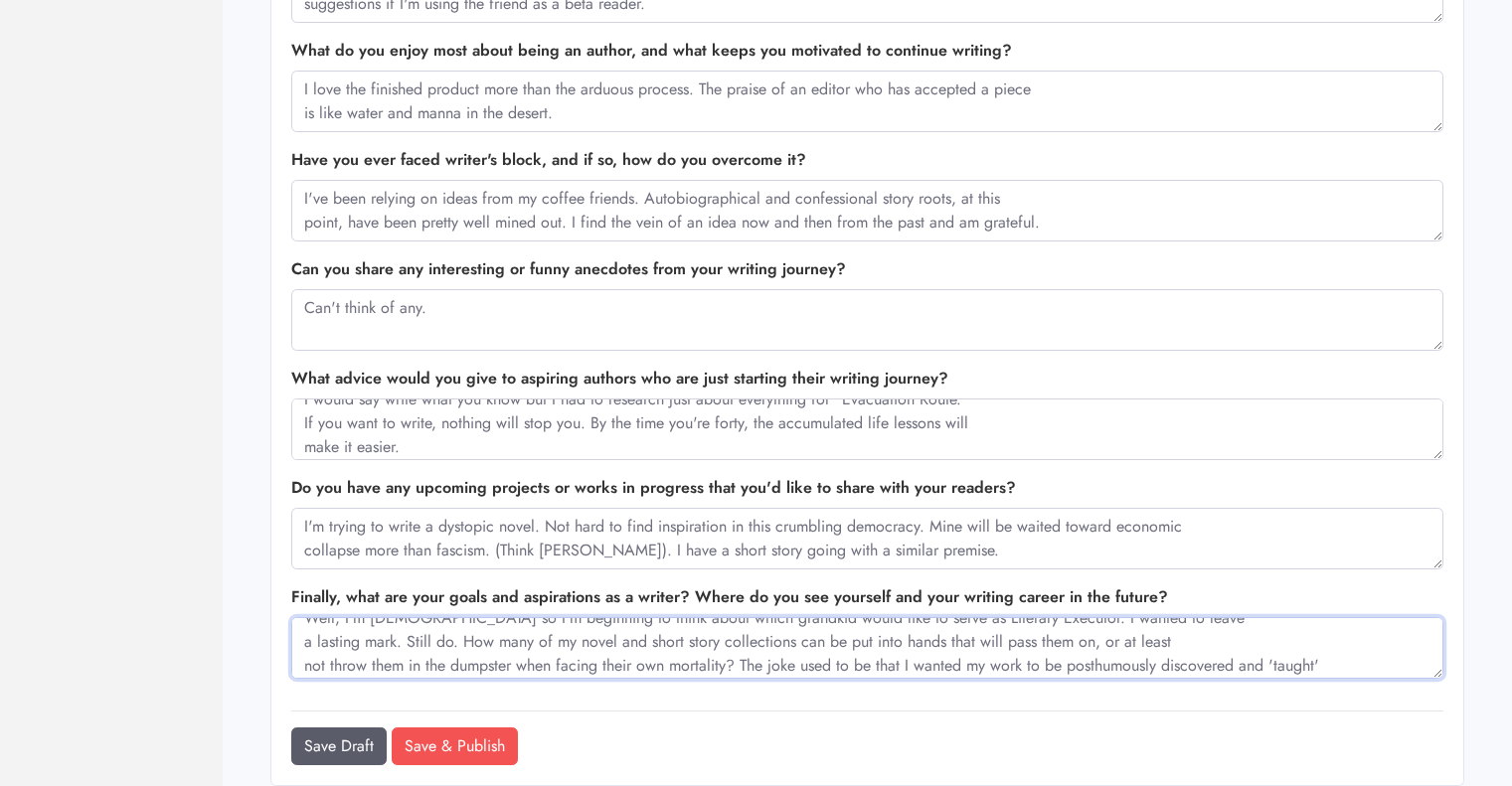 drag, startPoint x: 1324, startPoint y: 663, endPoint x: 1292, endPoint y: 696, distance: 45.96738 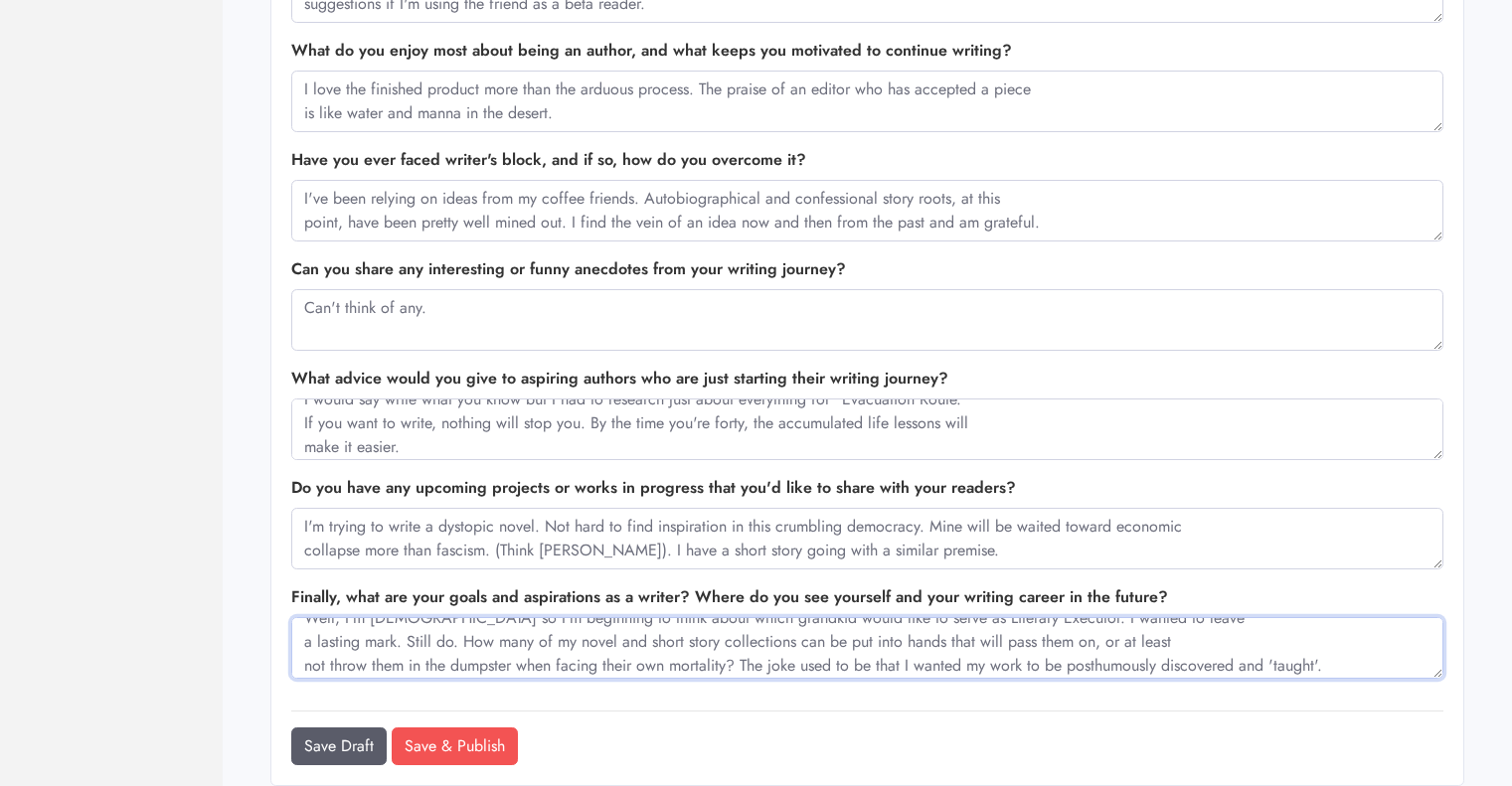 scroll, scrollTop: 42, scrollLeft: 0, axis: vertical 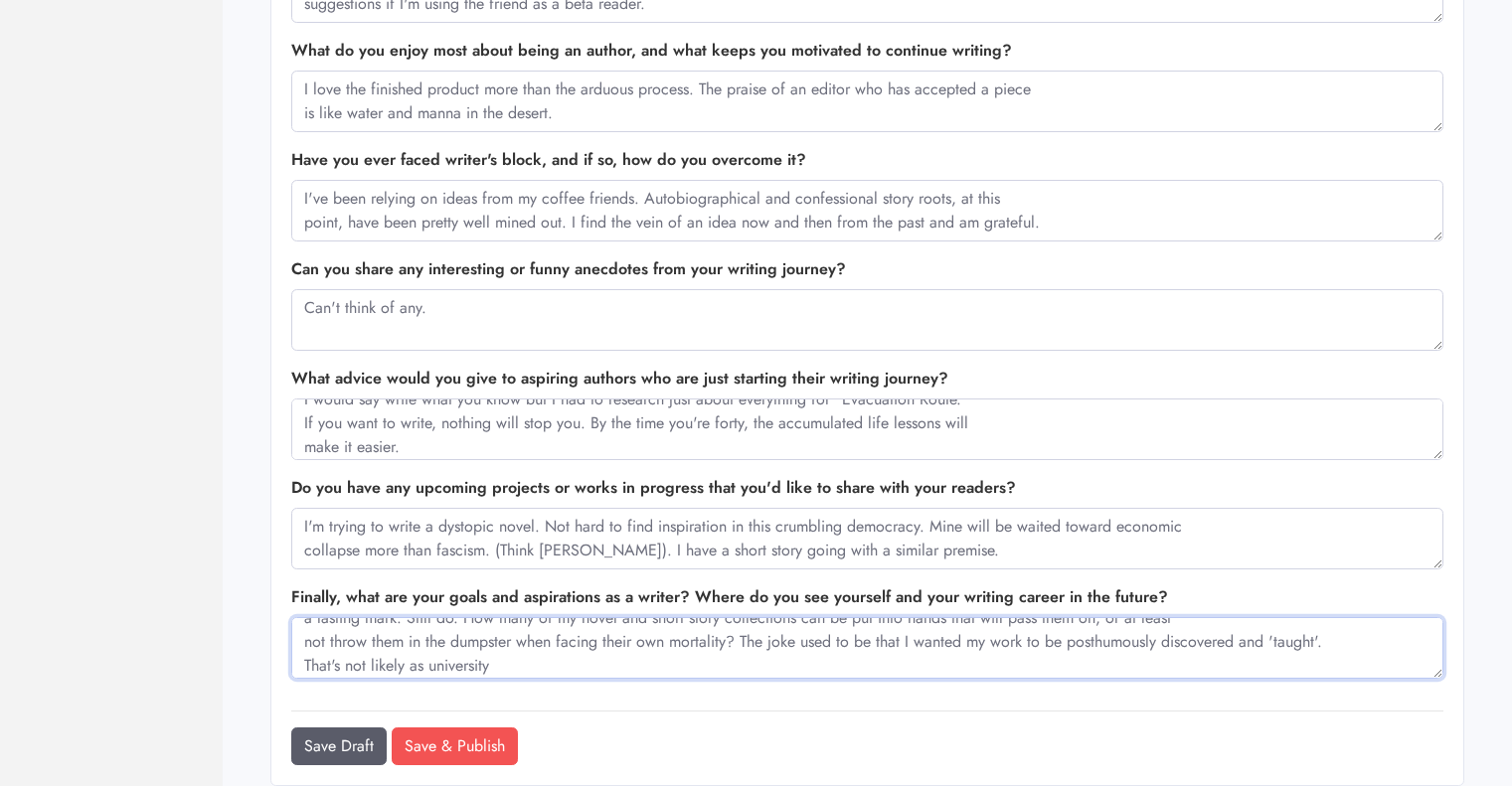 click on "Well, I'm [DEMOGRAPHIC_DATA] so I'm beginning to think about which grandkid would like to serve as Literary Executor. I wanted to leave
a lasting mark. Still do. How many of my novel and short story collections can be put into hands that will pass them on, or at least
not throw them in the dumpster when facing their own mortality? The joke used to be that I wanted my work to be posthumously discovered and 'taught'.
That's not likely as university" at bounding box center [867, 648] 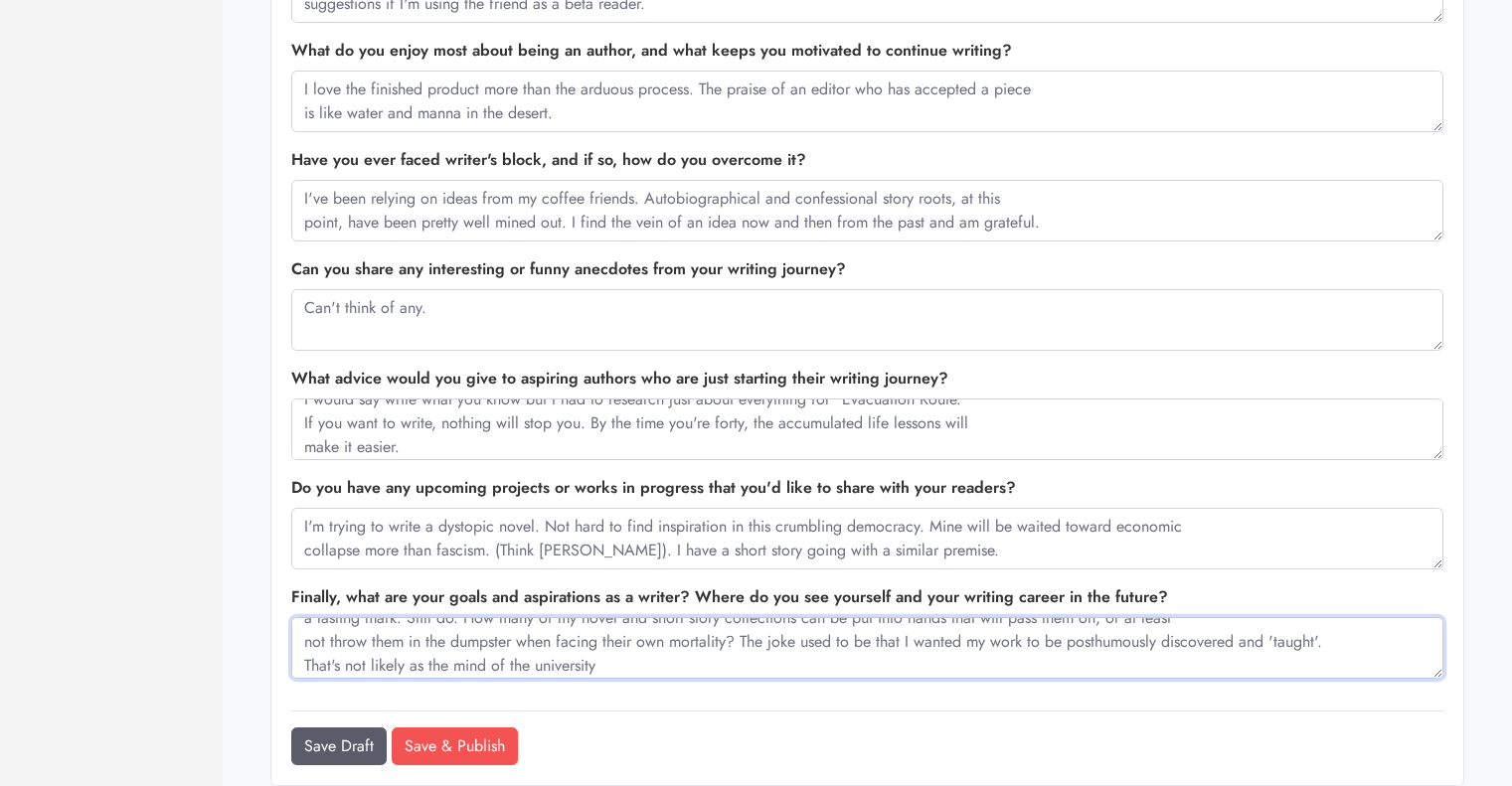 click on "Well, I'm [DEMOGRAPHIC_DATA] so I'm beginning to think about which grandkid would like to serve as Literary Executor. I wanted to leave
a lasting mark. Still do. How many of my novel and short story collections can be put into hands that will pass them on, or at least
not throw them in the dumpster when facing their own mortality? The joke used to be that I wanted my work to be posthumously discovered and 'taught'.
That's not likely as the mind of the university" at bounding box center [867, 648] 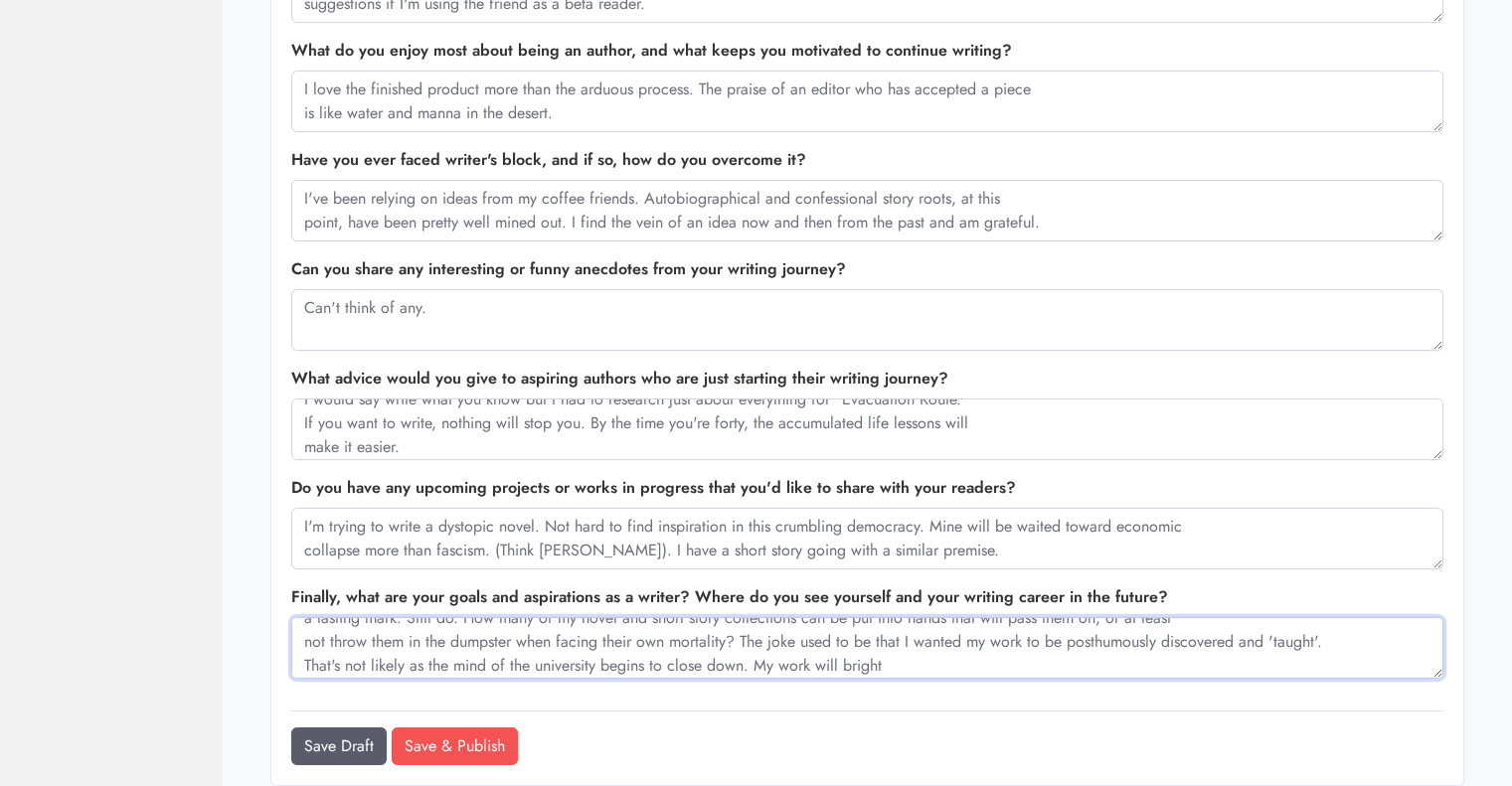 click on "Well, I'm [DEMOGRAPHIC_DATA] so I'm beginning to think about which grandkid would like to serve as Literary Executor. I wanted to leave
a lasting mark. Still do. How many of my novel and short story collections can be put into hands that will pass them on, or at least
not throw them in the dumpster when facing their own mortality? The joke used to be that I wanted my work to be posthumously discovered and 'taught'.
That's not likely as the mind of the university begins to close down. My work will bright" at bounding box center (867, 648) 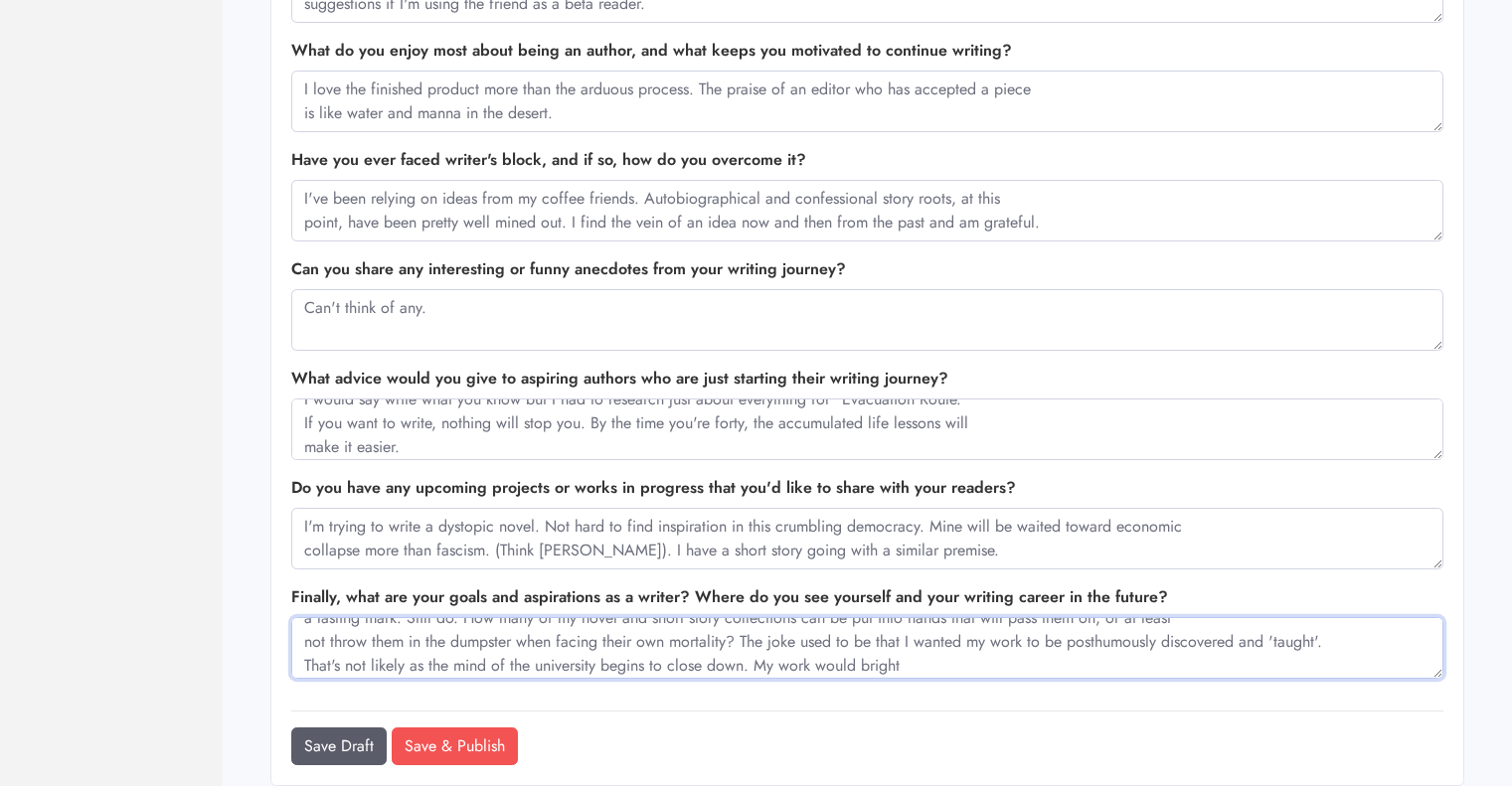 click on "Well, I'm [DEMOGRAPHIC_DATA] so I'm beginning to think about which grandkid would like to serve as Literary Executor. I wanted to leave
a lasting mark. Still do. How many of my novel and short story collections can be put into hands that will pass them on, or at least
not throw them in the dumpster when facing their own mortality? The joke used to be that I wanted my work to be posthumously discovered and 'taught'.
That's not likely as the mind of the university begins to close down. My work would bright" at bounding box center (867, 648) 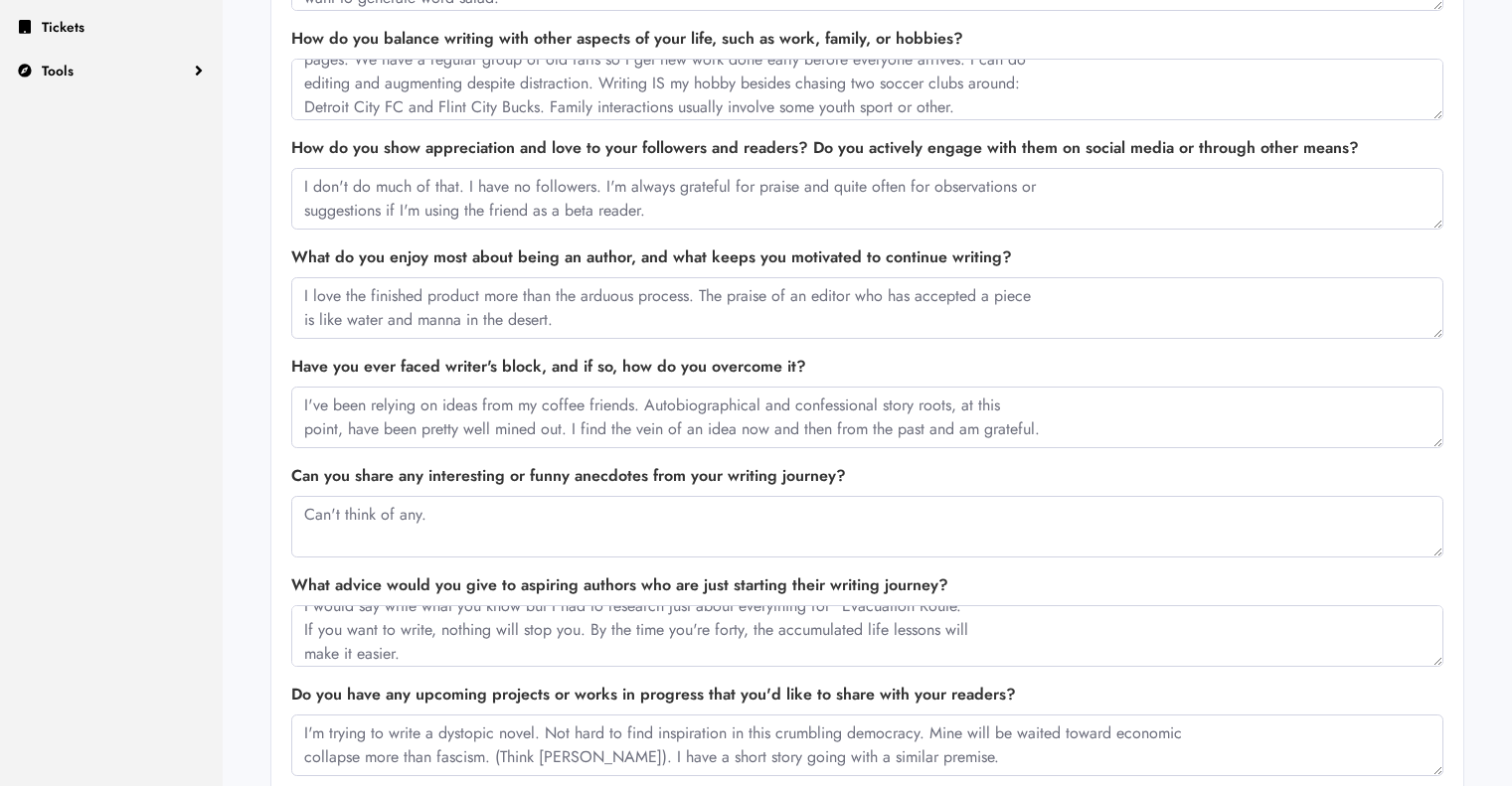 scroll, scrollTop: 847, scrollLeft: 0, axis: vertical 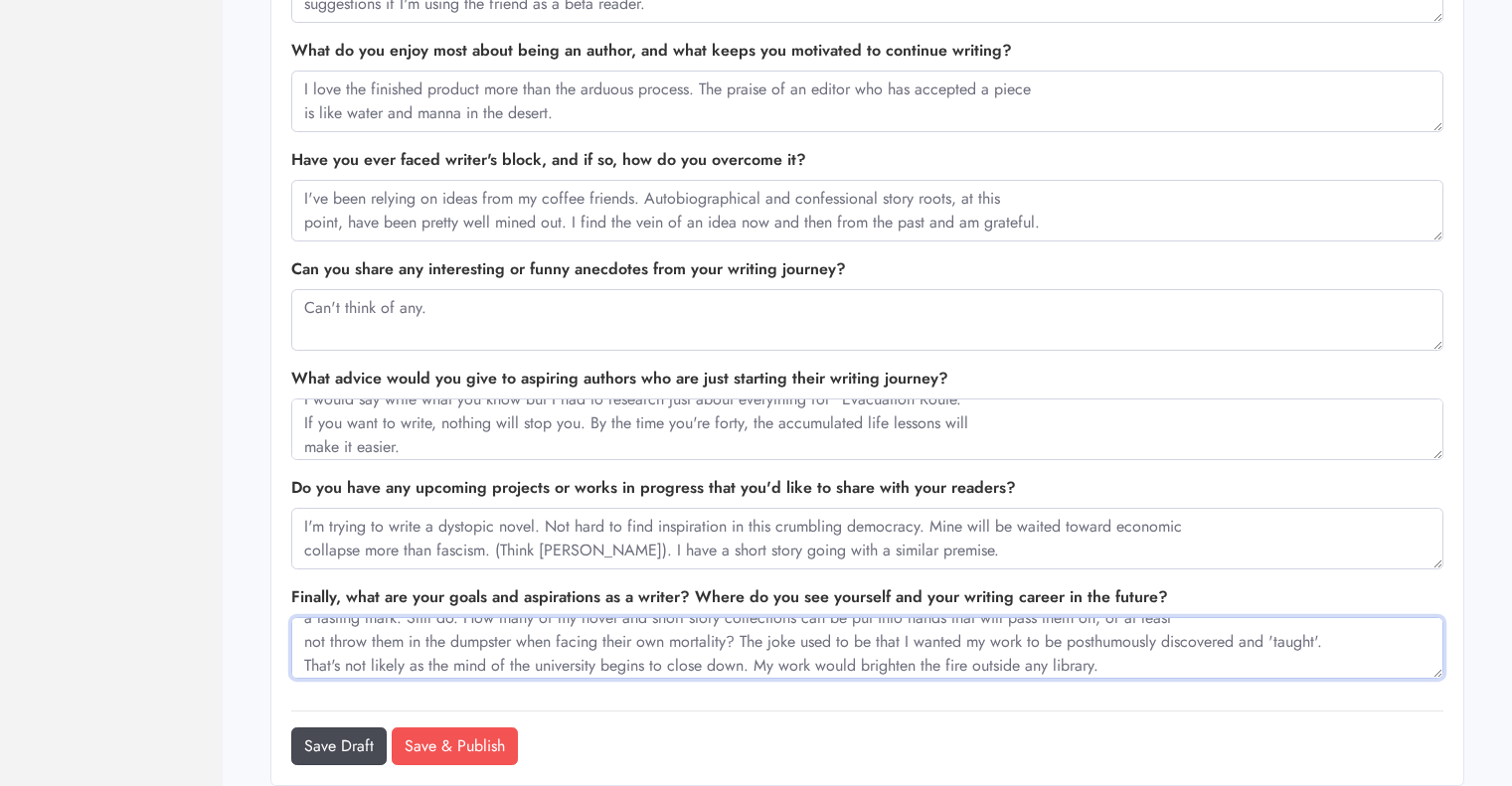 type on "Well, I'm [DEMOGRAPHIC_DATA] so I'm beginning to think about which grandkid would like to serve as Literary Executor. I wanted to leave
a lasting mark. Still do. How many of my novel and short story collections can be put into hands that will pass them on, or at least
not throw them in the dumpster when facing their own mortality? The joke used to be that I wanted my work to be posthumously discovered and 'taught'.
That's not likely as the mind of the university begins to close down. My work would brighten the fire outside any library." 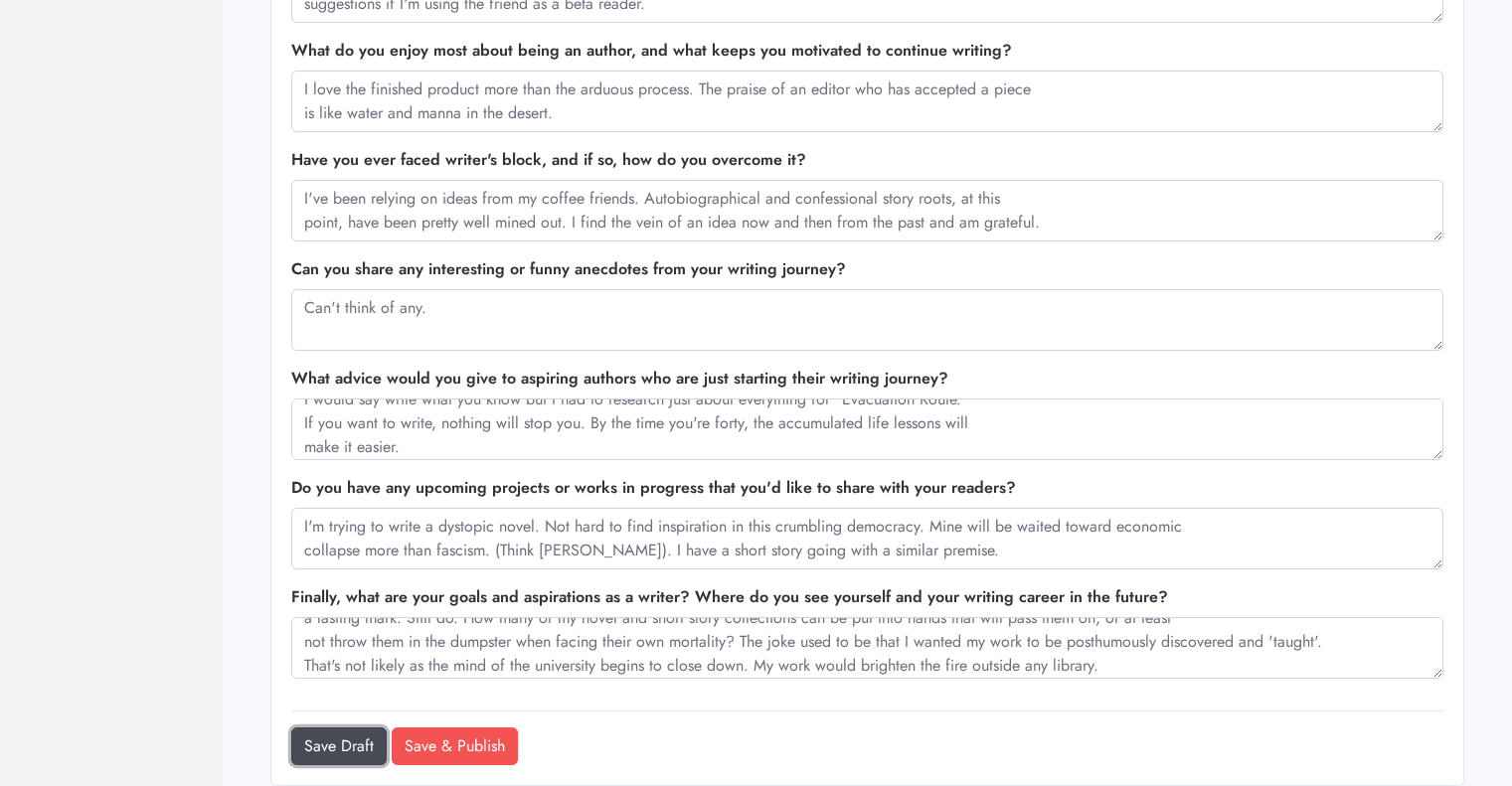 click on "Save Draft" at bounding box center [339, 746] 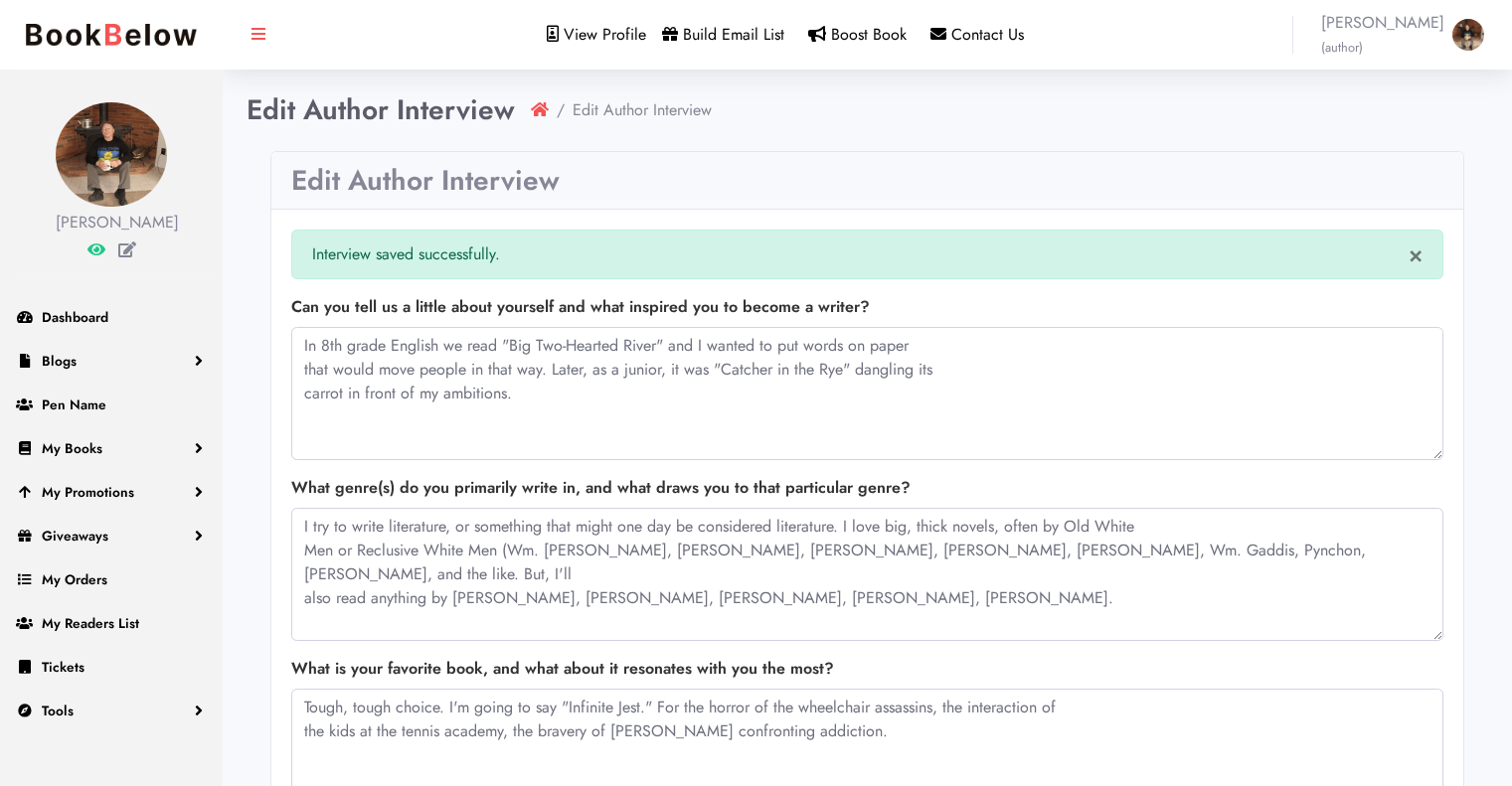 scroll, scrollTop: 0, scrollLeft: 0, axis: both 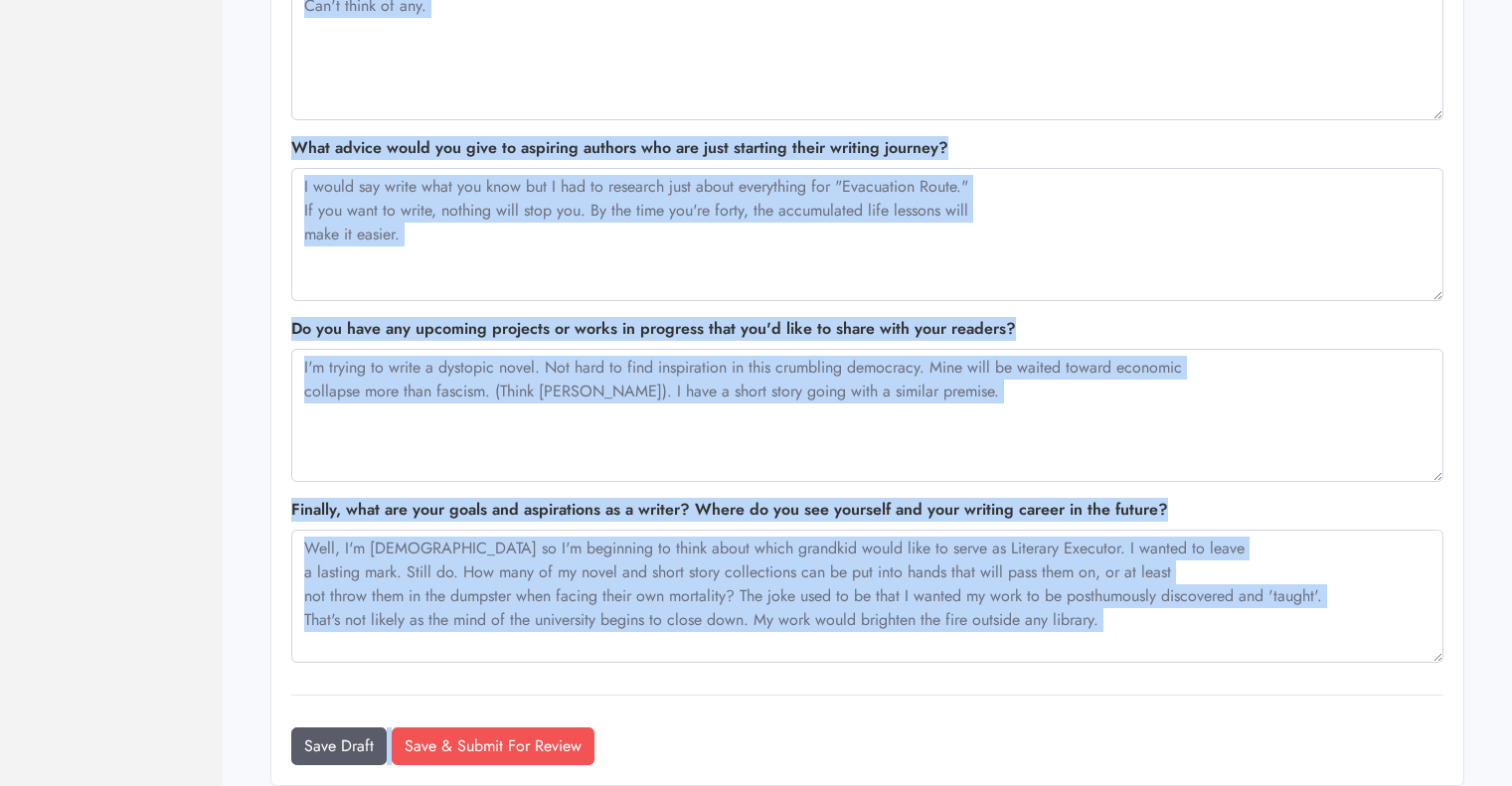 drag, startPoint x: 279, startPoint y: 163, endPoint x: 798, endPoint y: 798, distance: 820.1134 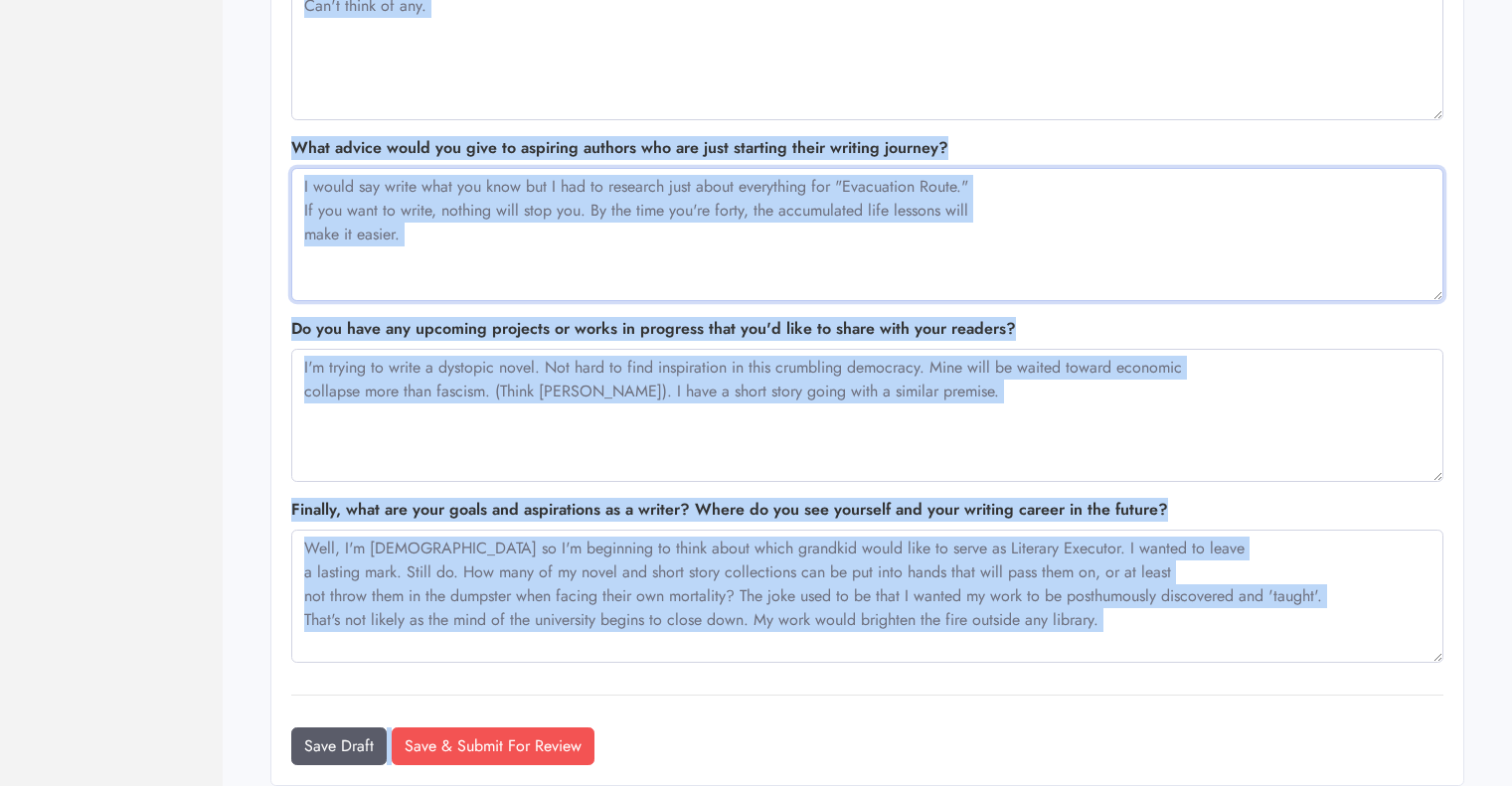 copy on "Edit Author Interview
Interview saved successfully.
×
Can you tell us a little about yourself and what inspired you to become a writer?
In 8th grade English we read "Big Two-Hearted River" and I wanted to put words on paper
that would move people in that way. Later, as a junior, it was "Catcher in the Rye" dangling its
carrot in front of my ambitions.
What genre(s) do you primarily write in, and what draws you to that particular genre?
I try to write literature, or something that might one day be considered literature. I love big, thick novels, often by Old White
Men or Reclusive White Men (Wm. Vollmann, R. Stone, Bellow, D.F. Wallace, Carver, Martin Amis, Wm. Gaddis, Pynchon, DeLillo, and the like. But, I'll
also read anything by Zadie Smith, Lorrie Moore, Iris Murdoch, Annie Proulx, Ottessa Moshfegh.
What is your favo..." 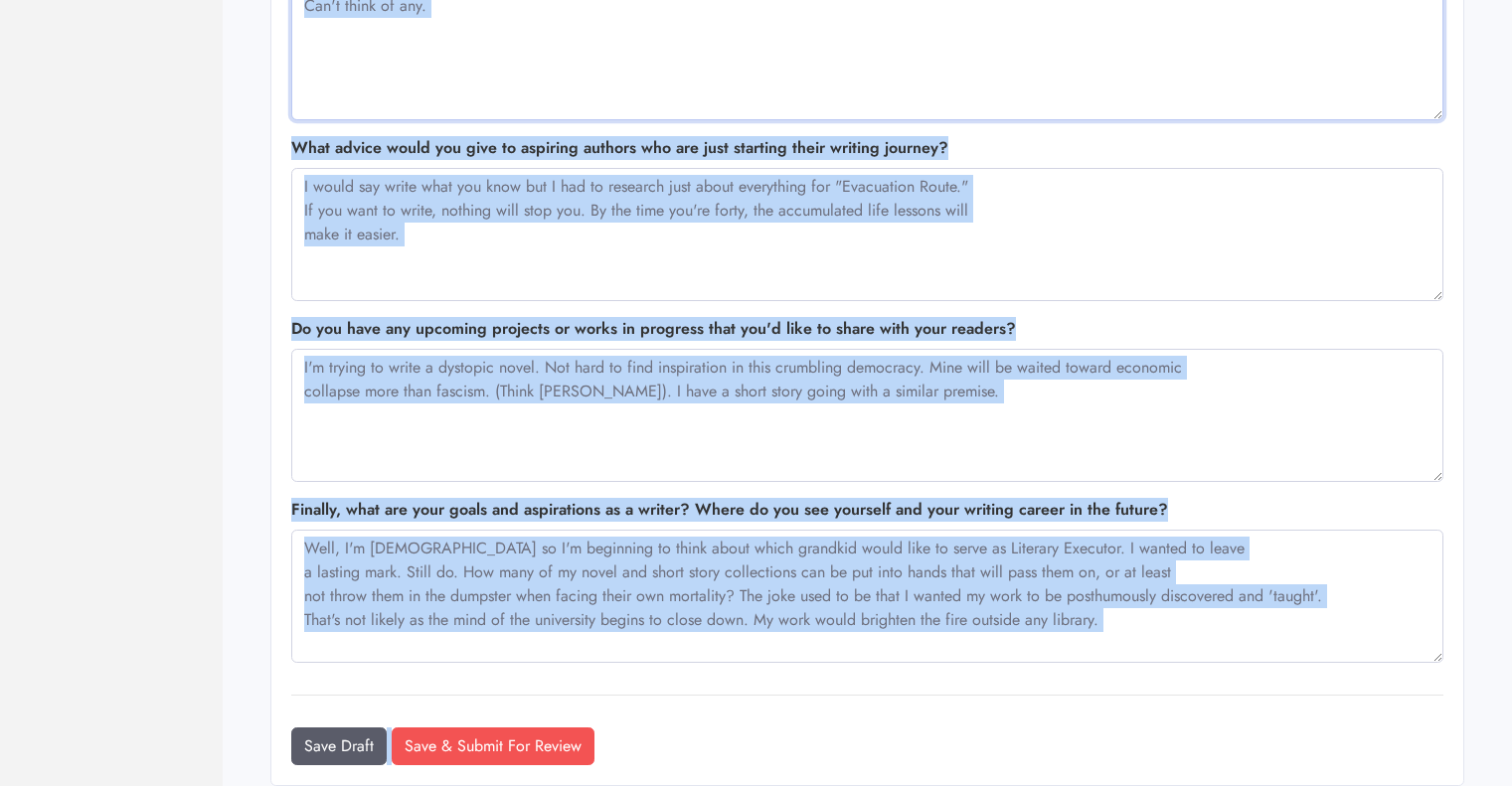 click on "Can't think of any." at bounding box center (867, 54) 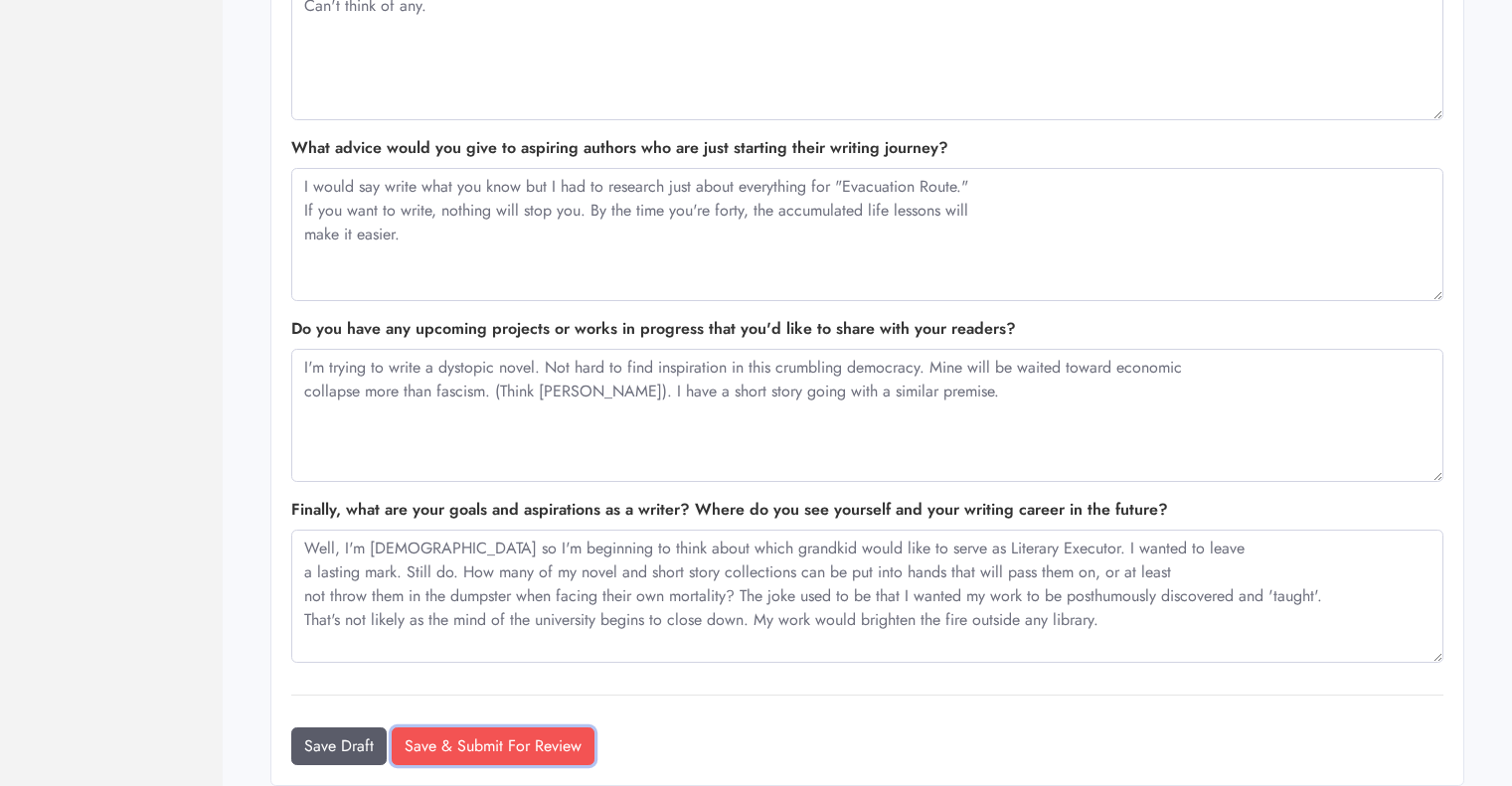 click on "Save & Submit For Review" at bounding box center [493, 746] 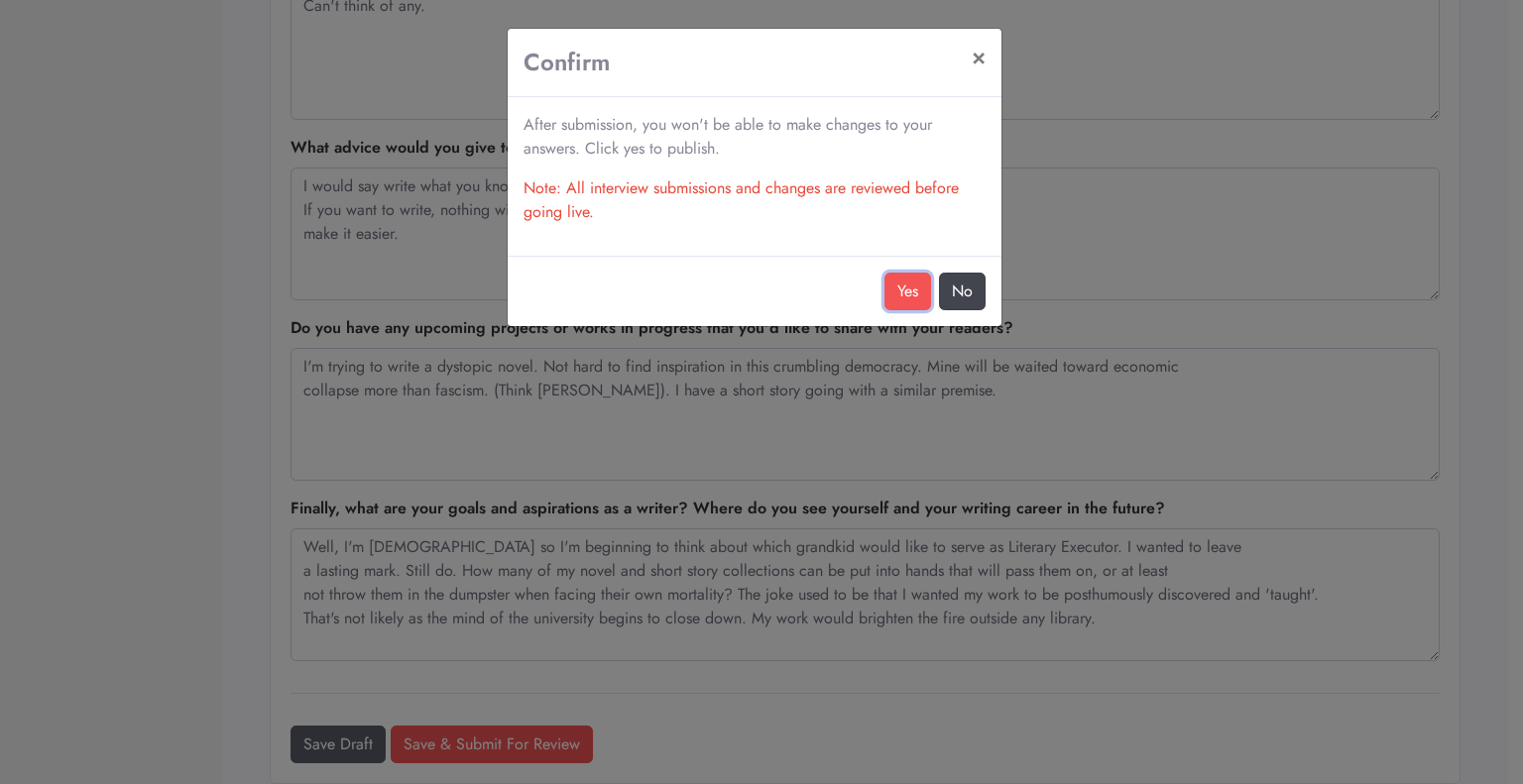 click on "Yes" at bounding box center [907, 291] 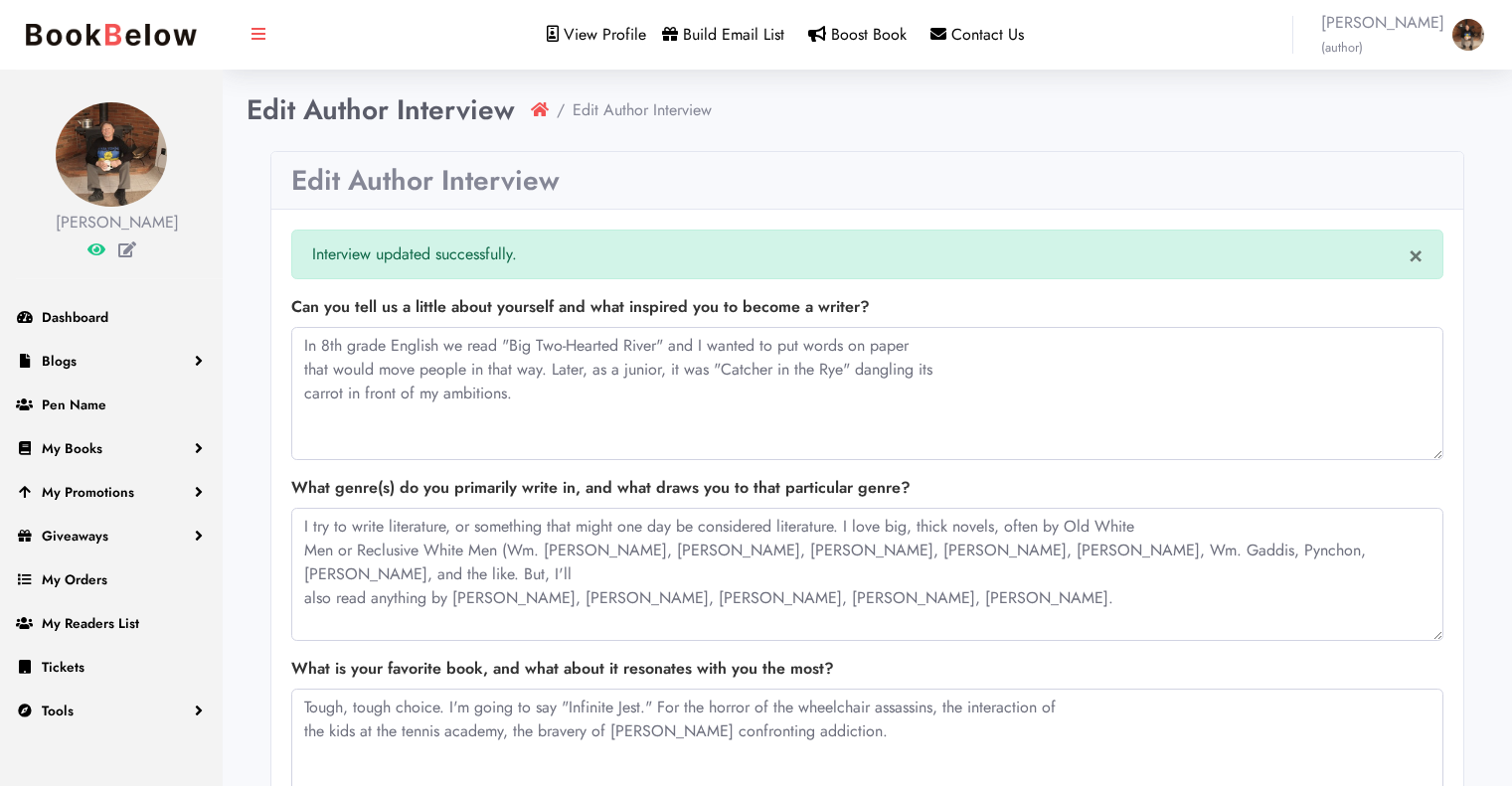 scroll, scrollTop: 0, scrollLeft: 0, axis: both 